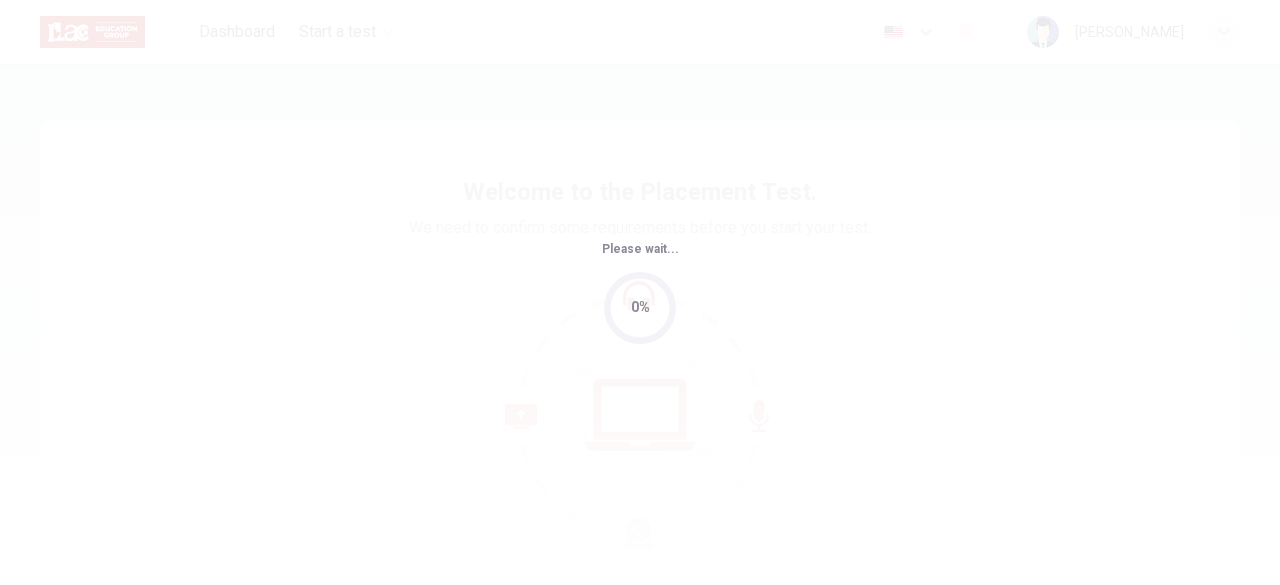 scroll, scrollTop: 0, scrollLeft: 0, axis: both 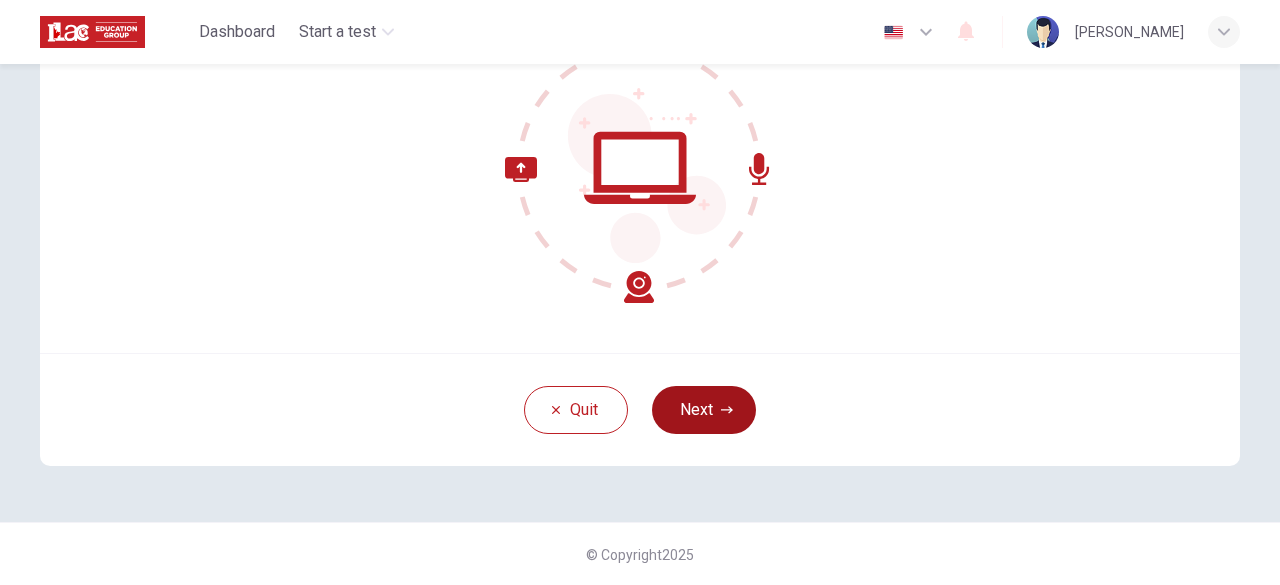 click on "Next" at bounding box center (704, 410) 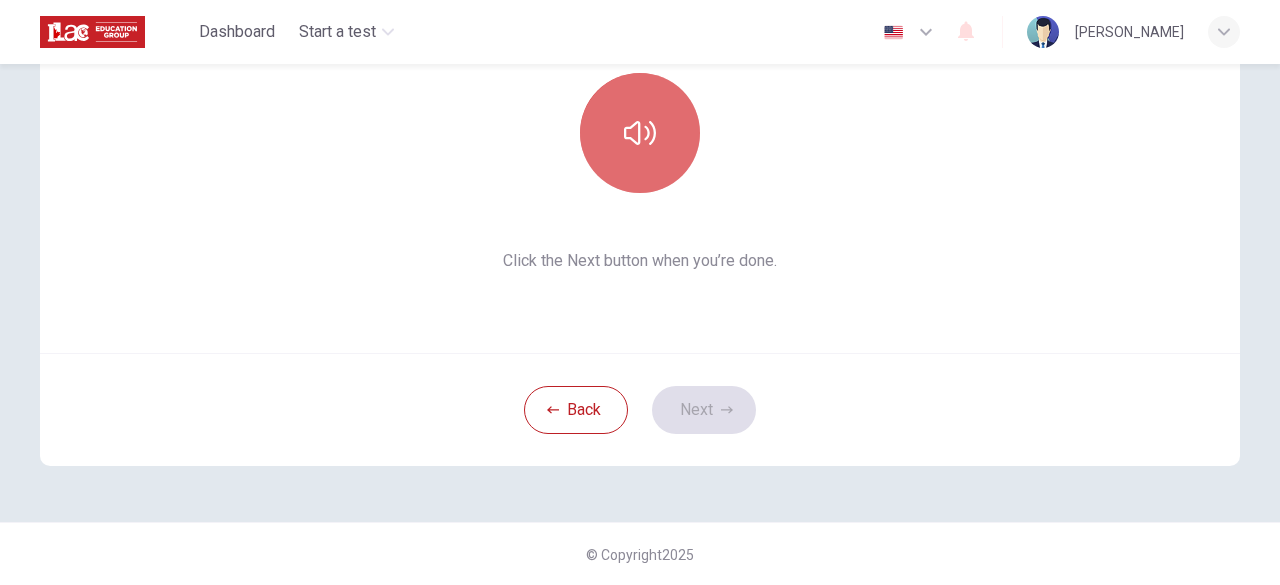 click 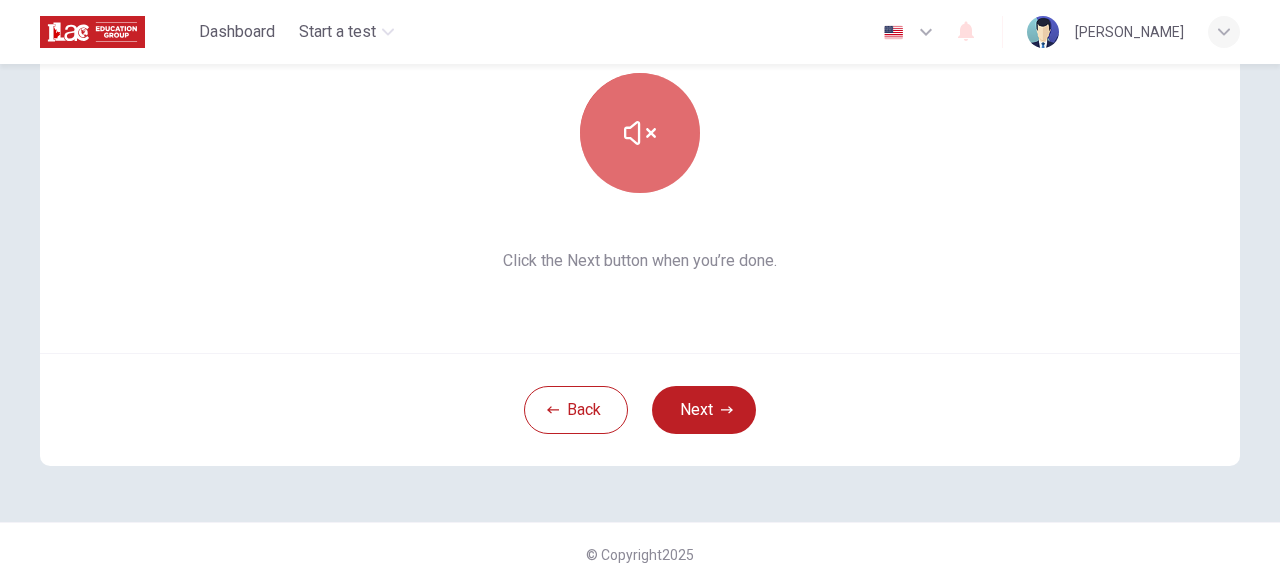 click 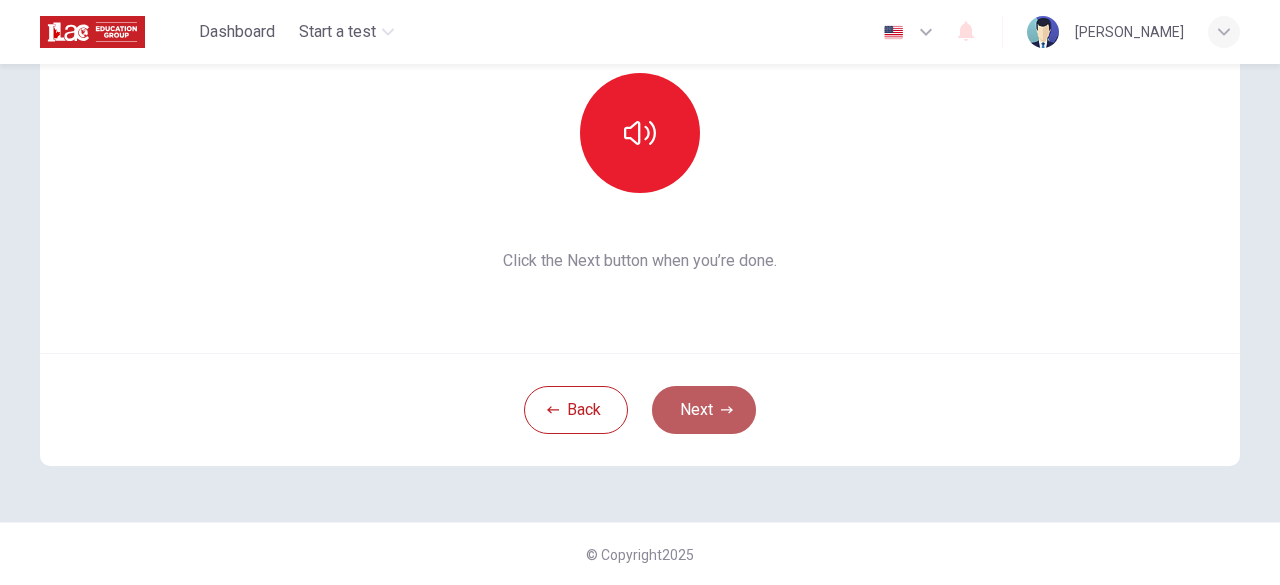 click on "Next" at bounding box center [704, 410] 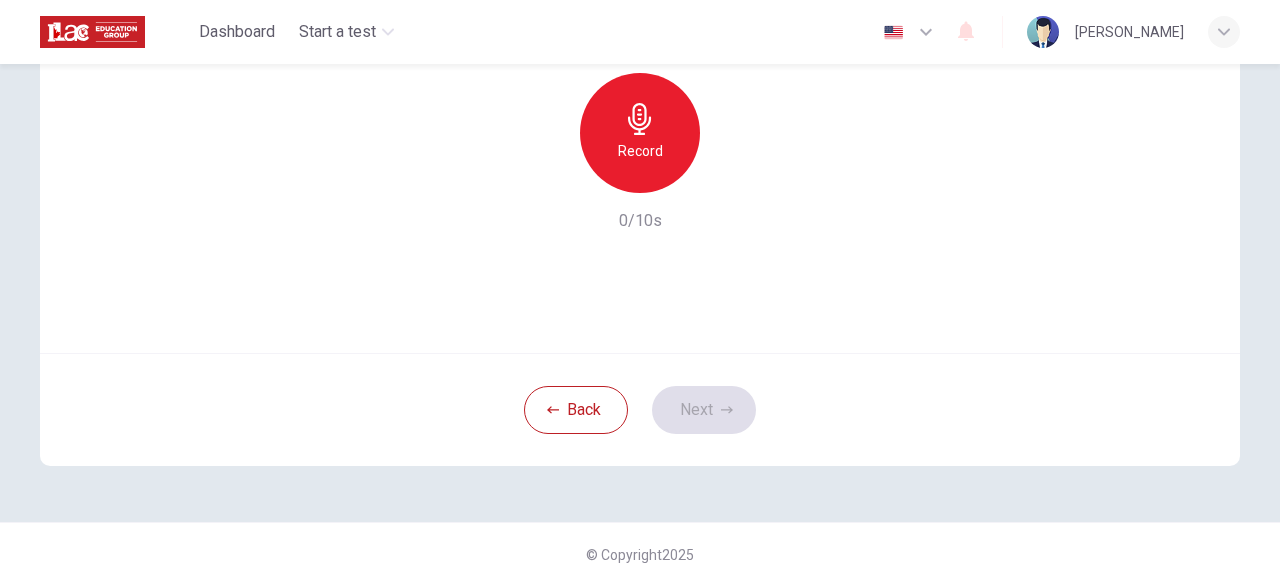 click on "Record" at bounding box center (640, 133) 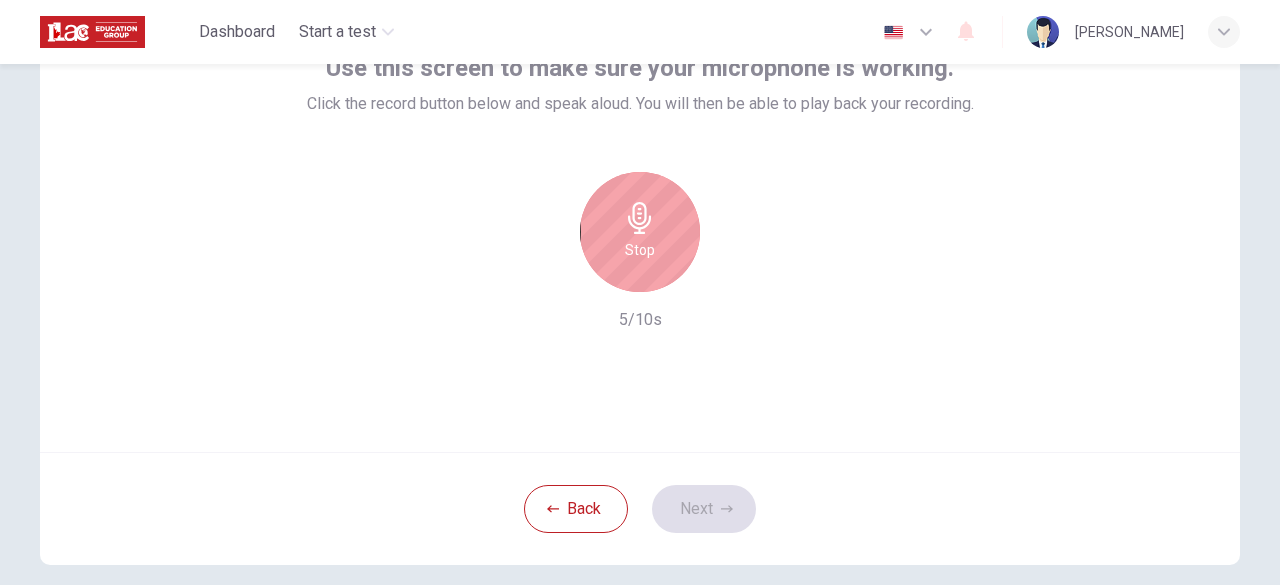 scroll, scrollTop: 150, scrollLeft: 0, axis: vertical 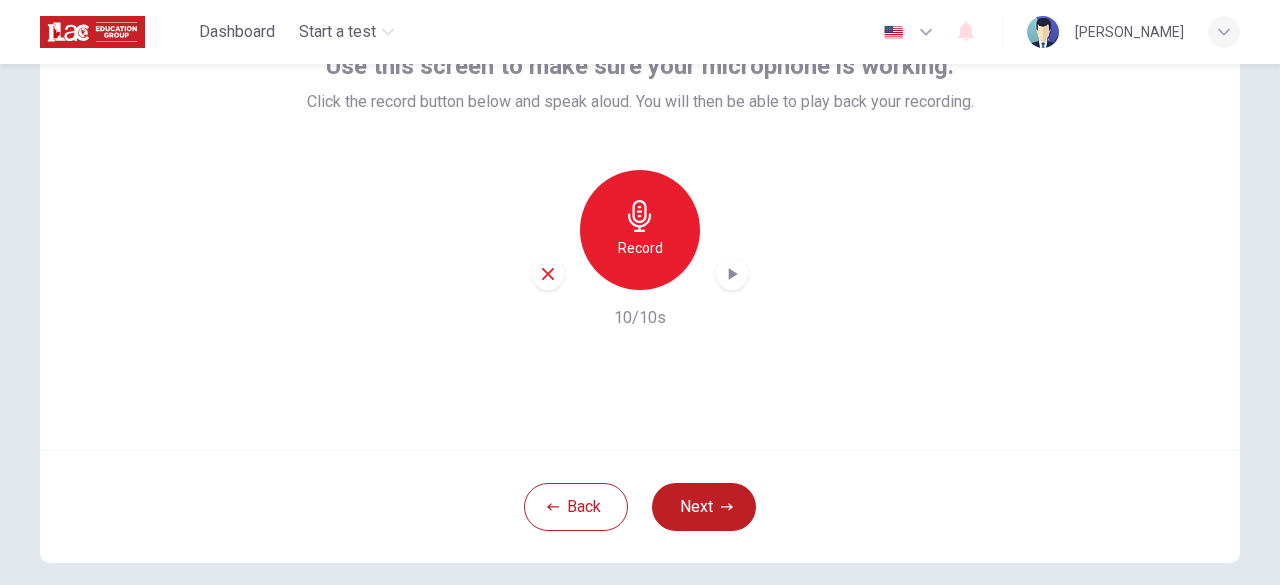 click at bounding box center (732, 274) 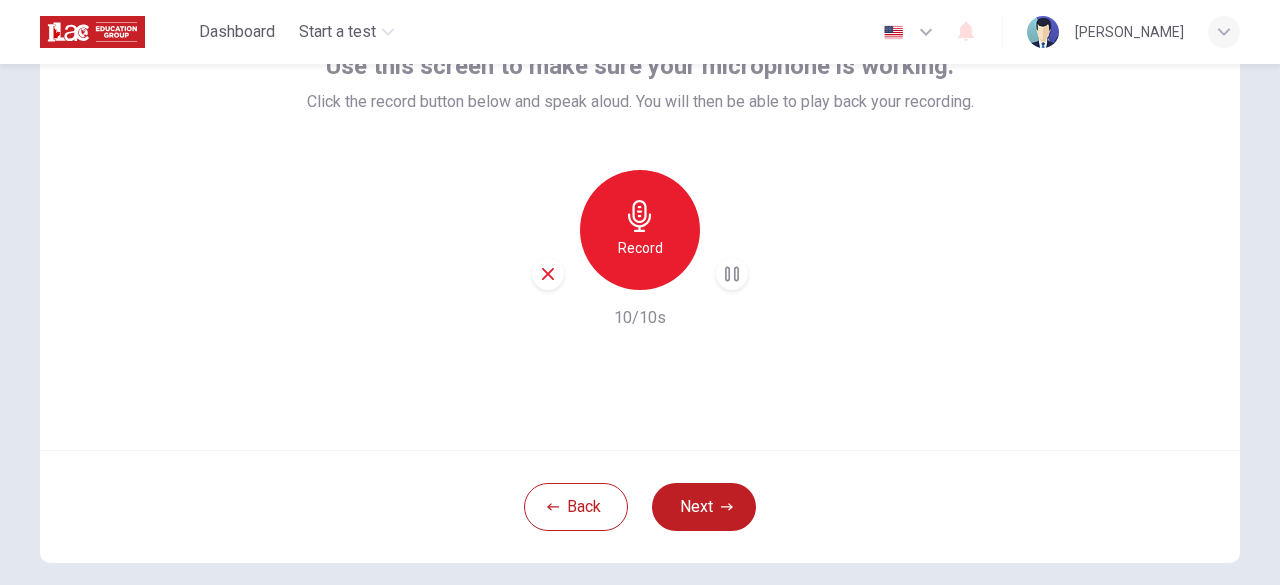 click 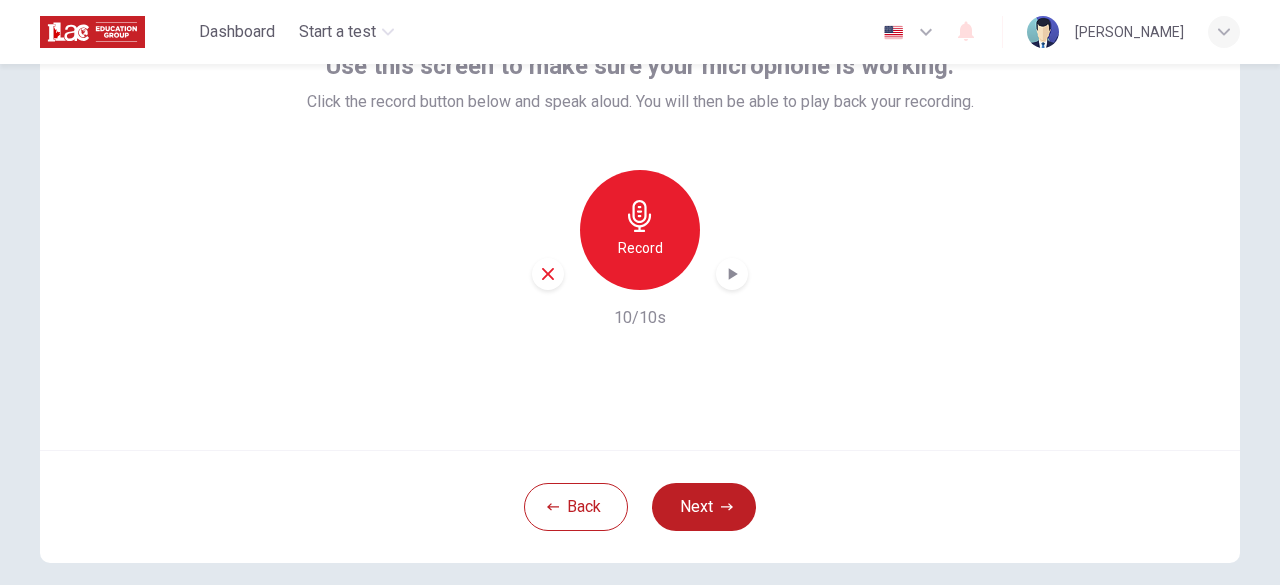 click 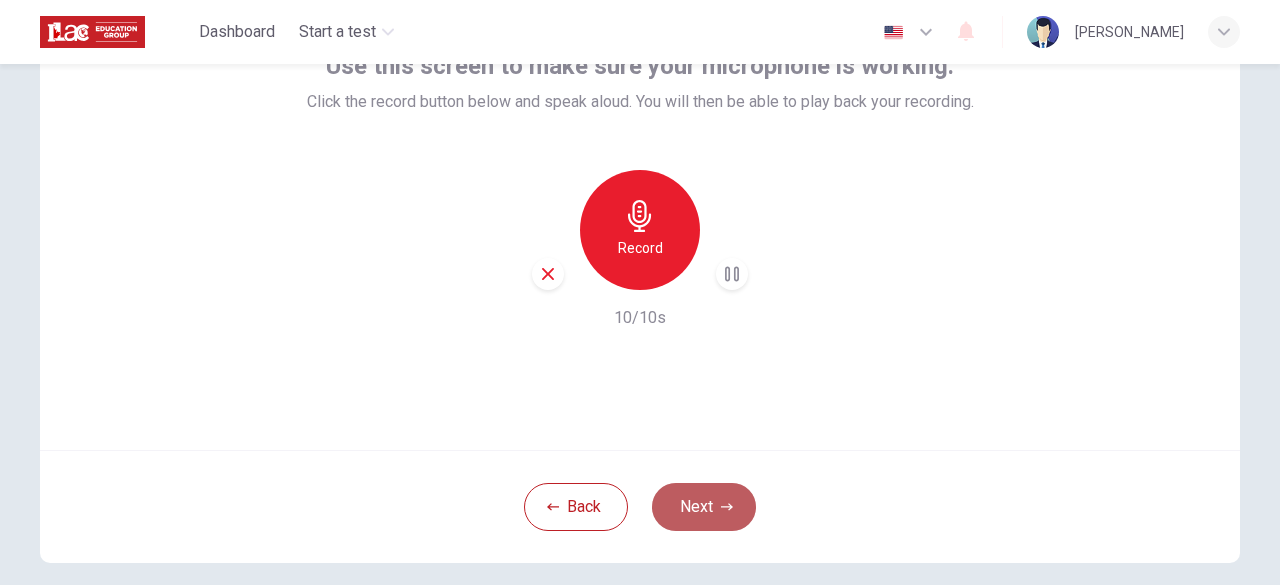 click on "Next" at bounding box center (704, 507) 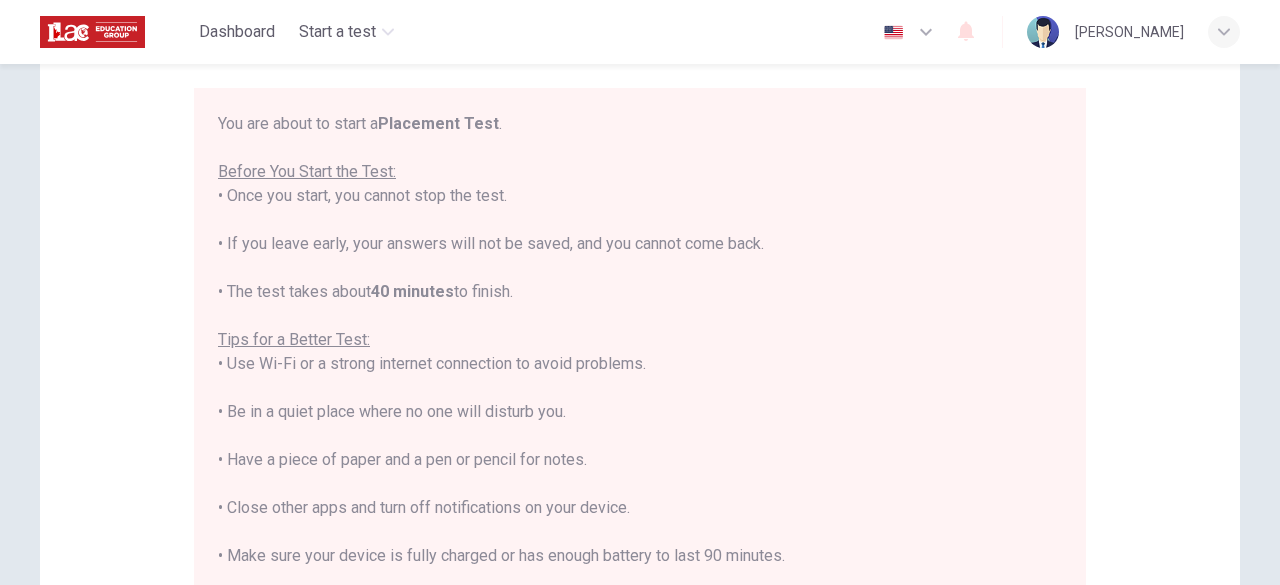 scroll, scrollTop: 172, scrollLeft: 0, axis: vertical 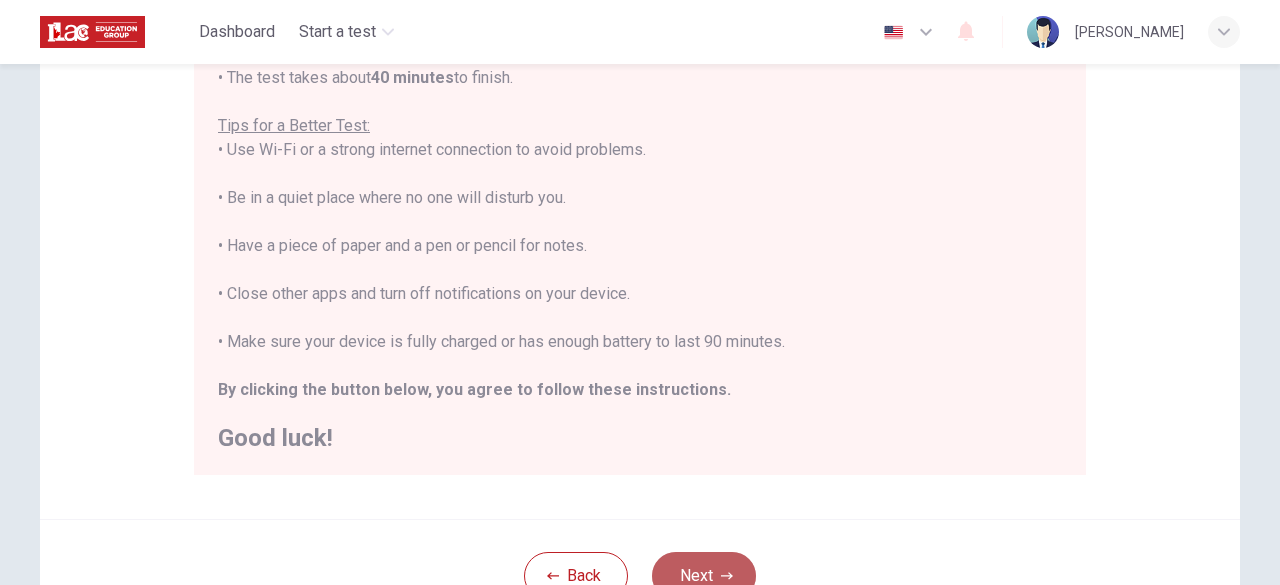click on "Next" at bounding box center (704, 576) 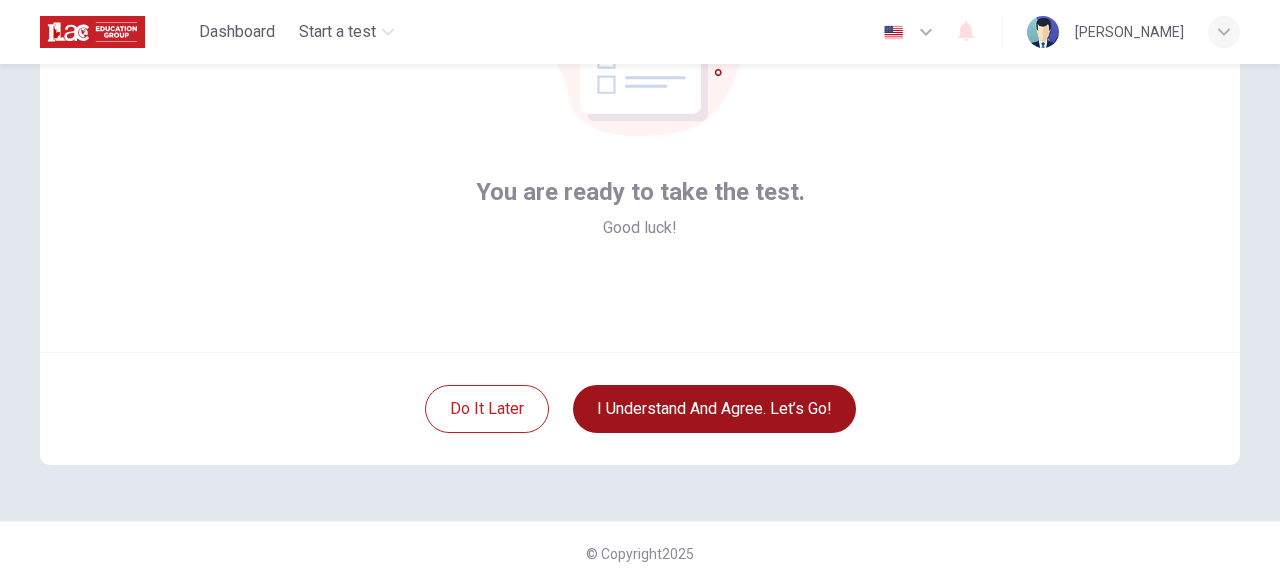 scroll, scrollTop: 247, scrollLeft: 0, axis: vertical 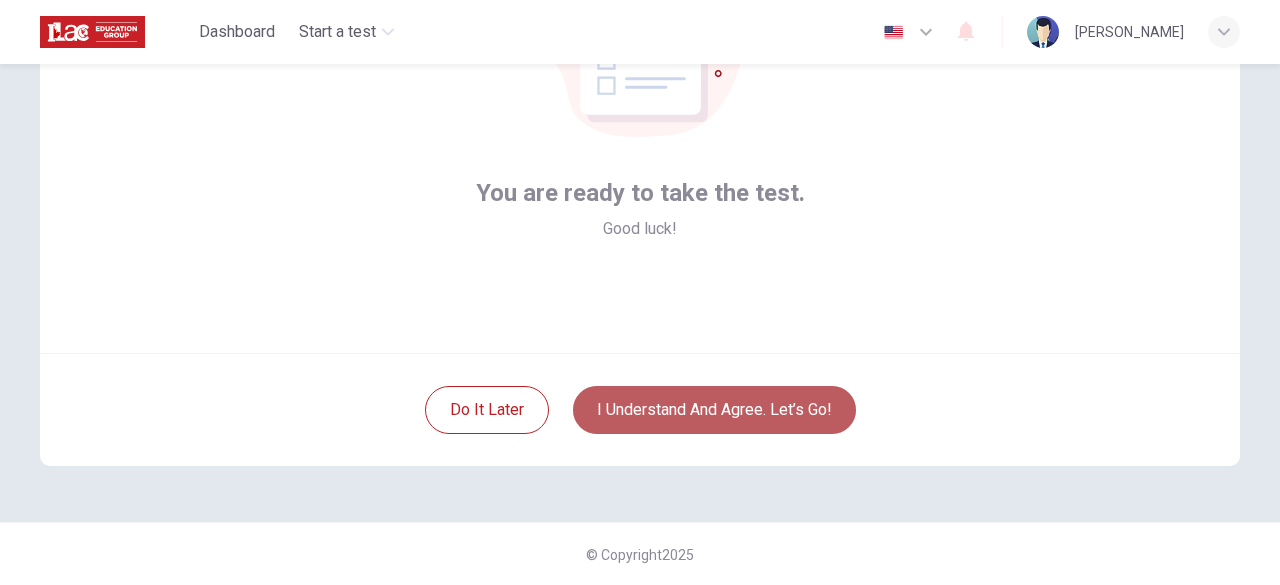 click on "I understand and agree. Let’s go!" at bounding box center [714, 410] 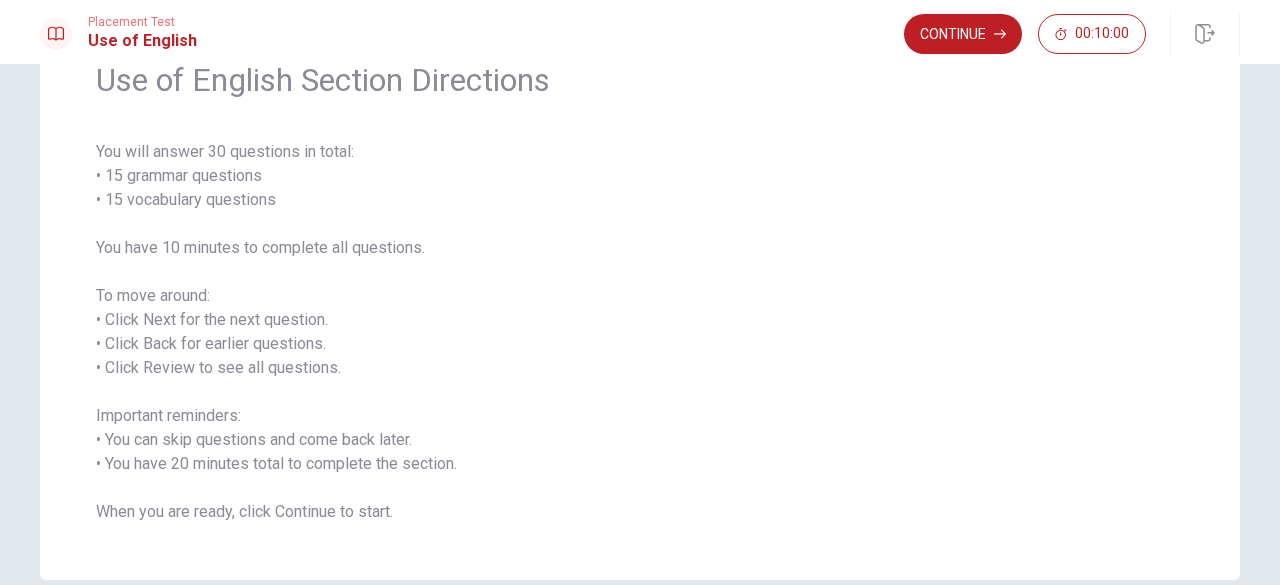 scroll, scrollTop: 104, scrollLeft: 0, axis: vertical 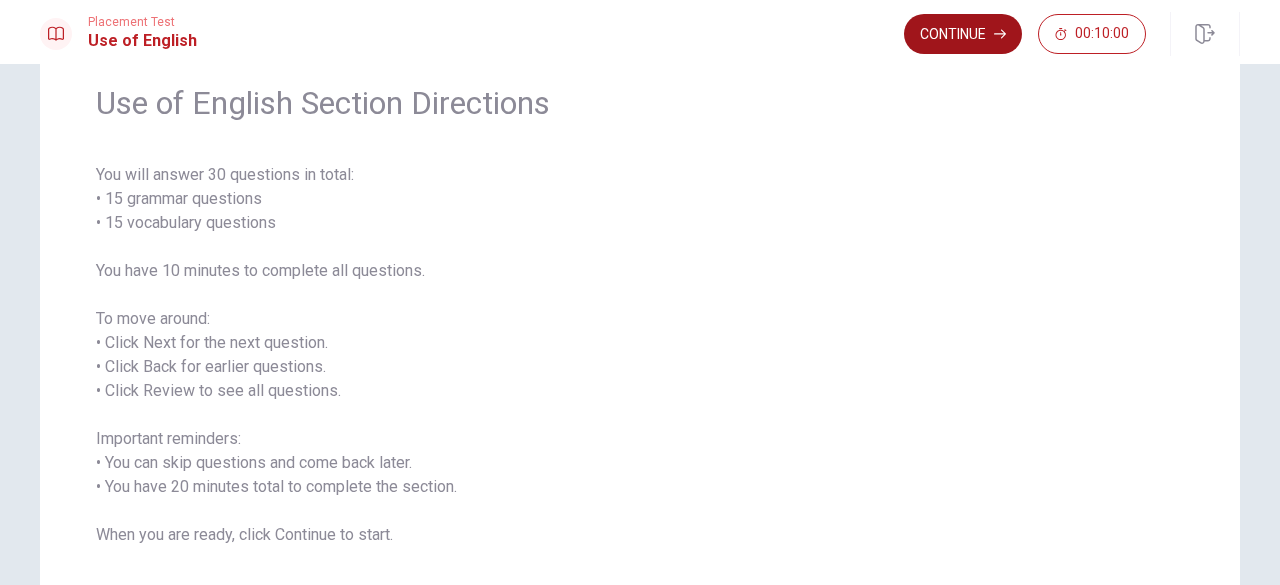 click on "Continue" at bounding box center (963, 34) 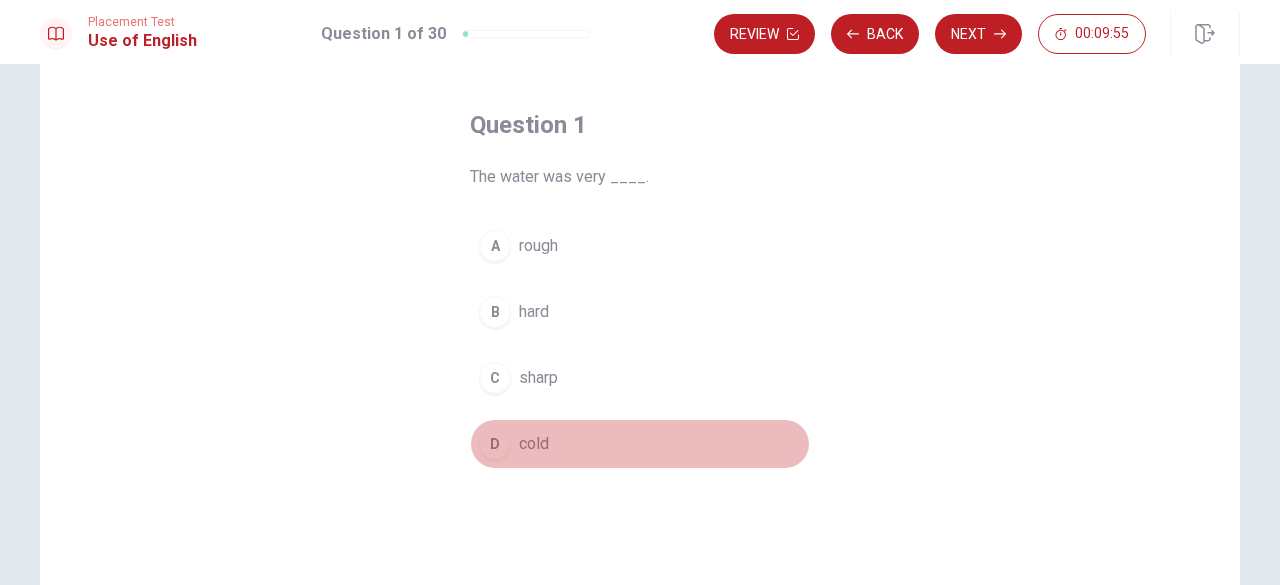 click on "D" at bounding box center [495, 444] 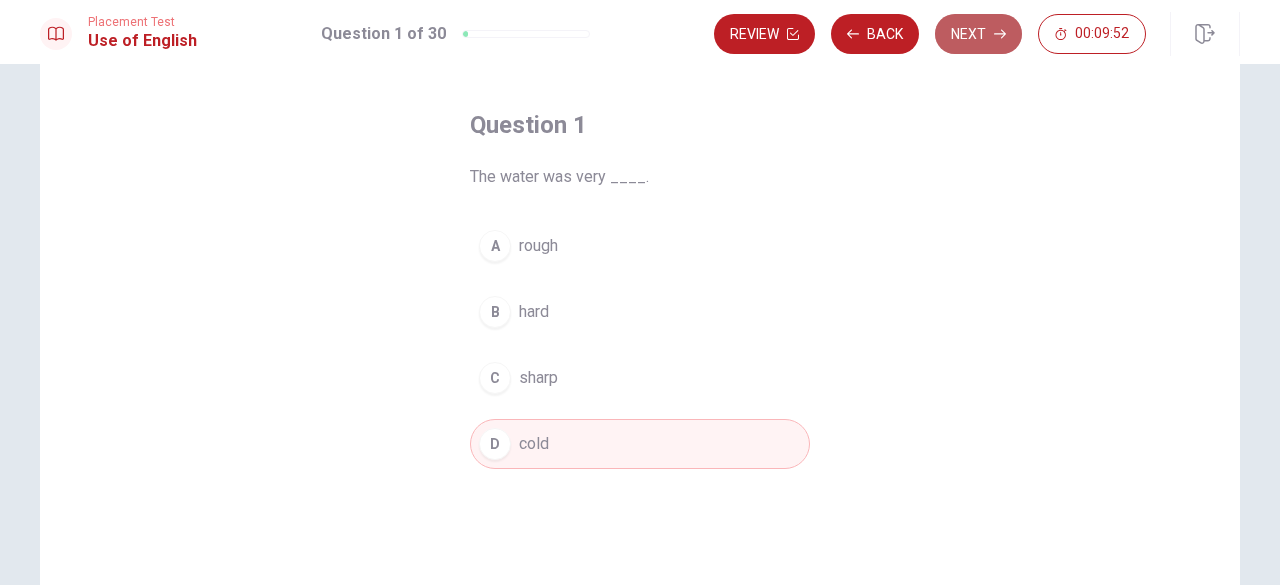 click on "Next" at bounding box center (978, 34) 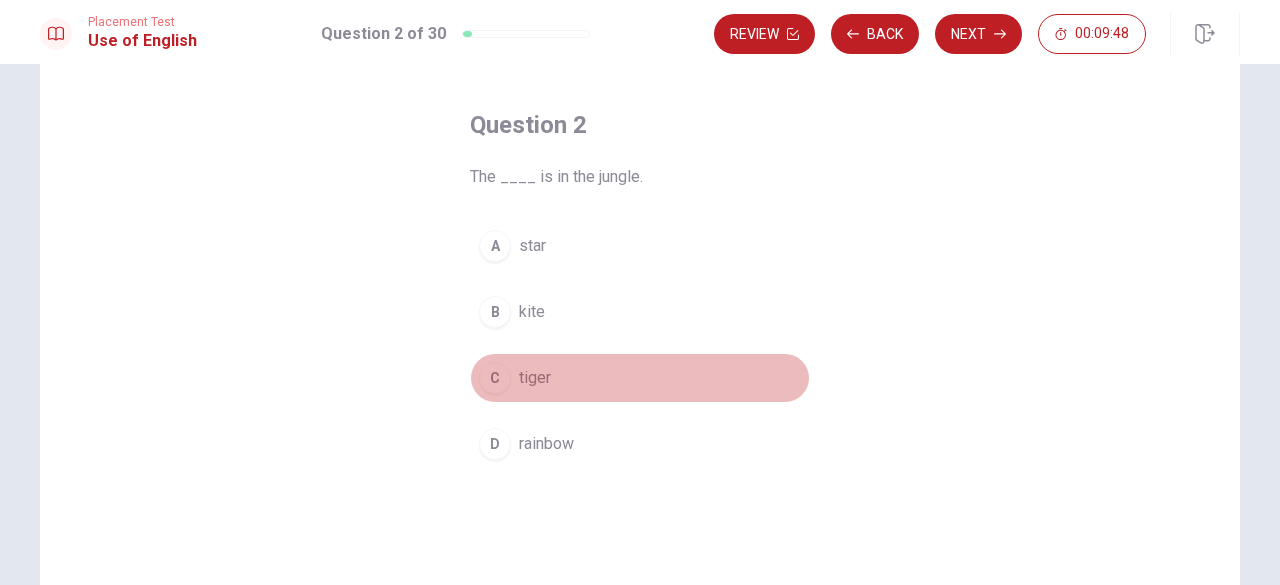 click on "C" at bounding box center (495, 378) 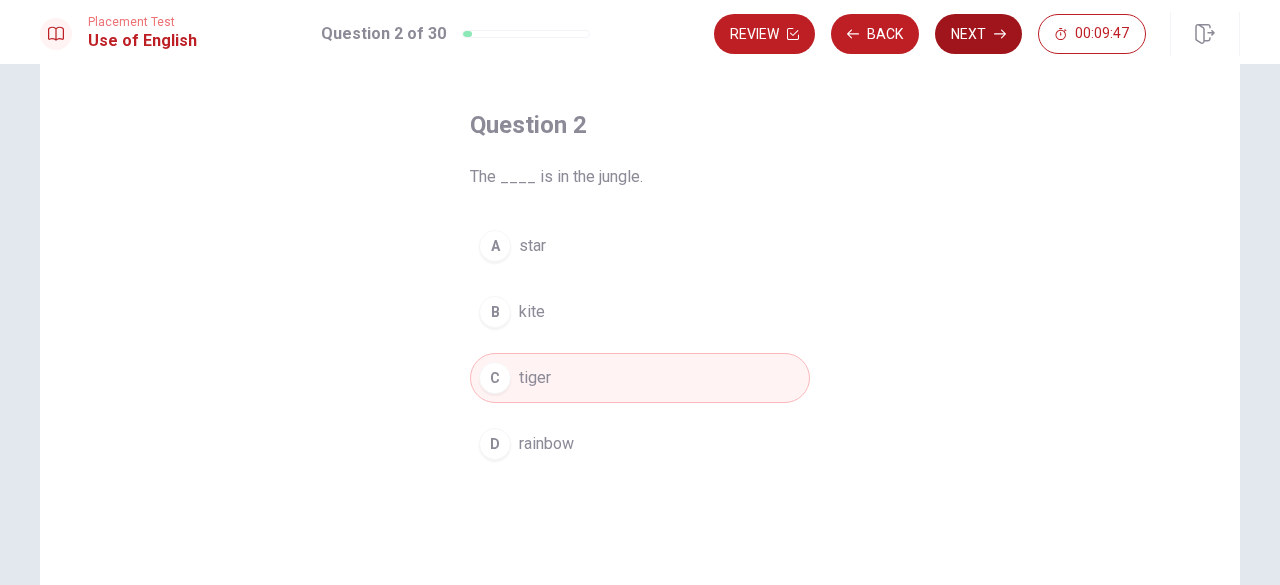 click on "Next" at bounding box center [978, 34] 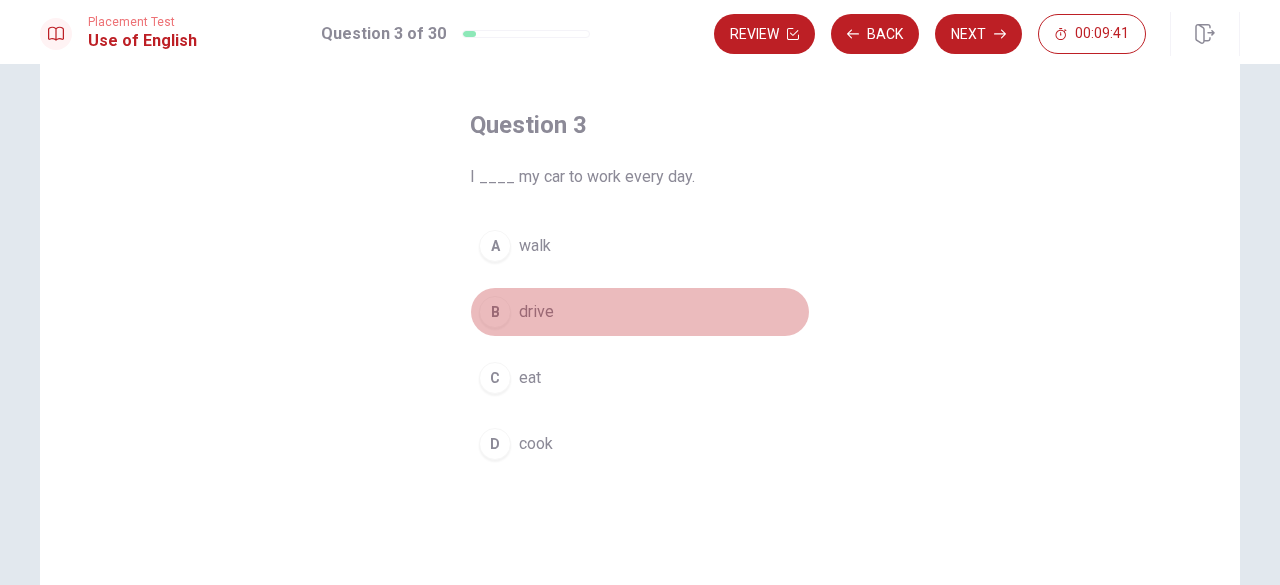 click on "B" at bounding box center (495, 312) 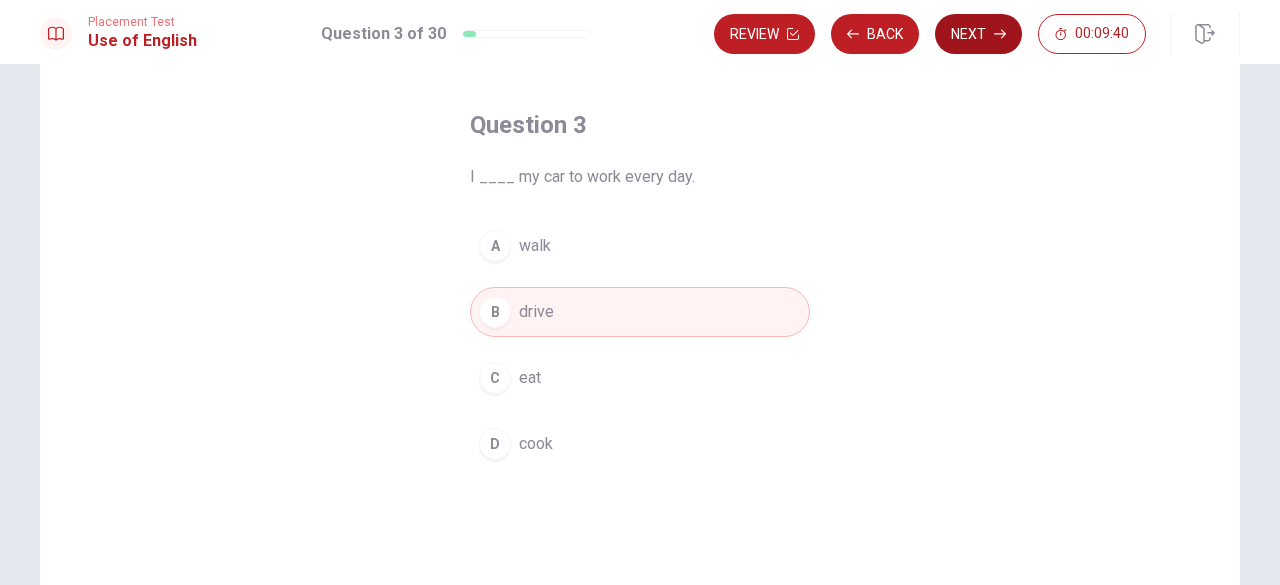 click on "Next" at bounding box center [978, 34] 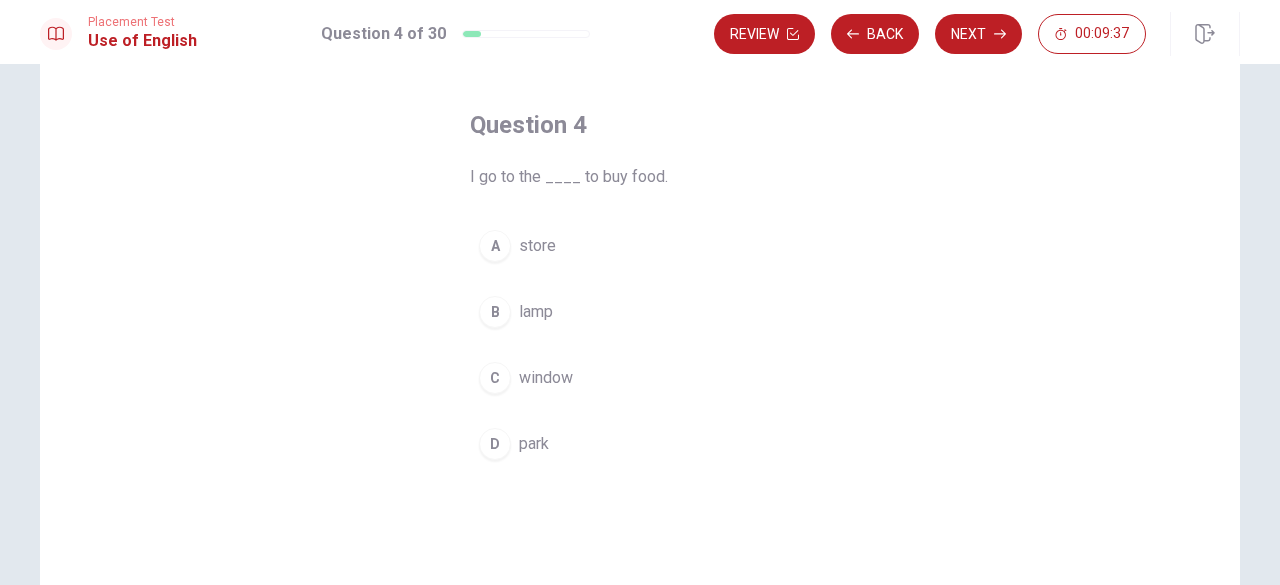 click on "A" at bounding box center (495, 246) 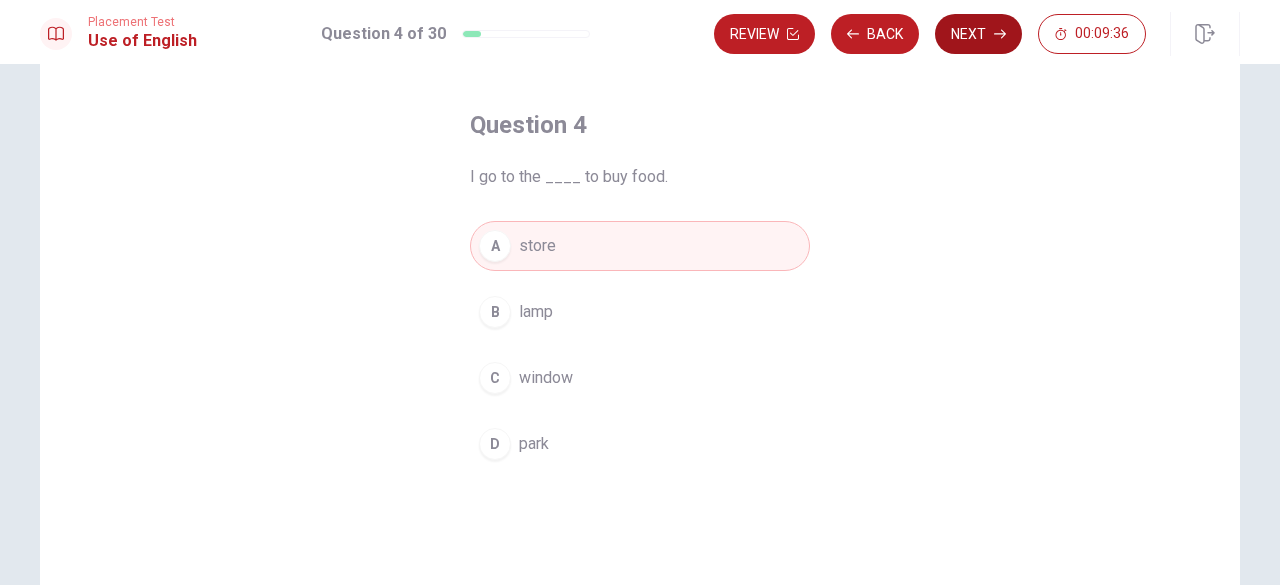 click on "Next" at bounding box center [978, 34] 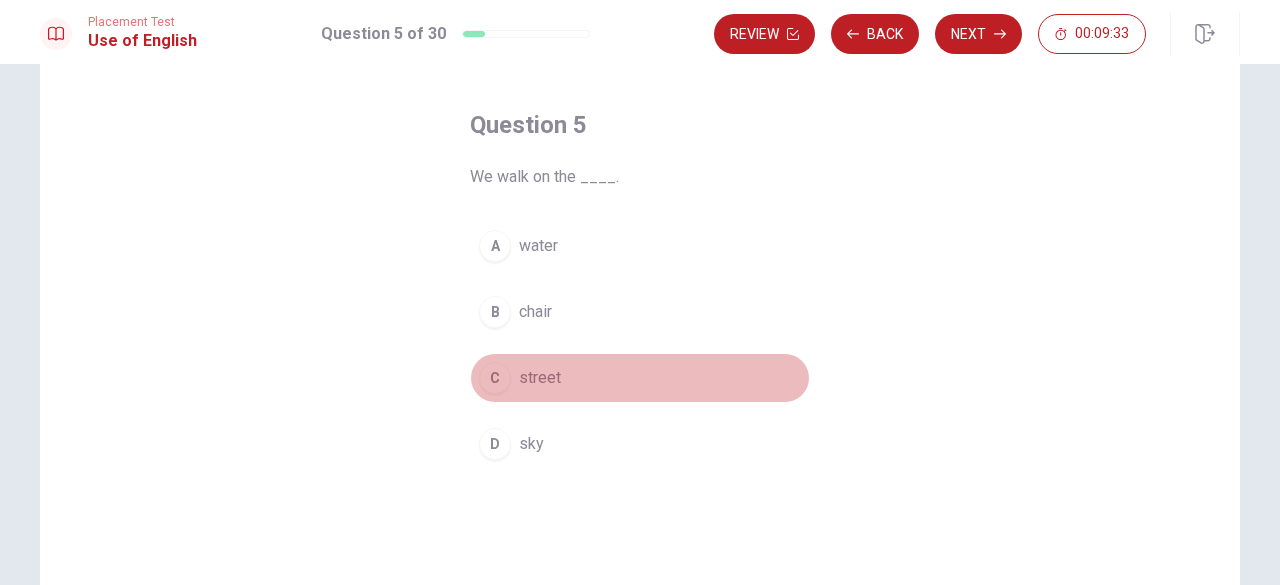 click on "C street" at bounding box center (640, 378) 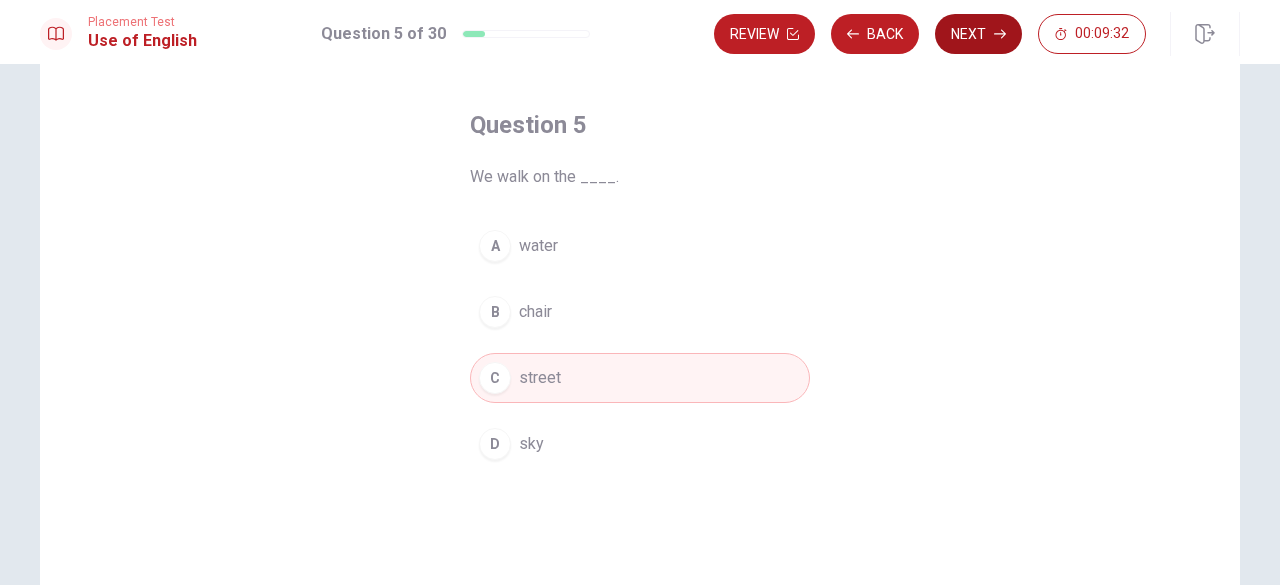 click on "Next" at bounding box center [978, 34] 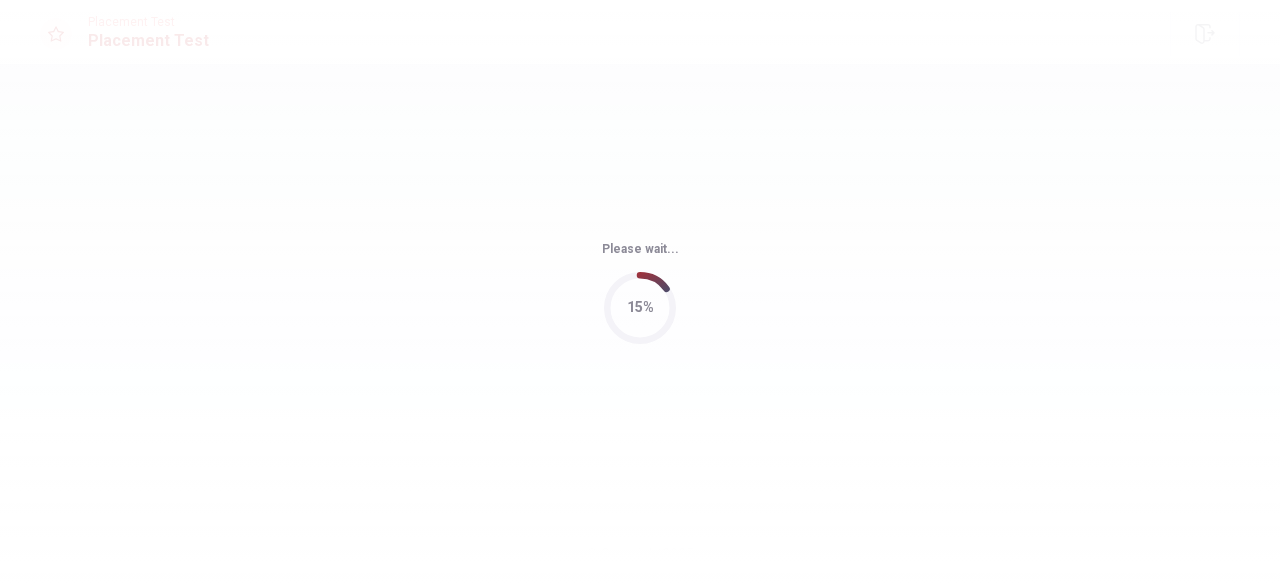 scroll, scrollTop: 0, scrollLeft: 0, axis: both 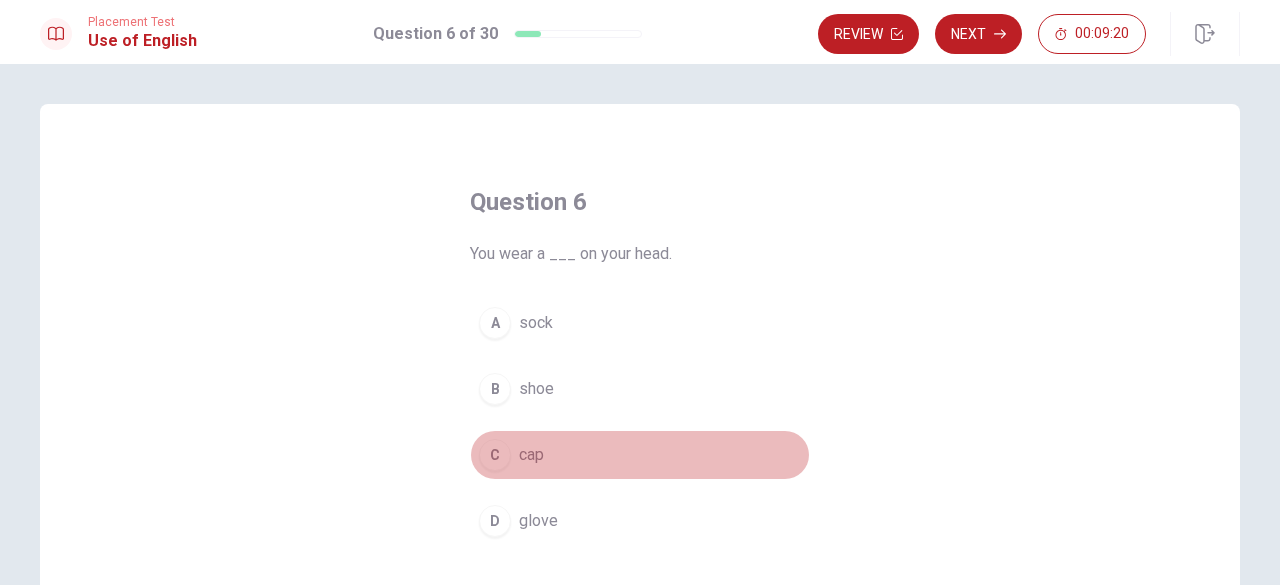 click on "C" at bounding box center (495, 455) 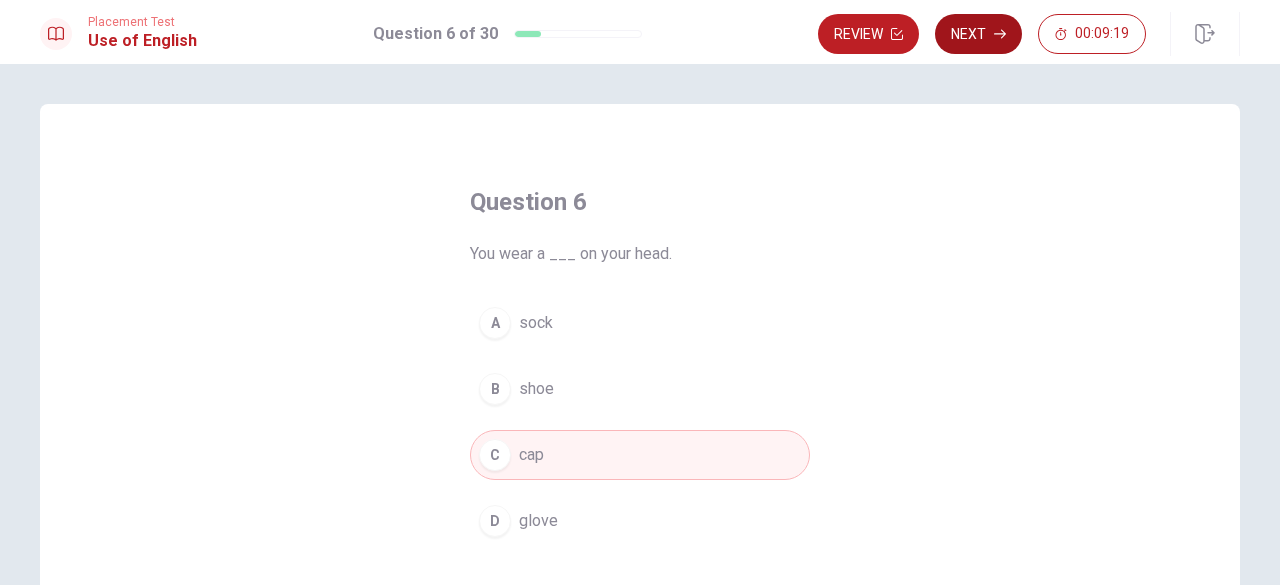 click on "Next" at bounding box center (978, 34) 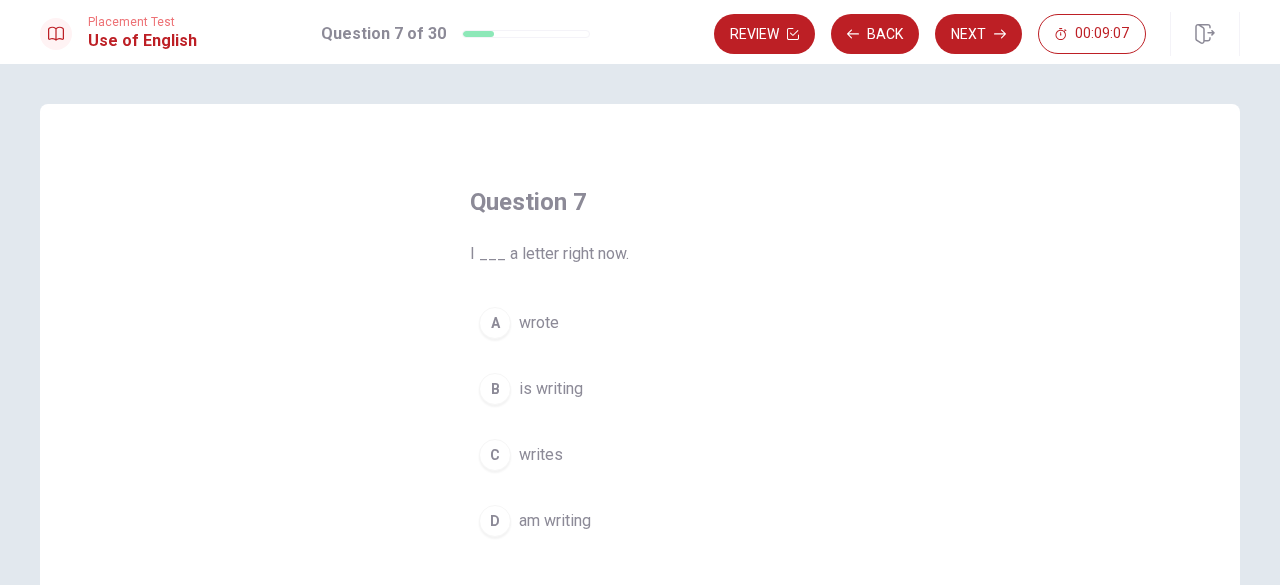 click on "D" at bounding box center [495, 521] 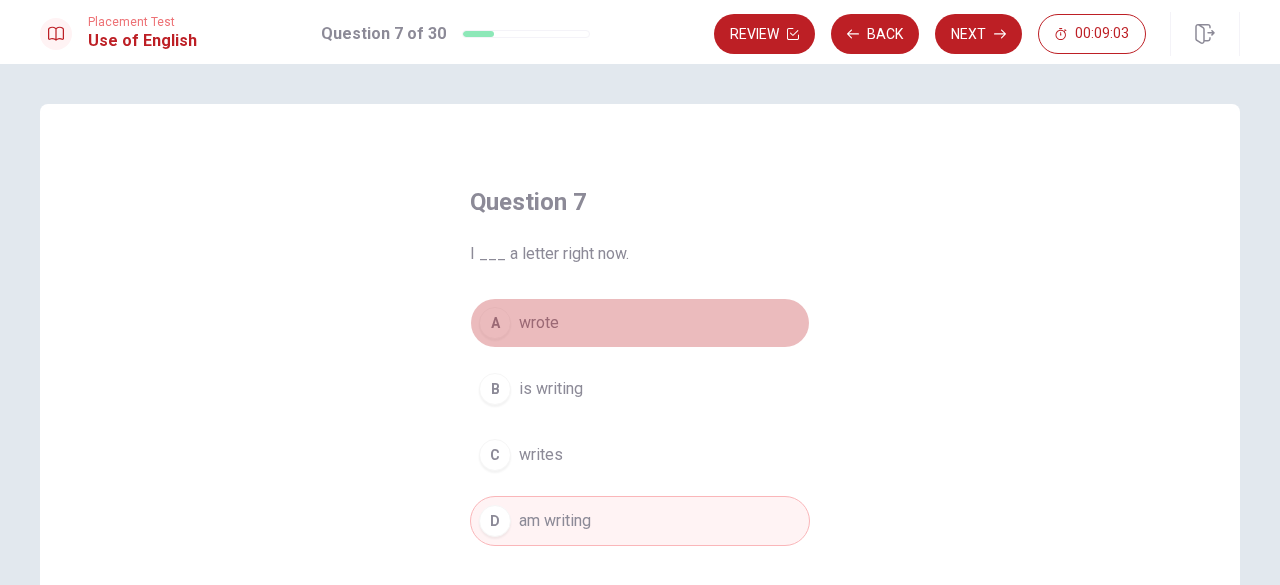 click on "wrote" at bounding box center (539, 323) 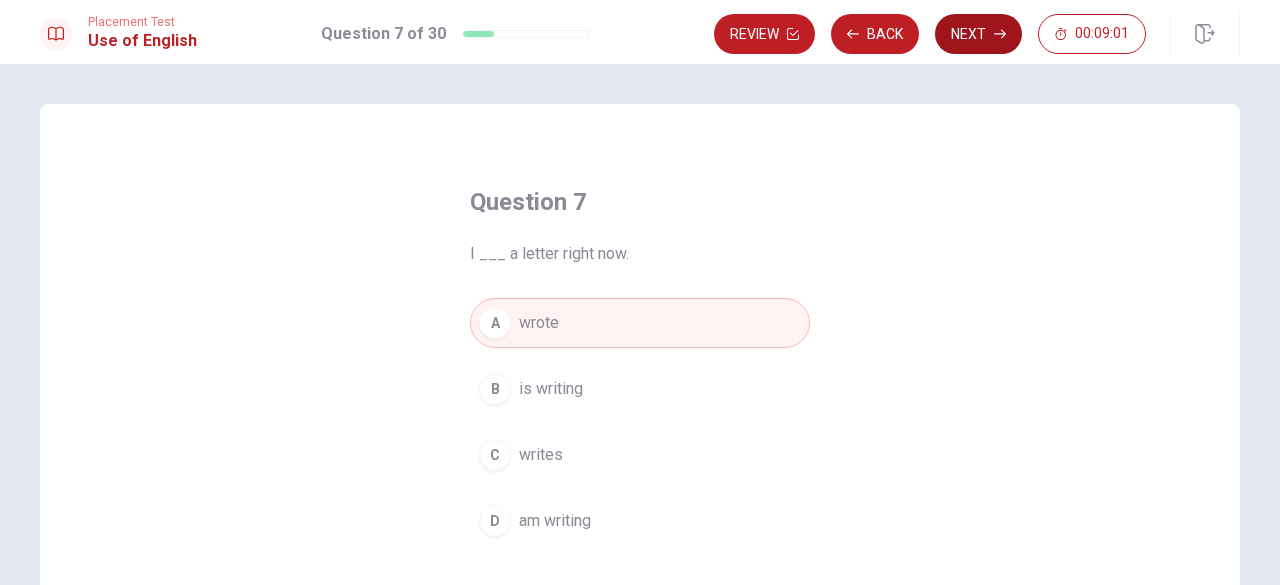 click on "Next" at bounding box center [978, 34] 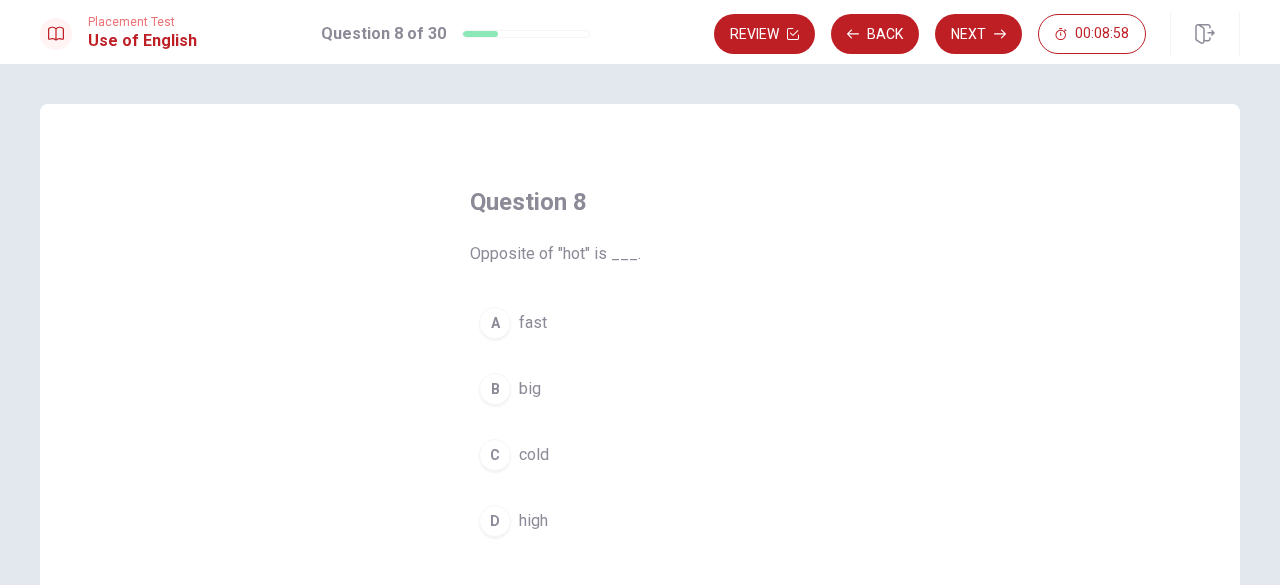 click on "C cold" at bounding box center (640, 455) 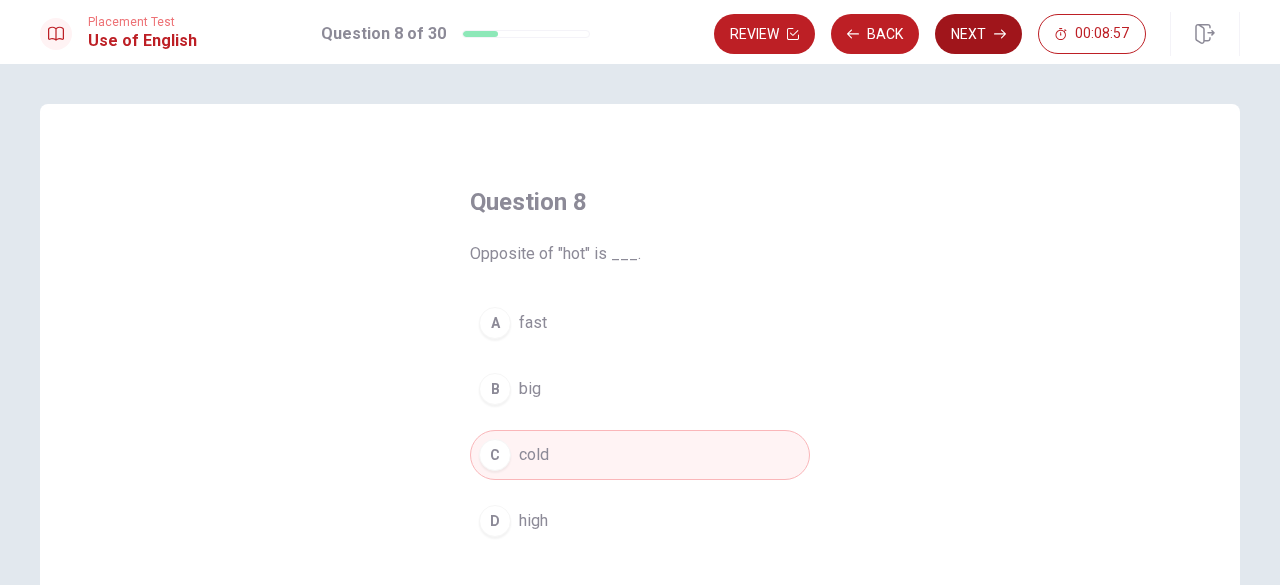 click on "Next" at bounding box center [978, 34] 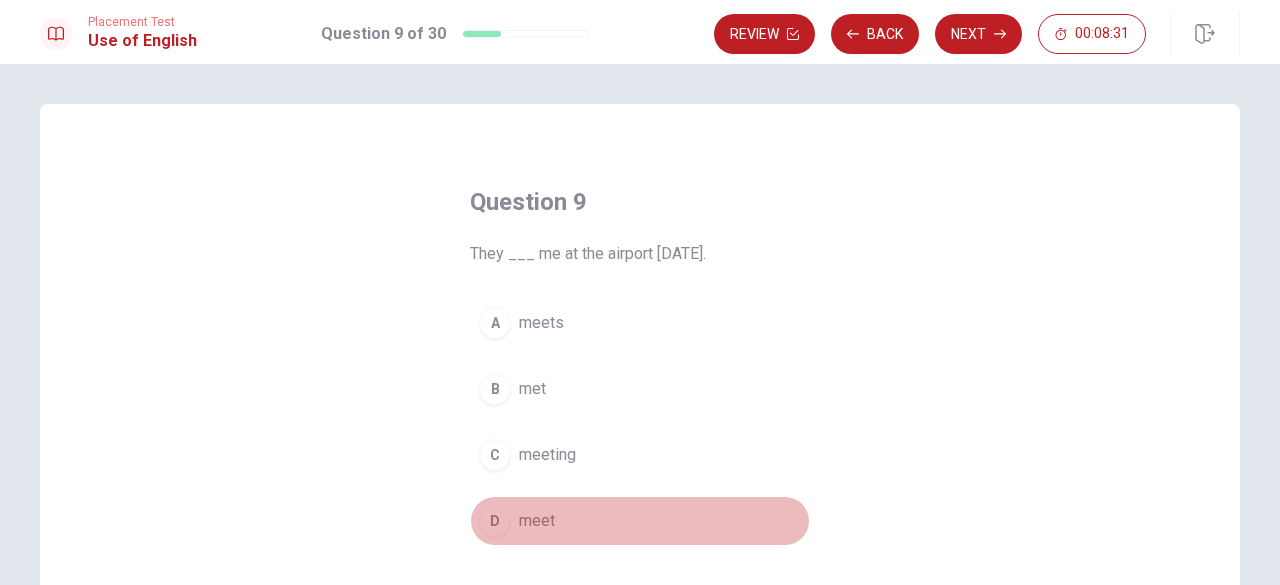 click on "D meet" at bounding box center (640, 521) 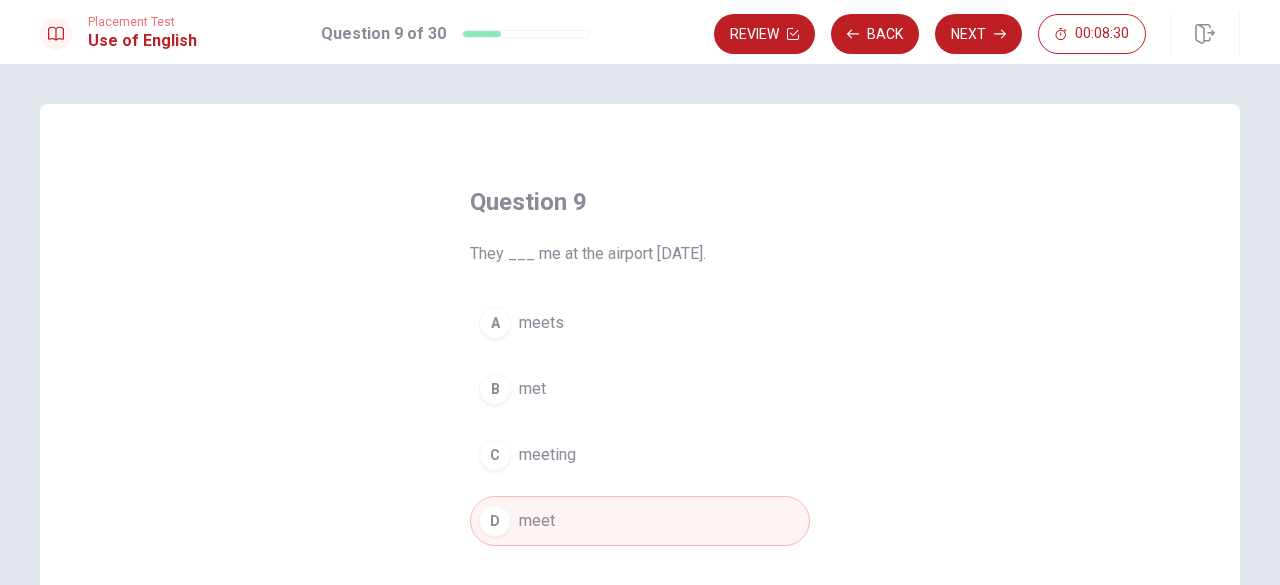 click on "Review Back Next 00:08:30" at bounding box center (977, 34) 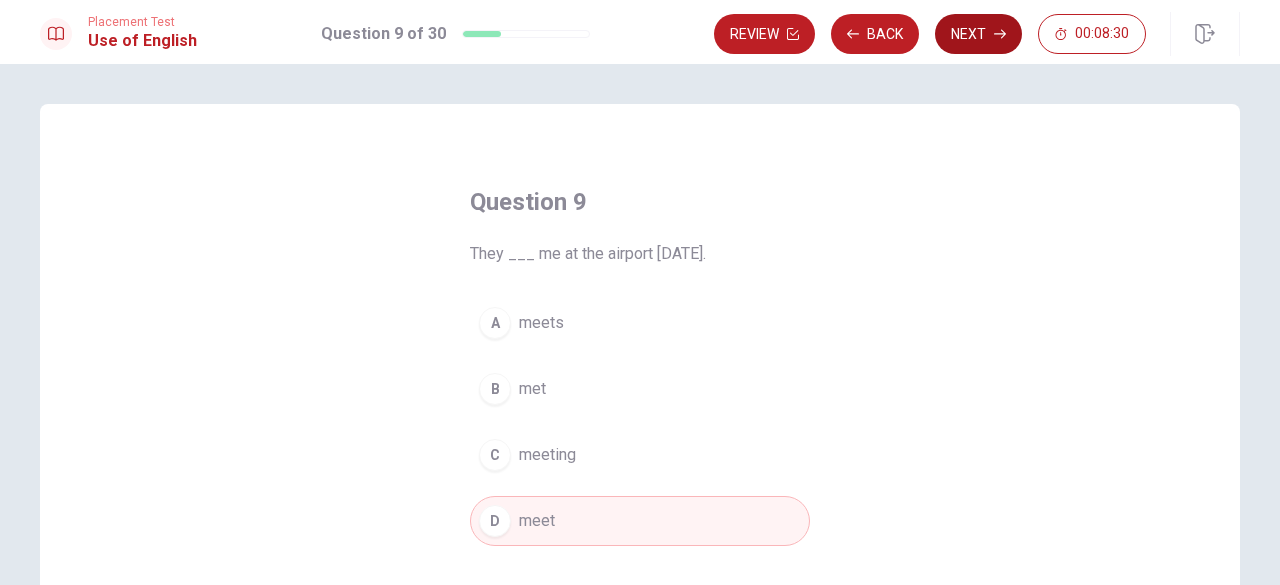 click on "Next" at bounding box center [978, 34] 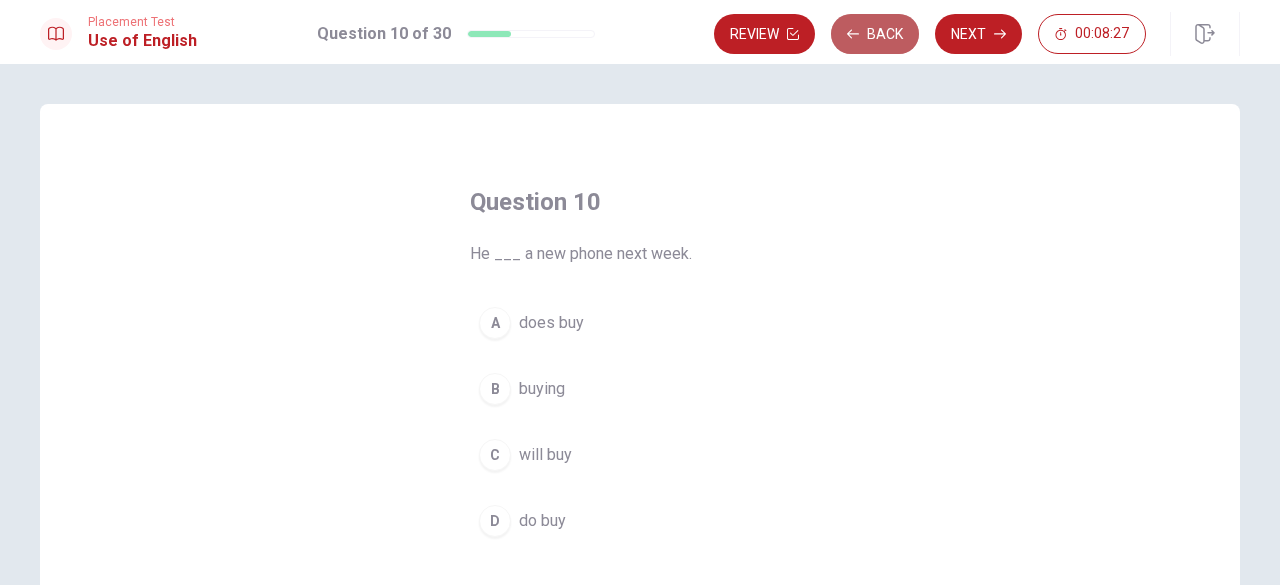 click on "Back" at bounding box center (875, 34) 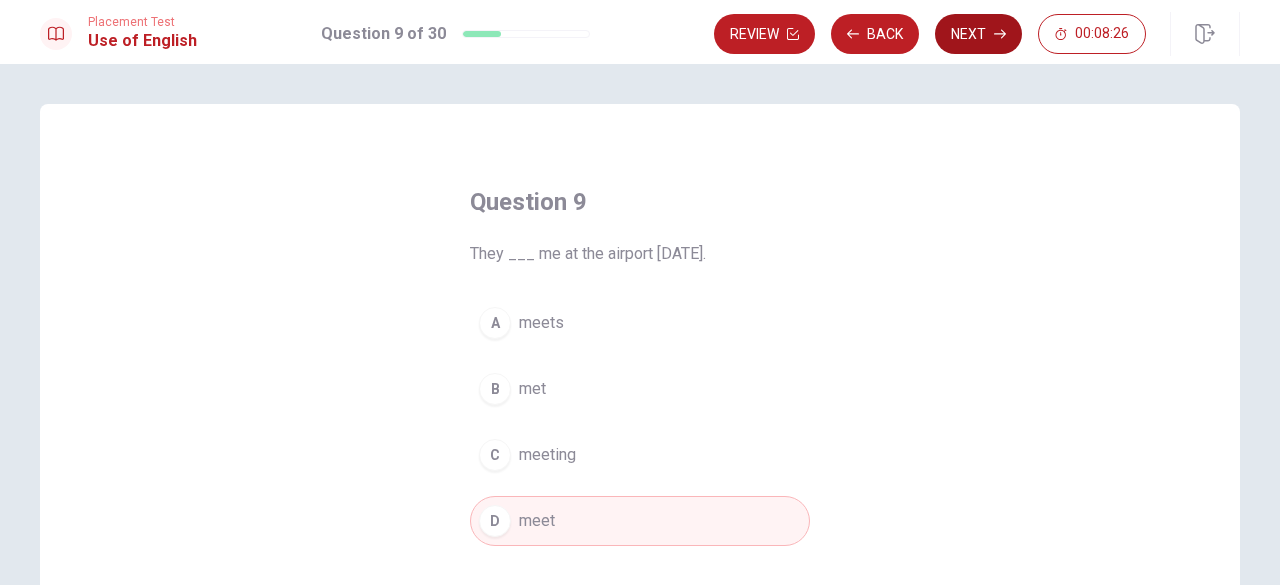 click on "Next" at bounding box center (978, 34) 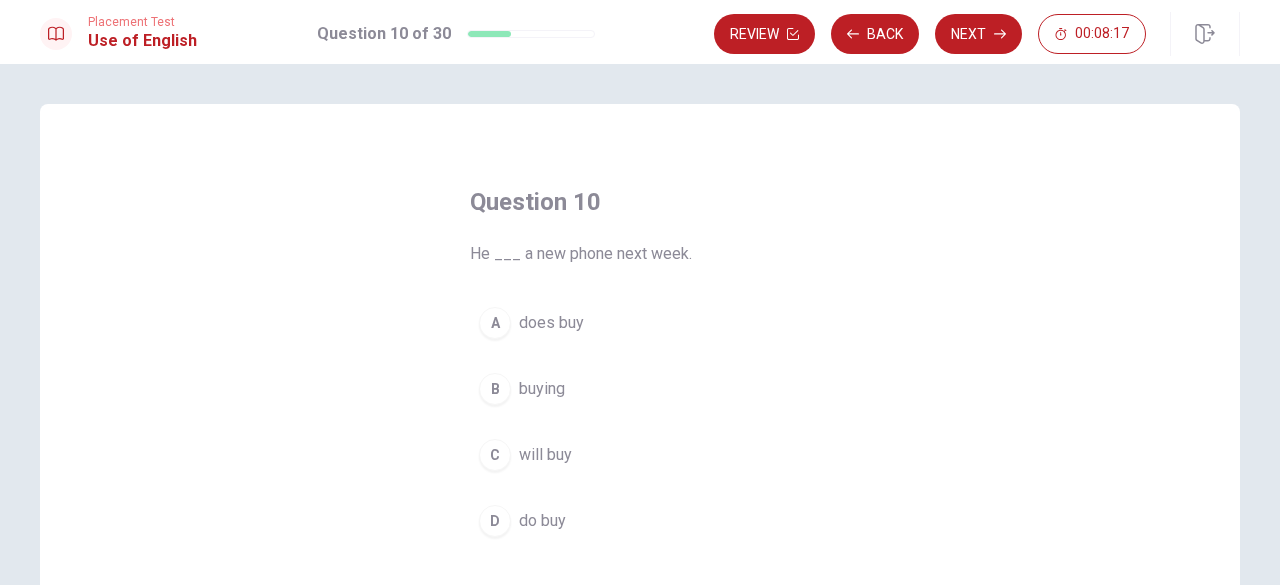 click on "C" at bounding box center [495, 455] 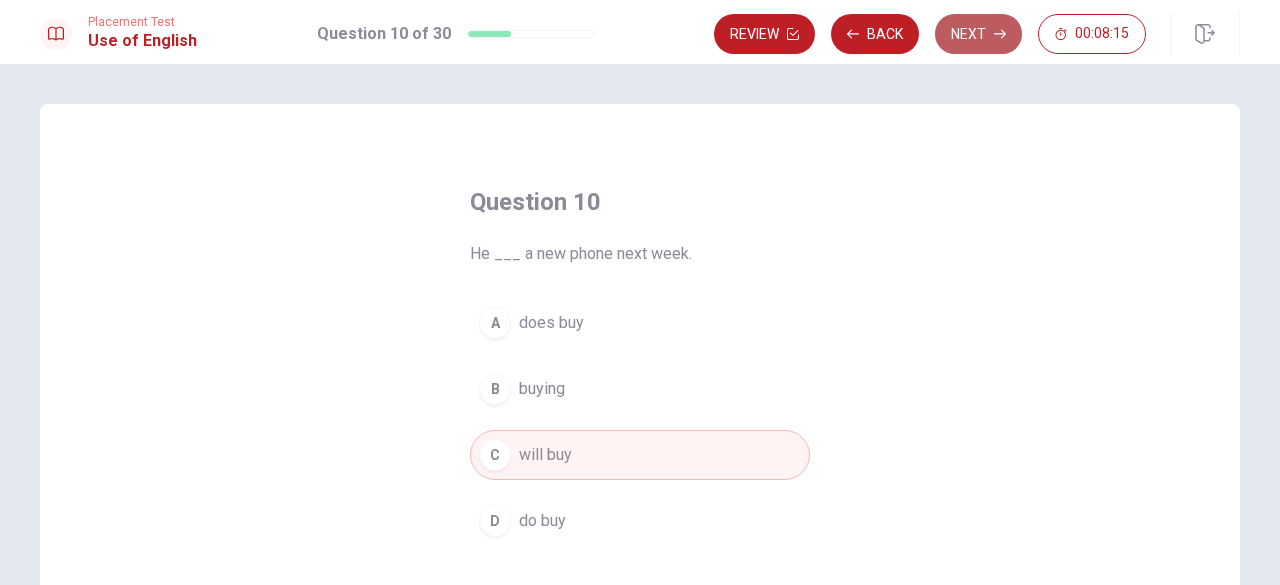 click 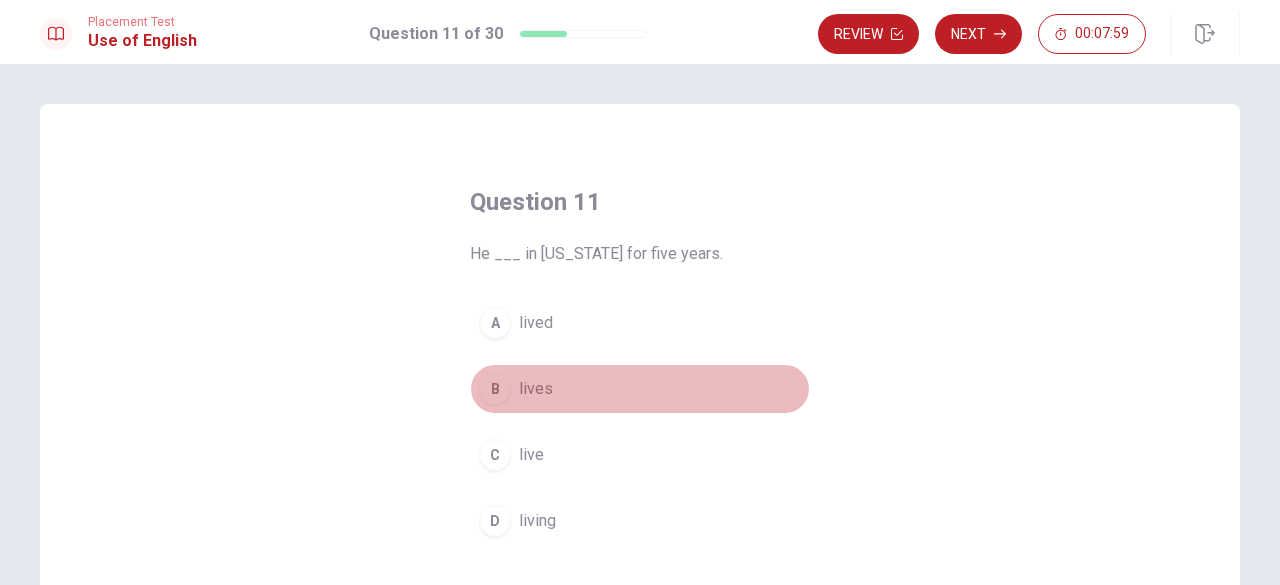 click on "lives" at bounding box center (536, 389) 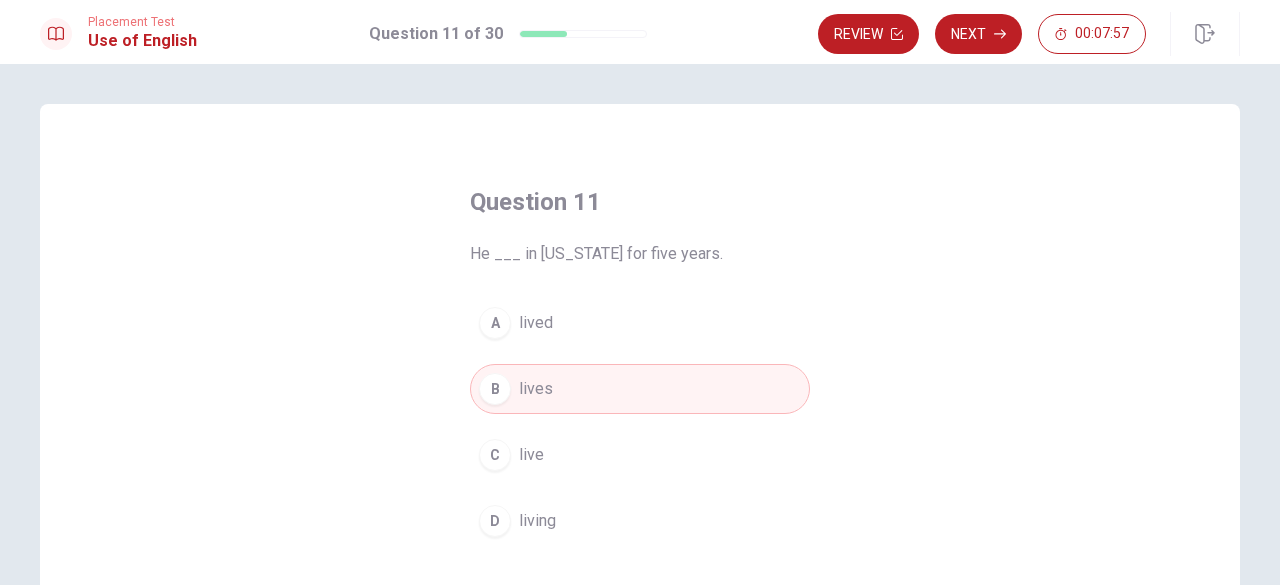 click on "A lived" at bounding box center [640, 323] 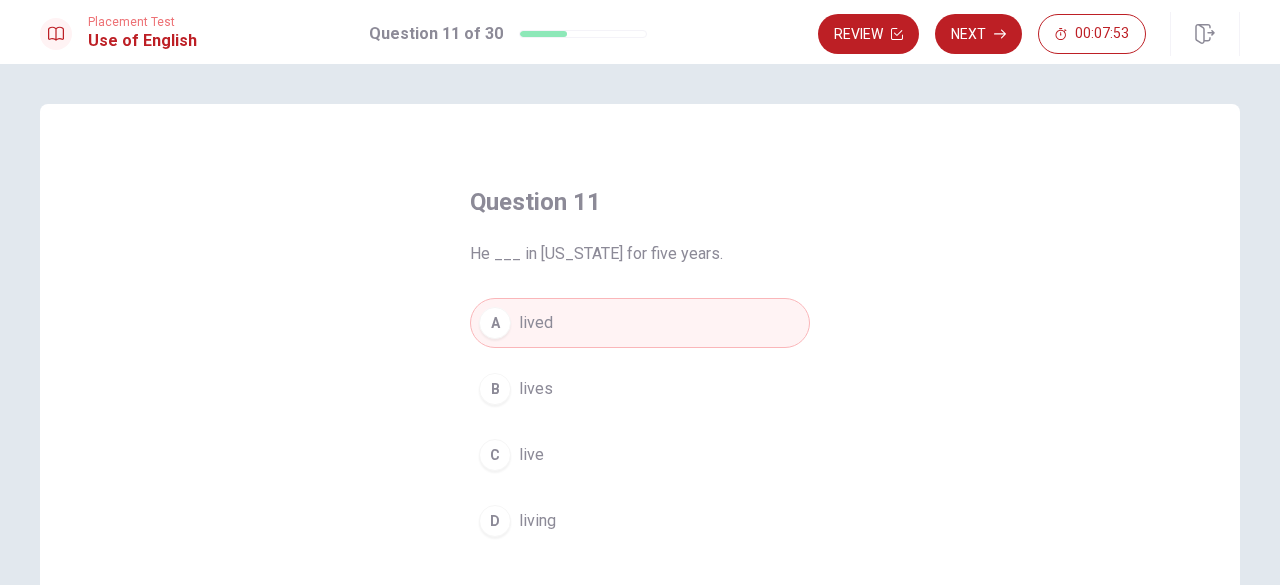 click on "A lived B lives C live D living" at bounding box center [640, 422] 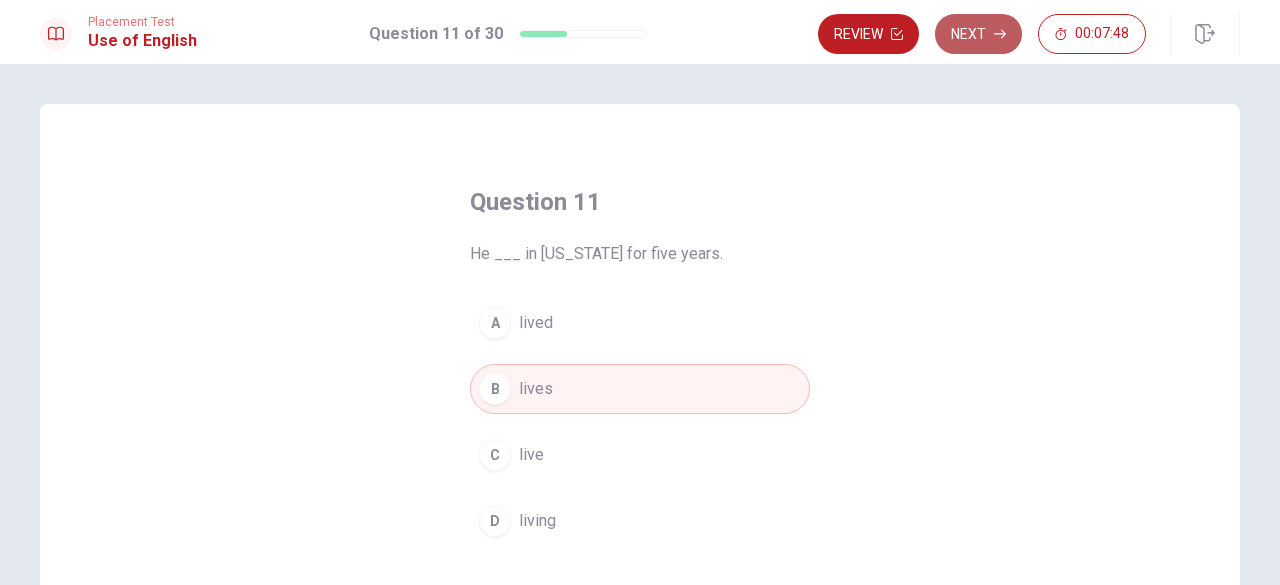 click on "Next" at bounding box center (978, 34) 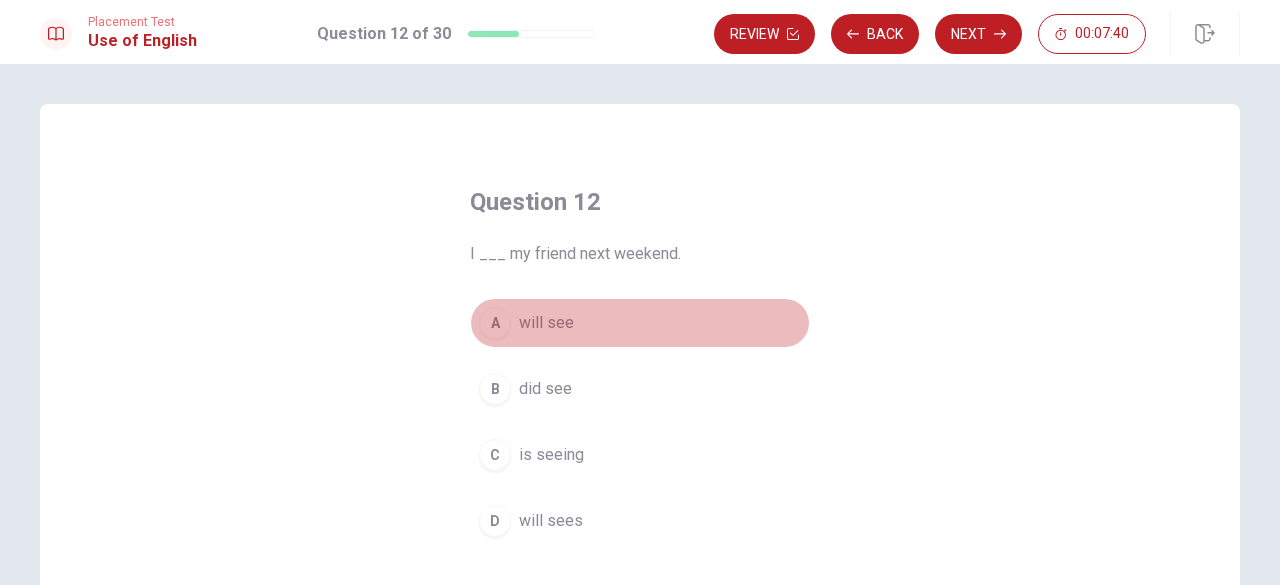 click on "will see" at bounding box center [546, 323] 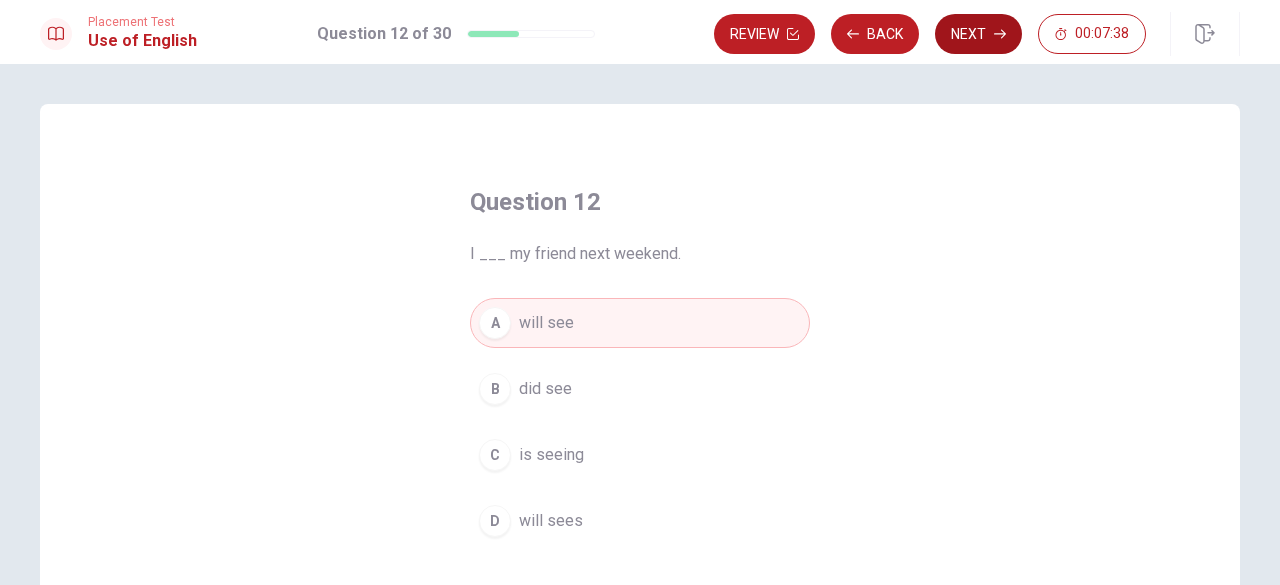 click on "Next" at bounding box center [978, 34] 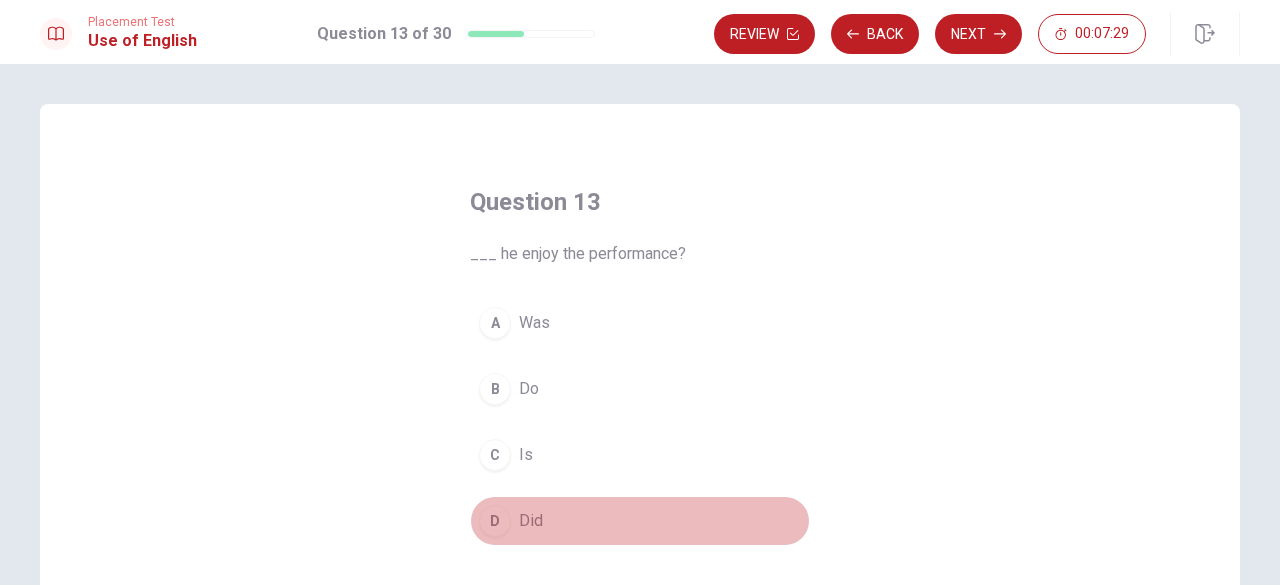 click on "D" at bounding box center (495, 521) 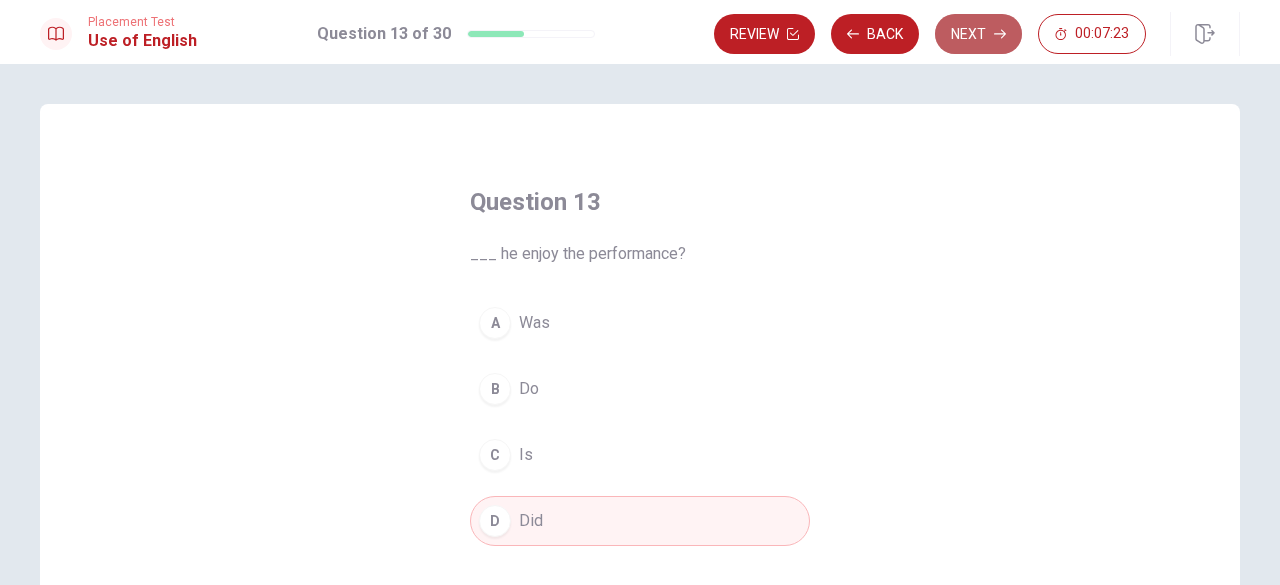 click 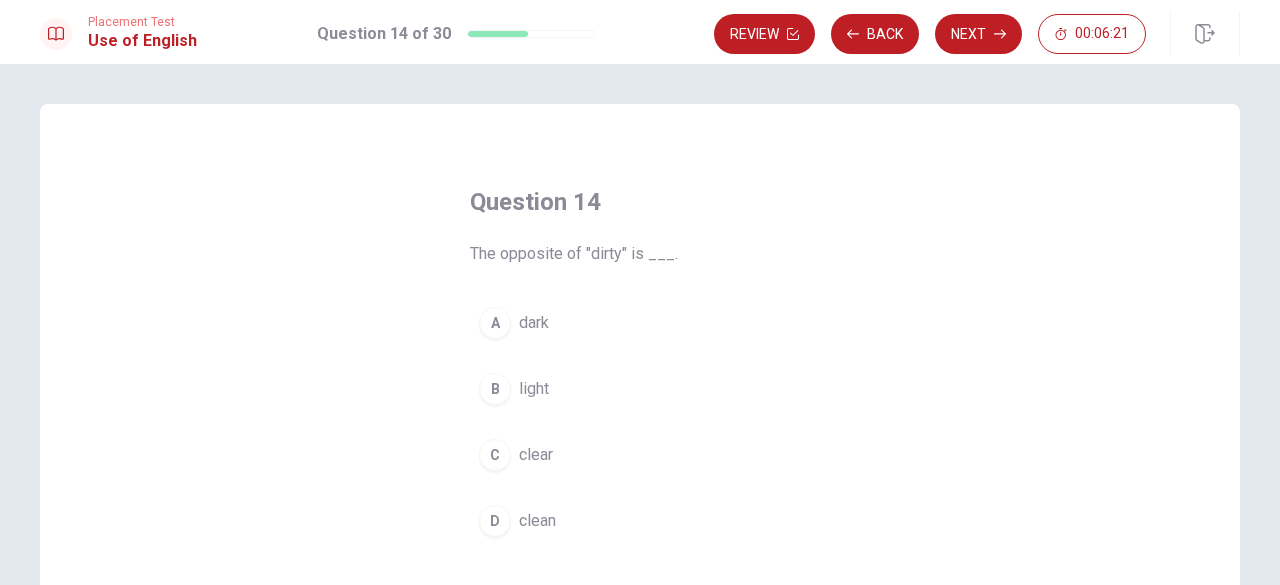 click on "D" at bounding box center (495, 521) 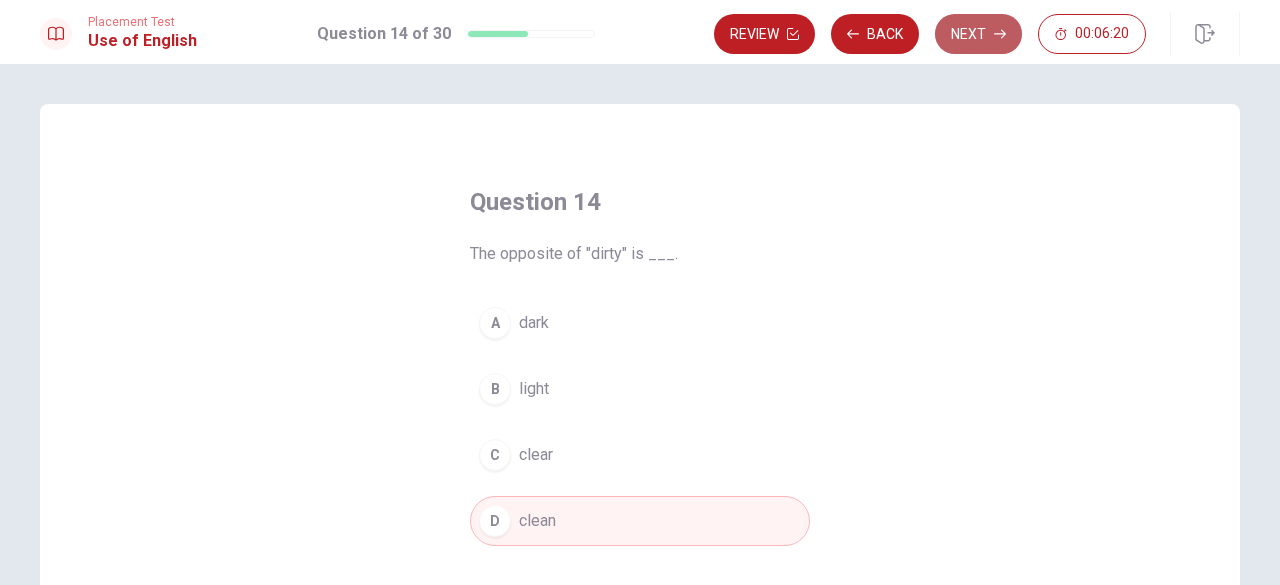 click on "Next" at bounding box center (978, 34) 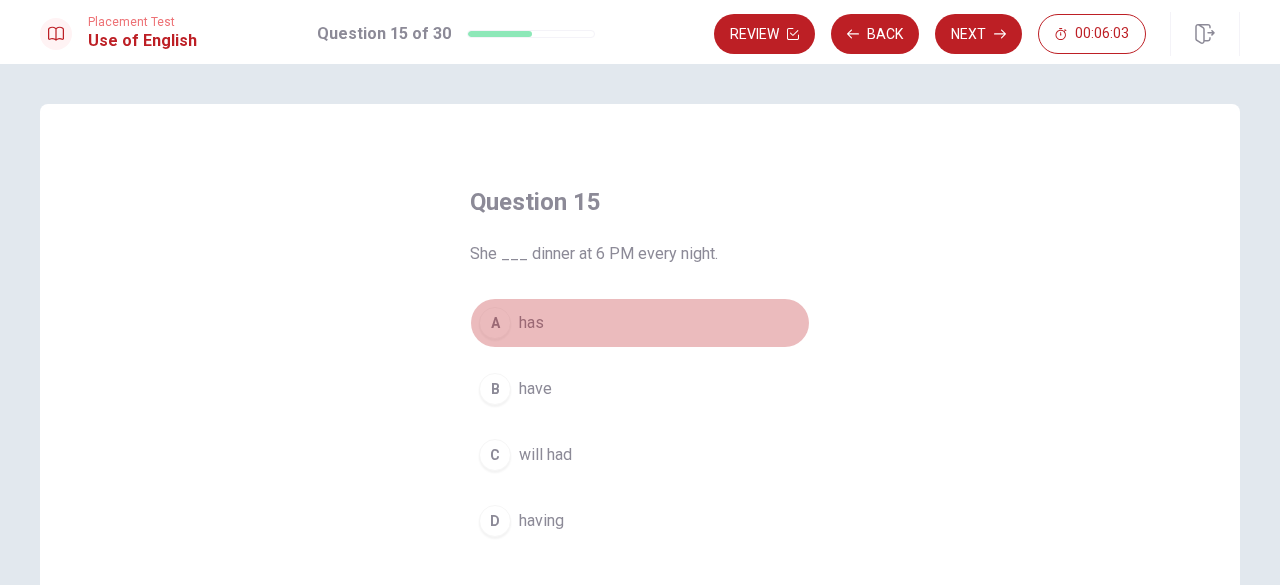 click on "A" at bounding box center (495, 323) 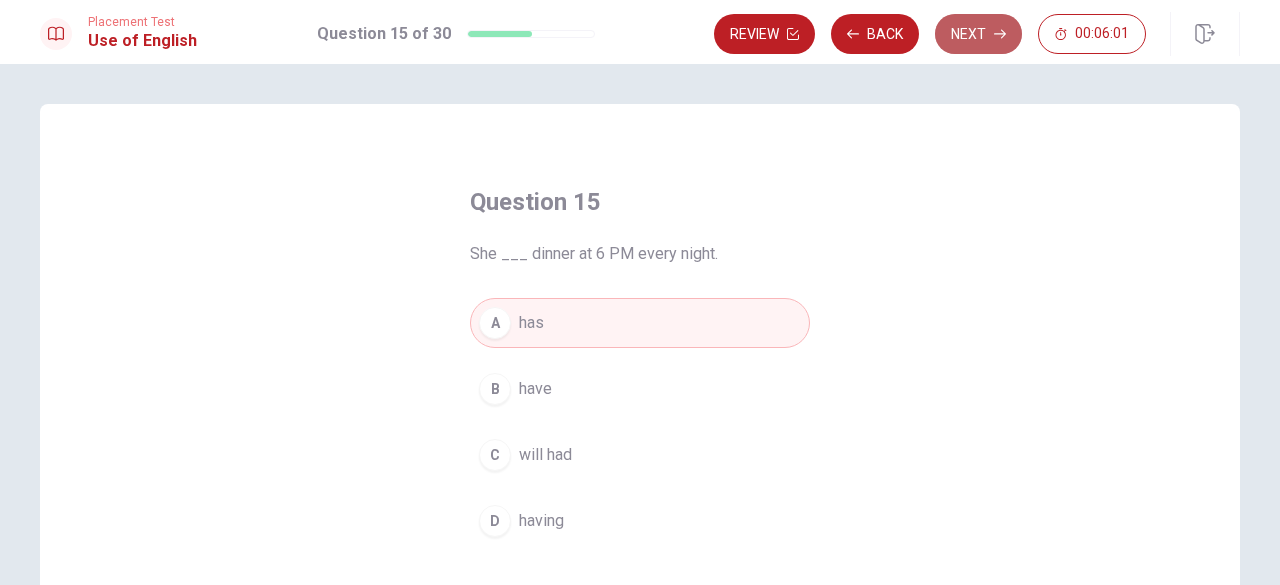 click on "Next" at bounding box center (978, 34) 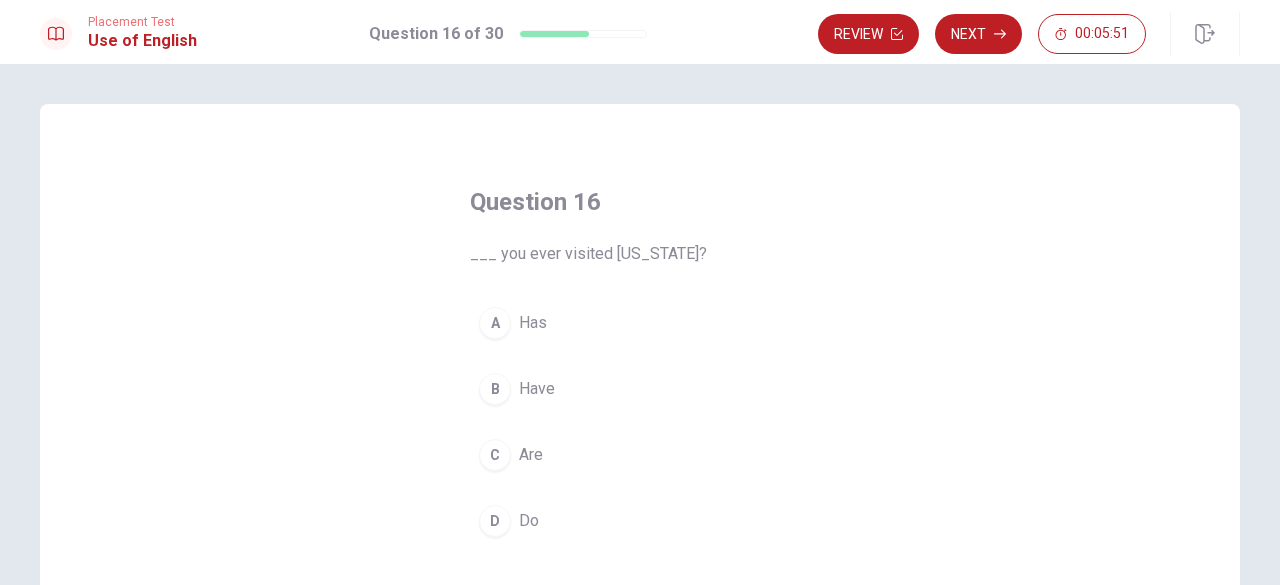 click on "Have" at bounding box center [537, 389] 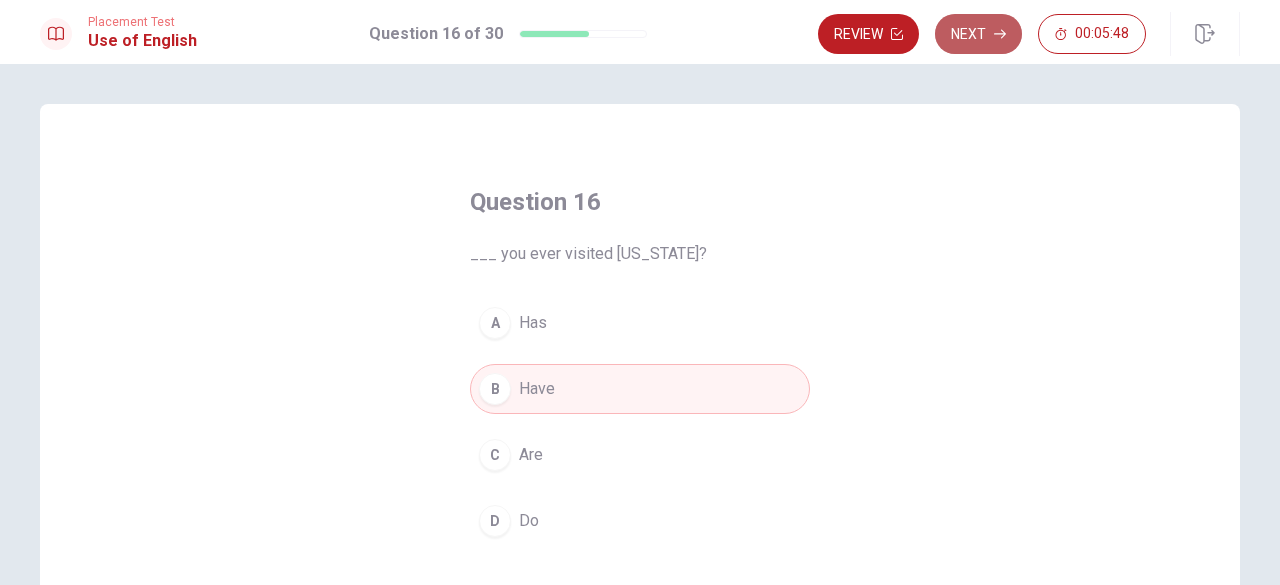click on "Next" at bounding box center (978, 34) 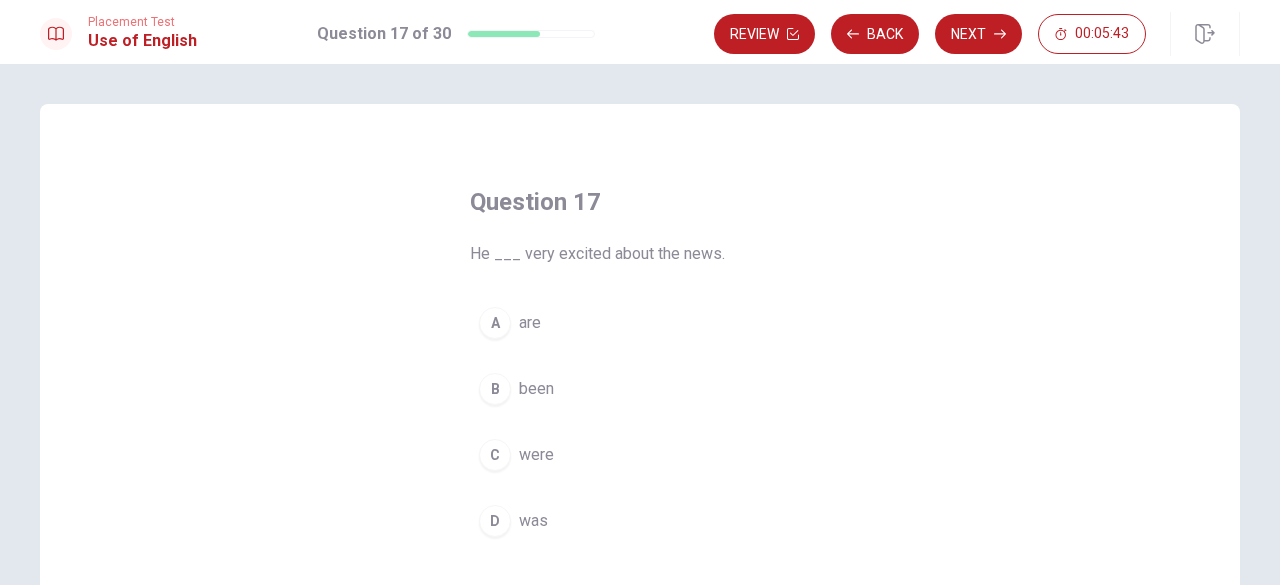 click on "was" at bounding box center [533, 521] 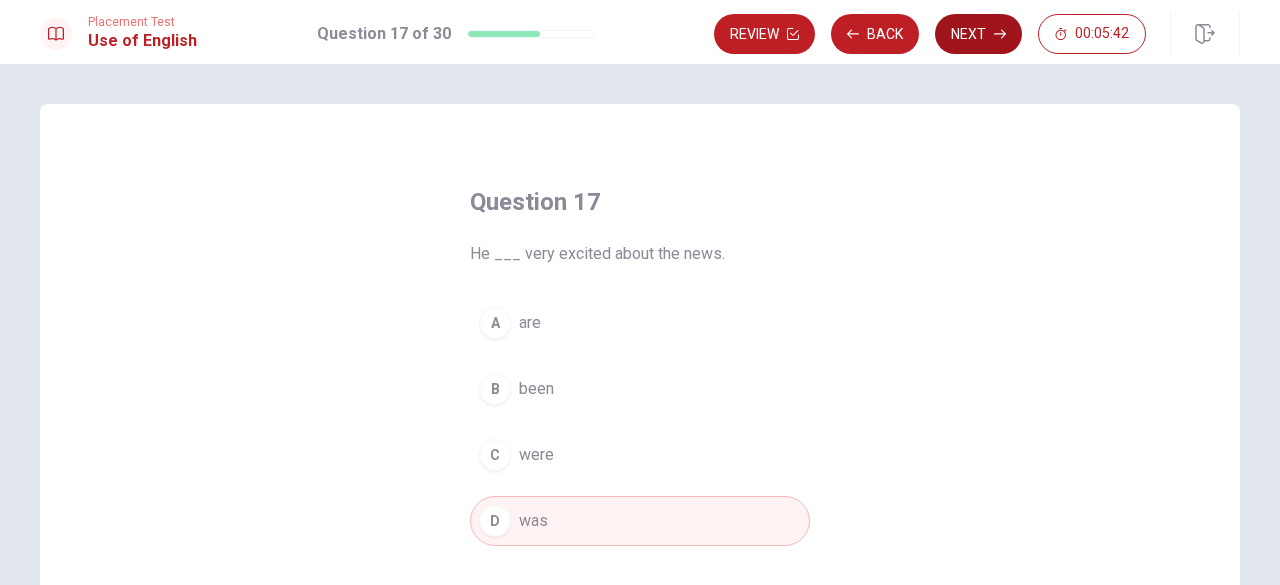 click on "Next" at bounding box center [978, 34] 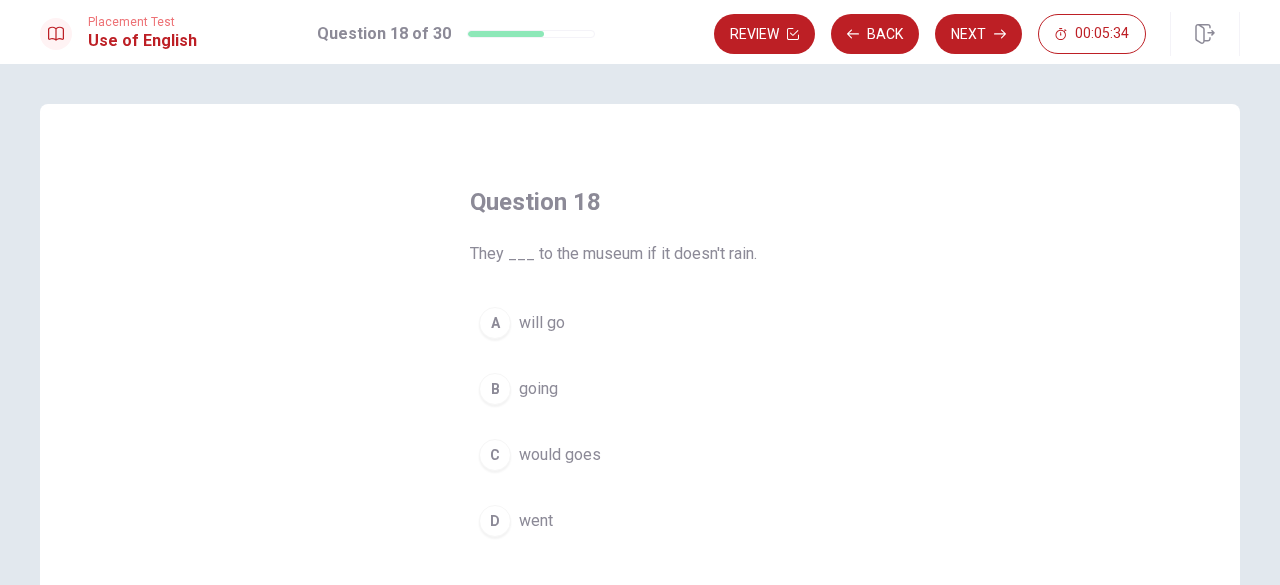 click on "would goes" at bounding box center (560, 455) 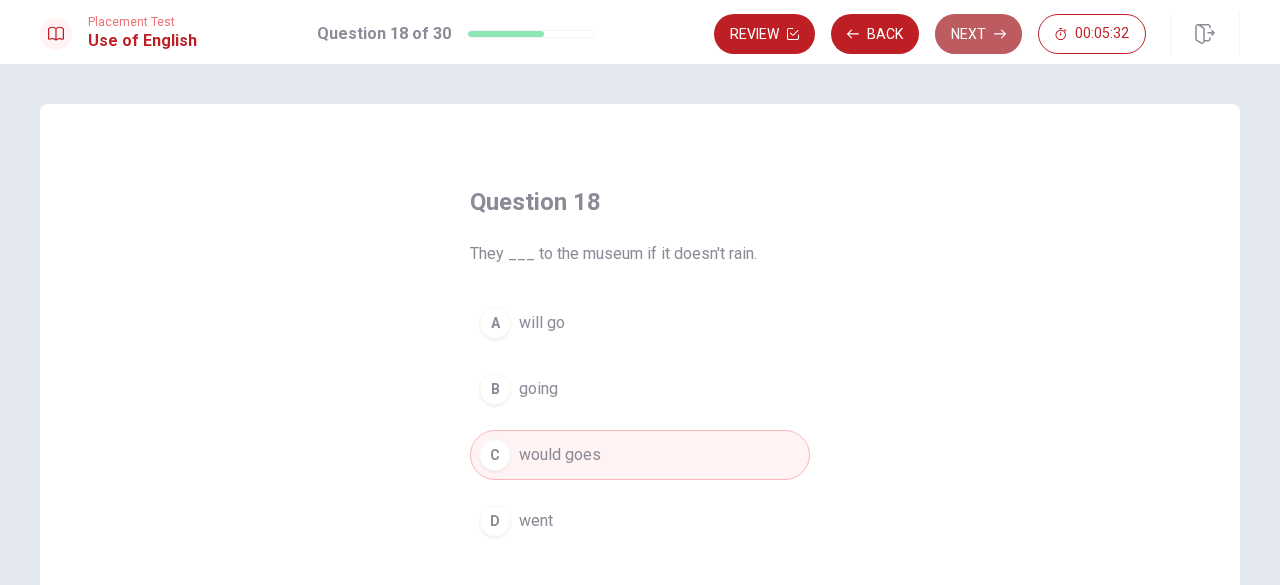 click on "Next" at bounding box center (978, 34) 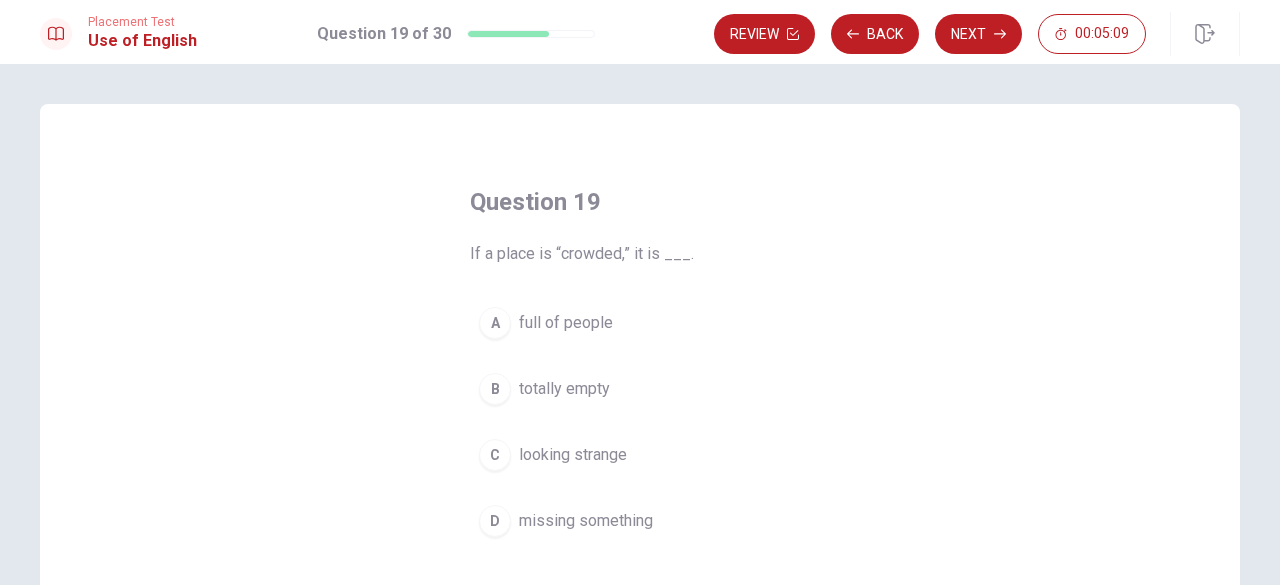 click on "full of people" at bounding box center [566, 323] 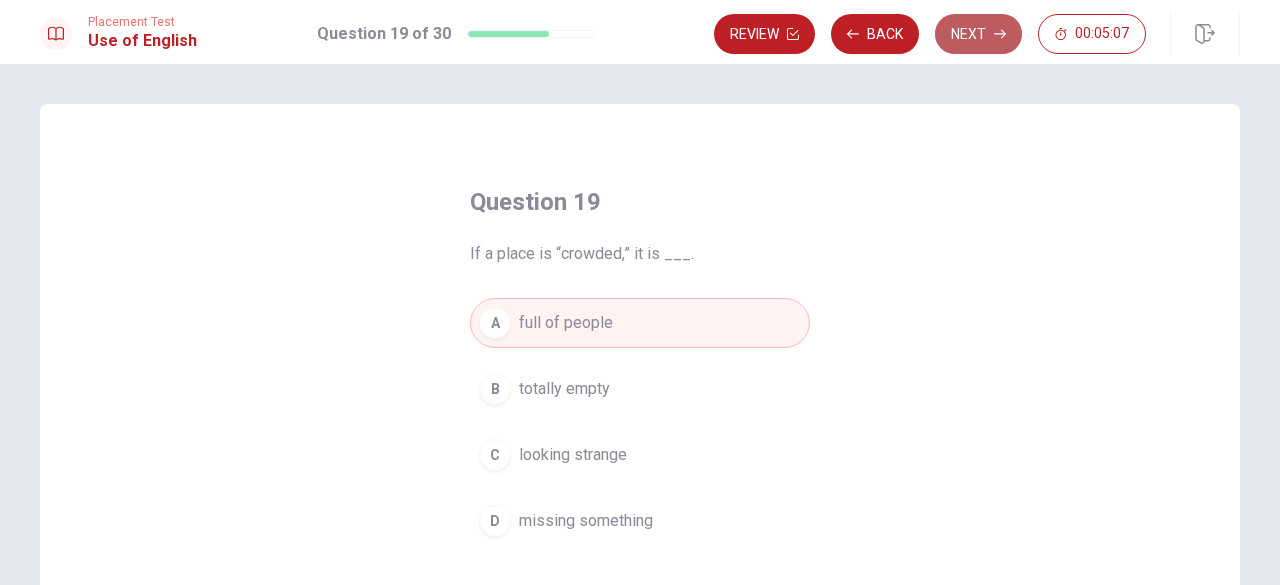 click on "Next" at bounding box center [978, 34] 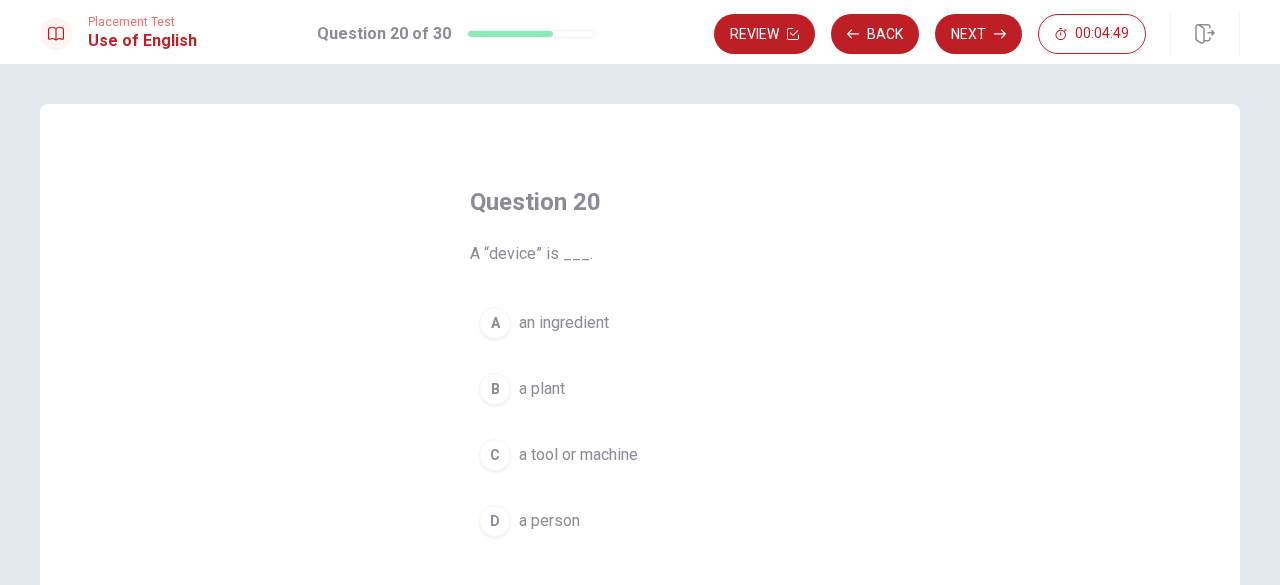 click on "a tool or machine" at bounding box center (578, 455) 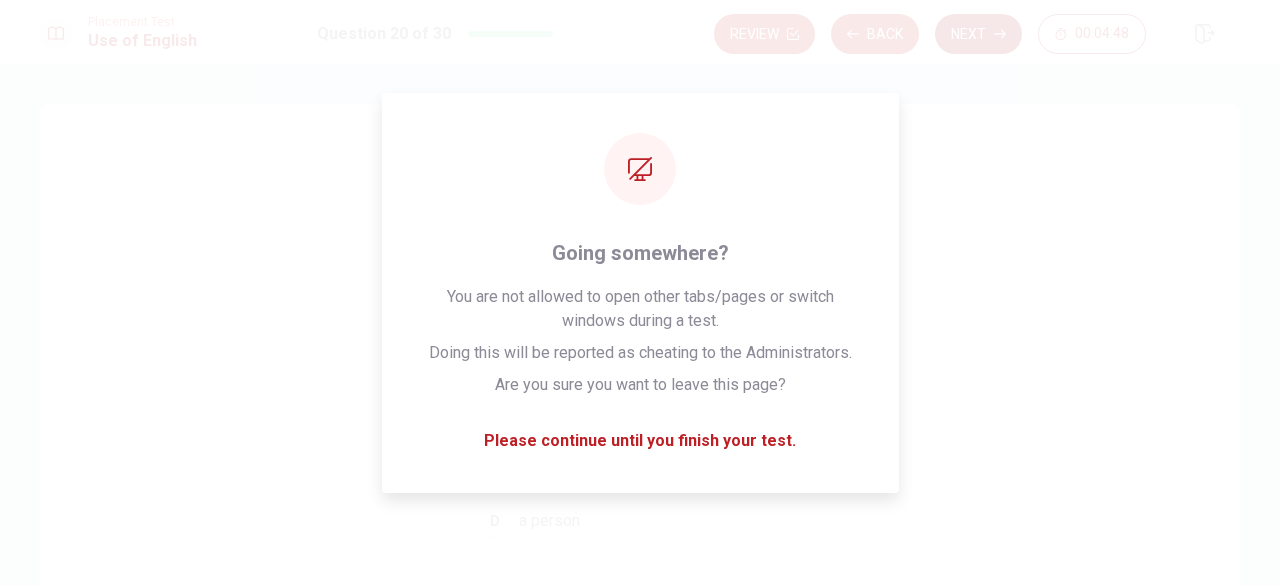 click on "Next" at bounding box center (978, 34) 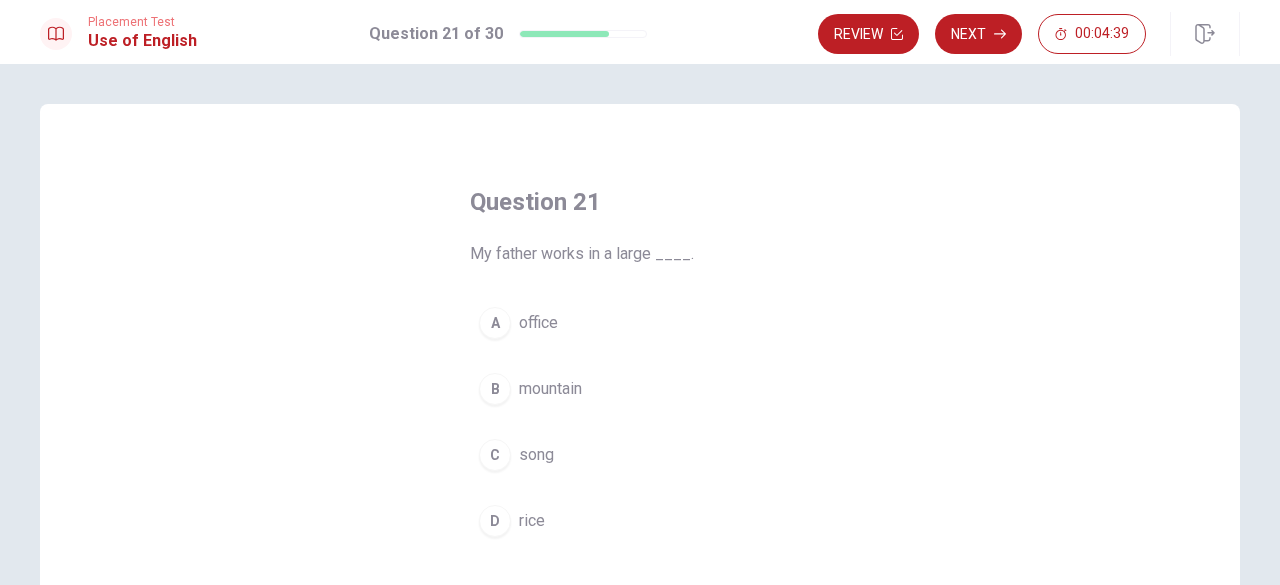 click on "office" at bounding box center [538, 323] 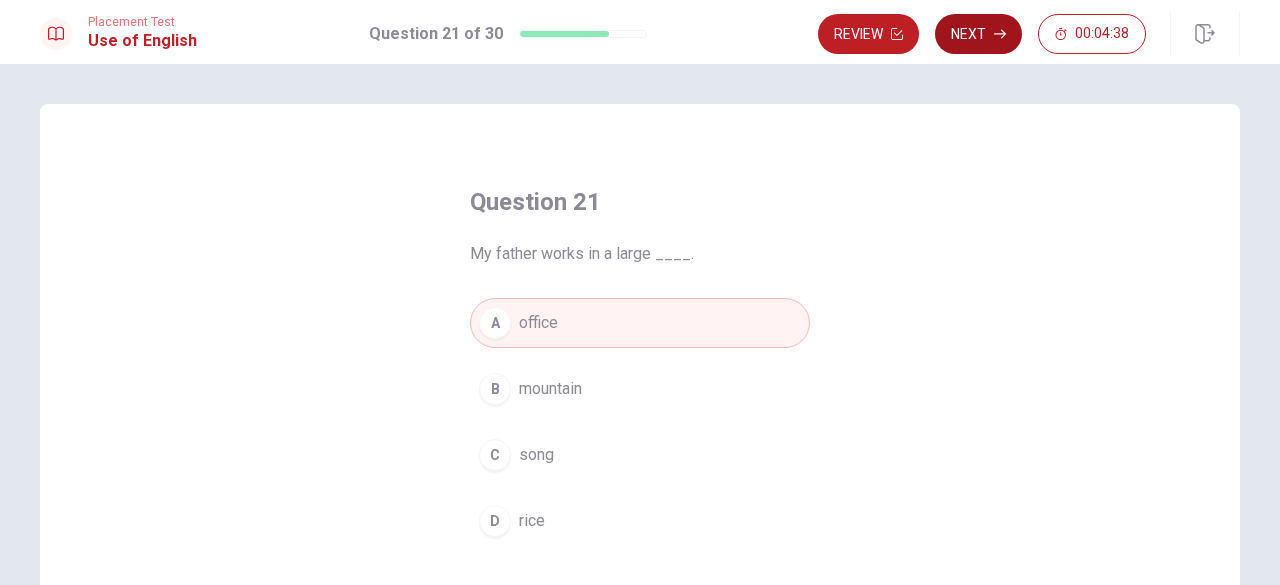 click on "Next" at bounding box center (978, 34) 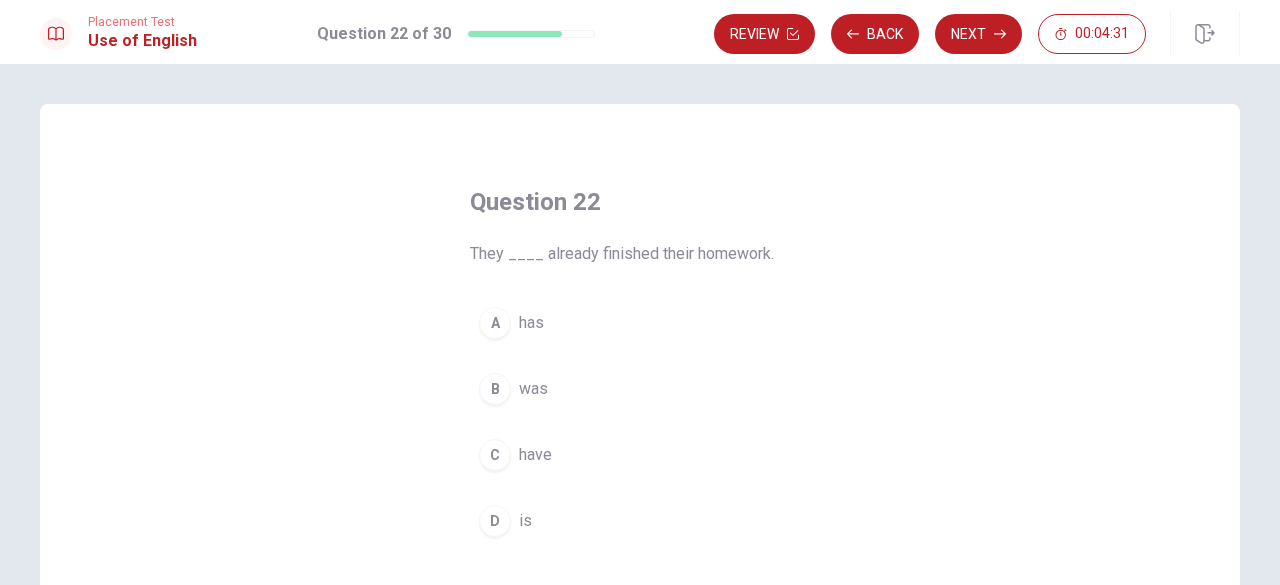 click on "have" at bounding box center [535, 455] 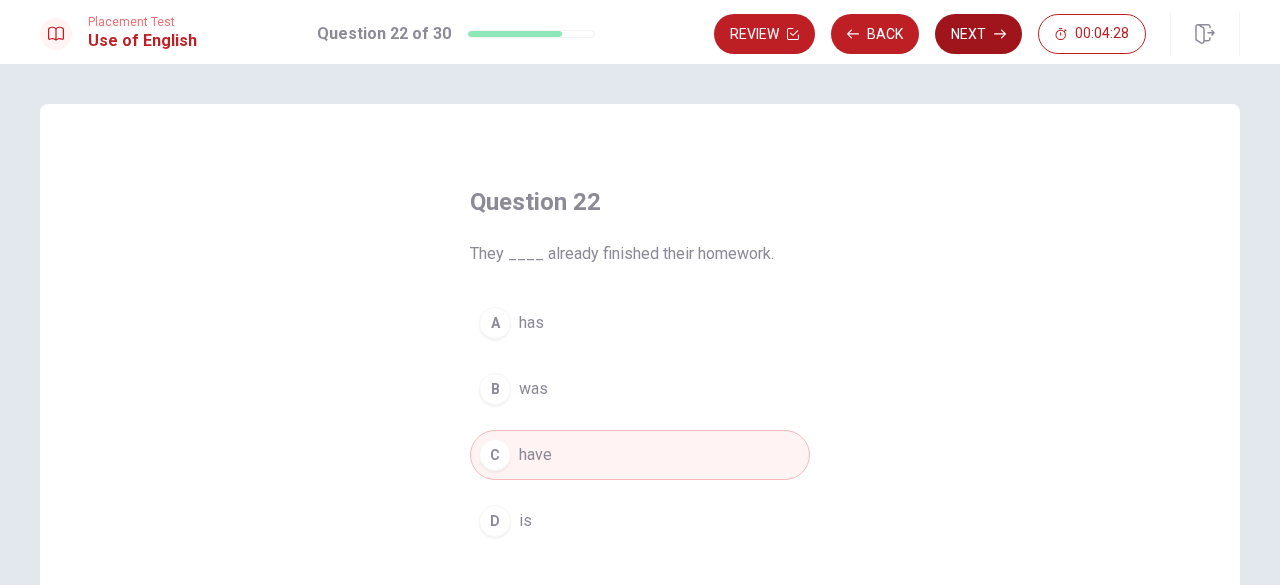 click on "Next" at bounding box center [978, 34] 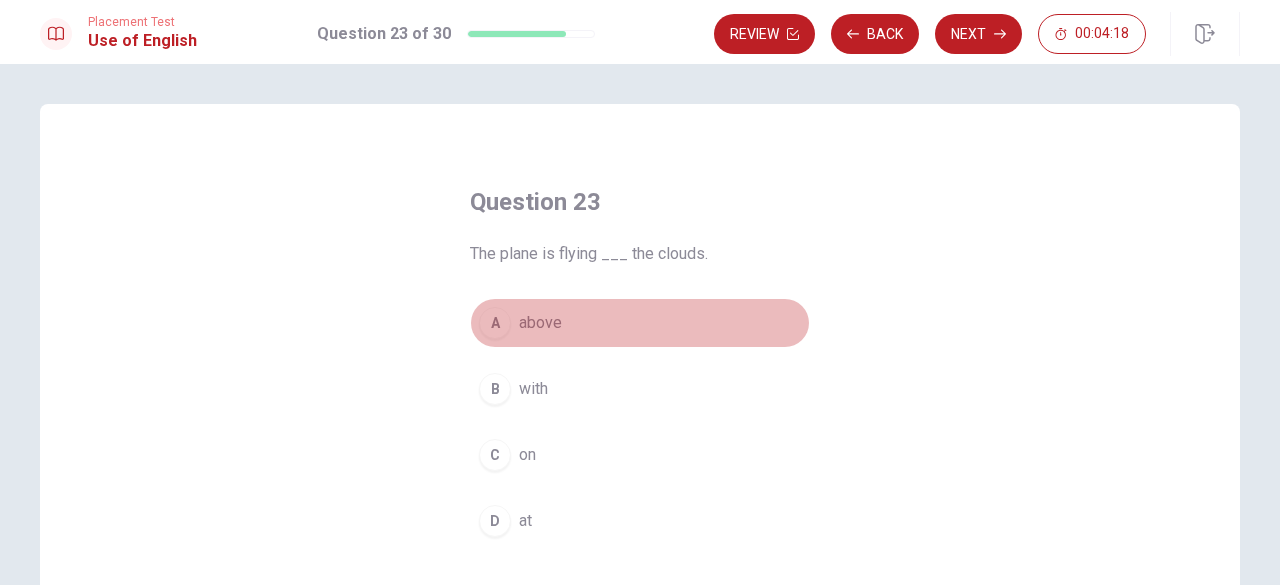 click on "A above" at bounding box center [640, 323] 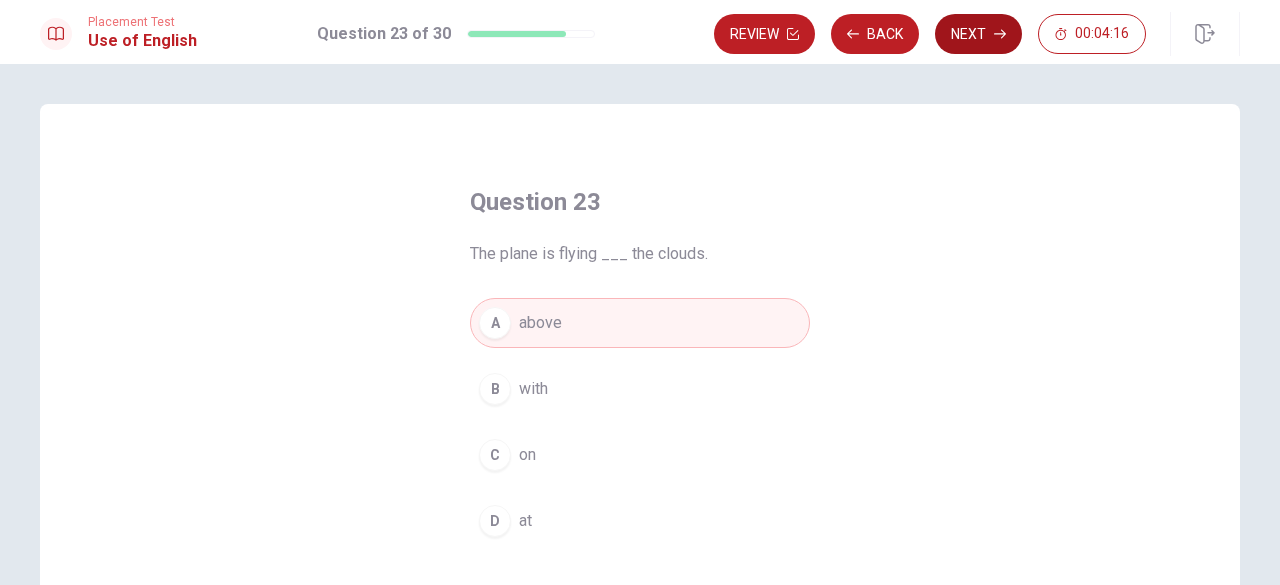 click on "Next" at bounding box center (978, 34) 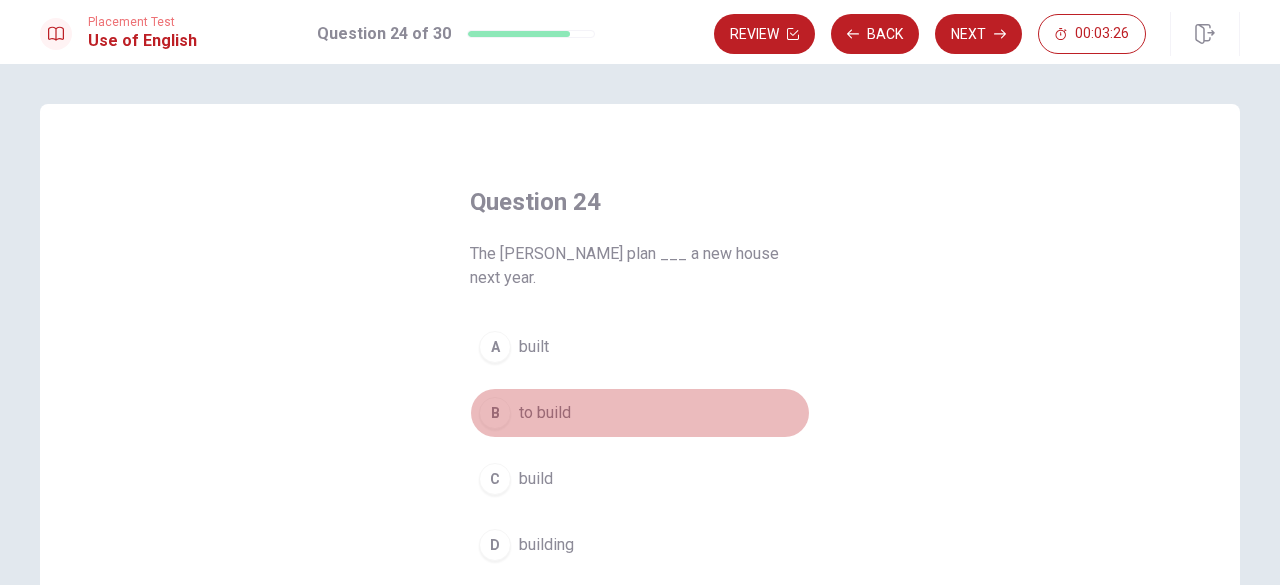 click on "B to build" at bounding box center (640, 413) 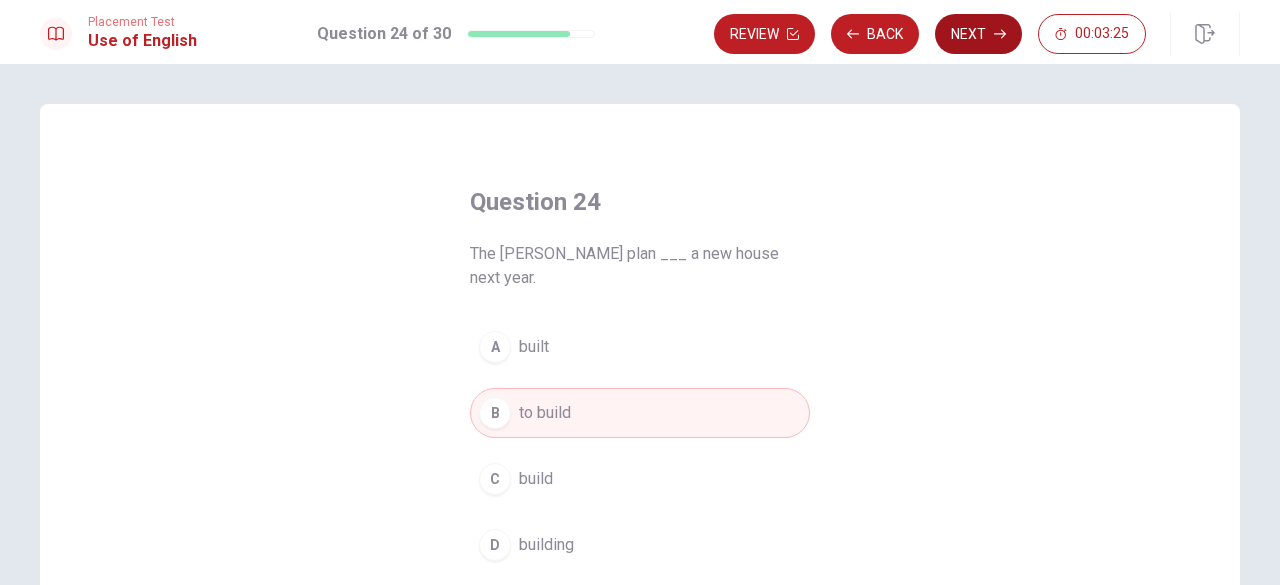 click on "Next" at bounding box center [978, 34] 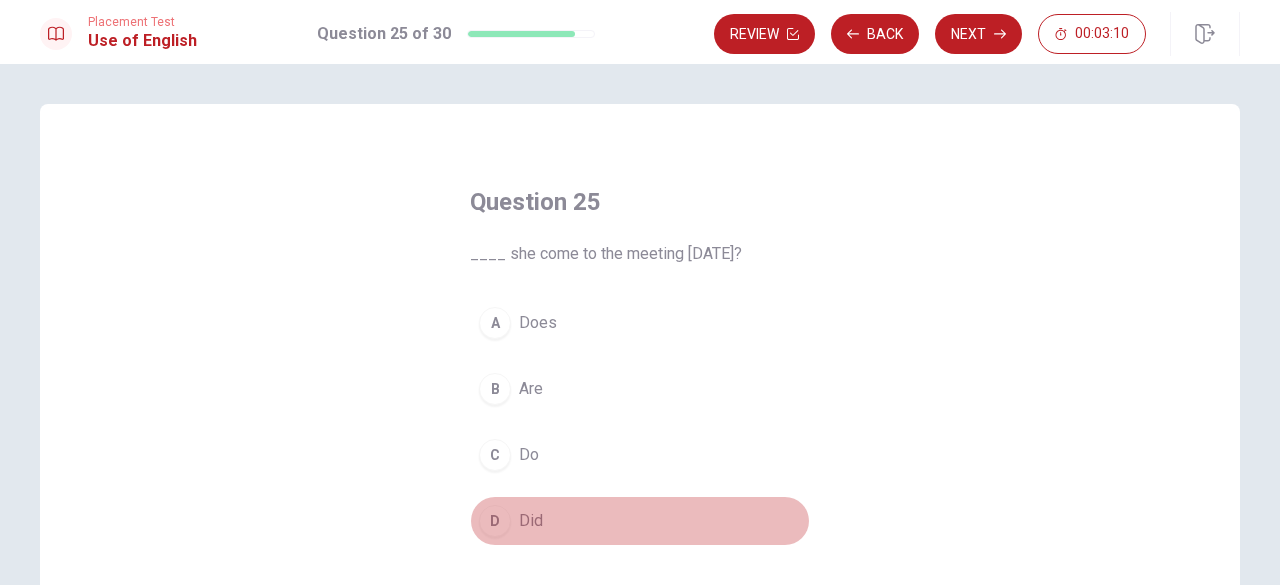 click on "Did" at bounding box center (531, 521) 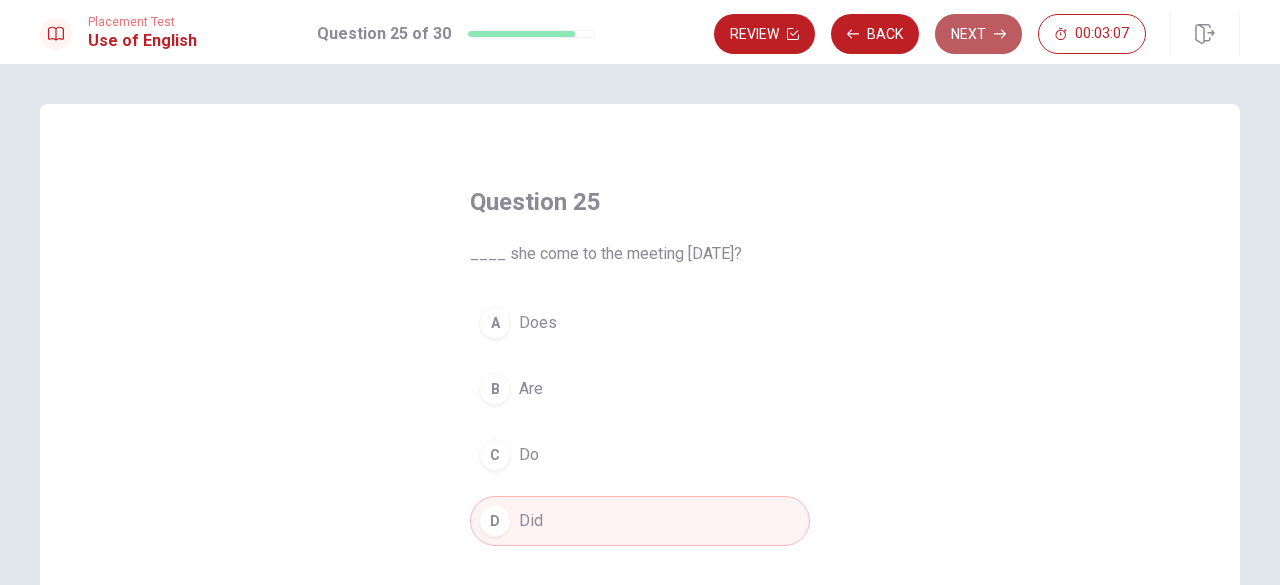click on "Next" at bounding box center (978, 34) 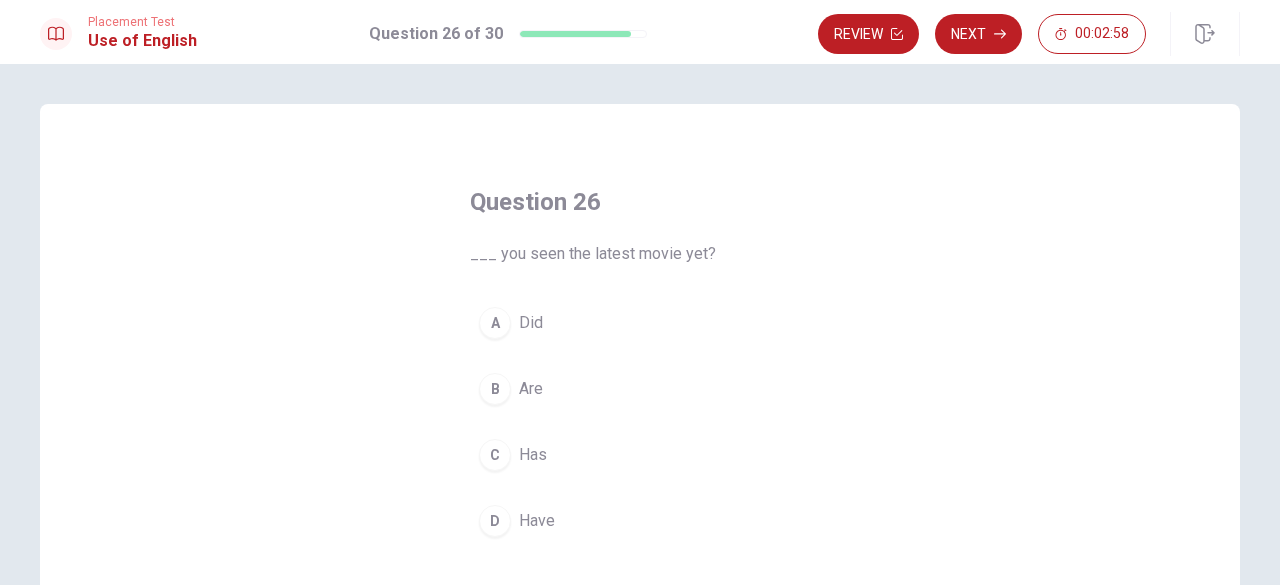 click on "D Have" at bounding box center (640, 521) 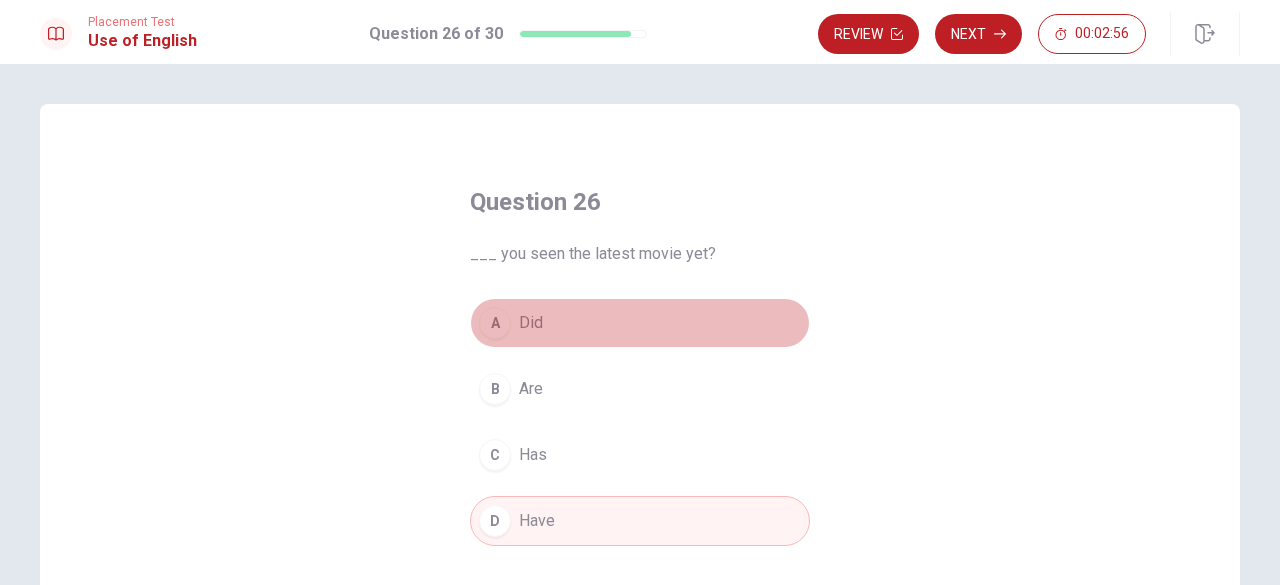 click on "Did" at bounding box center [531, 323] 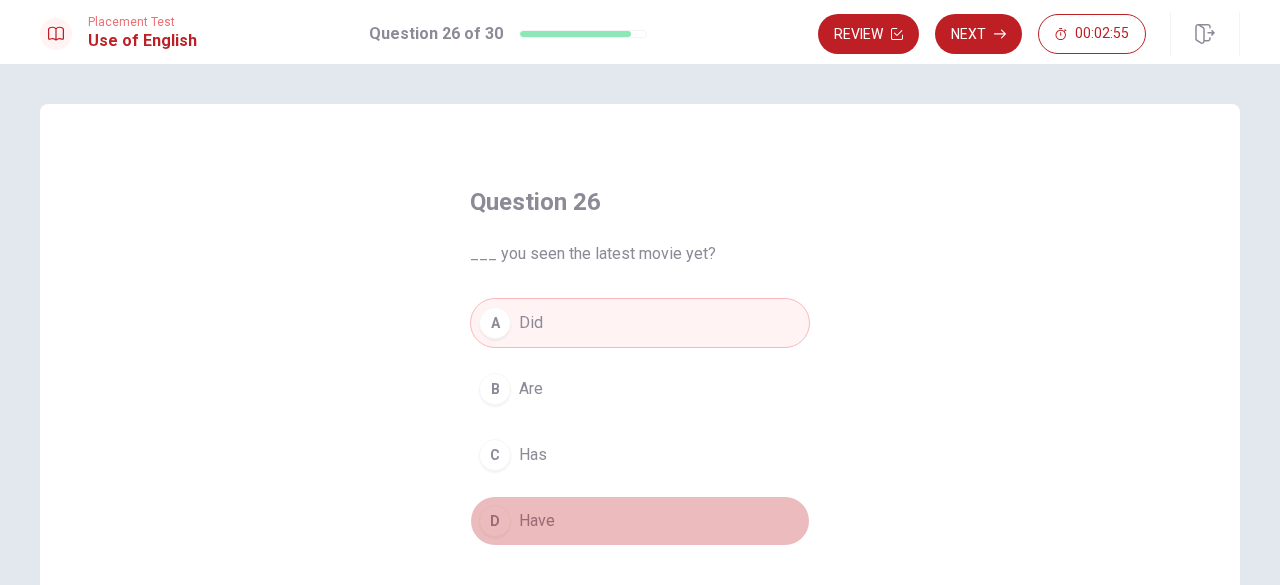 click on "D Have" at bounding box center (640, 521) 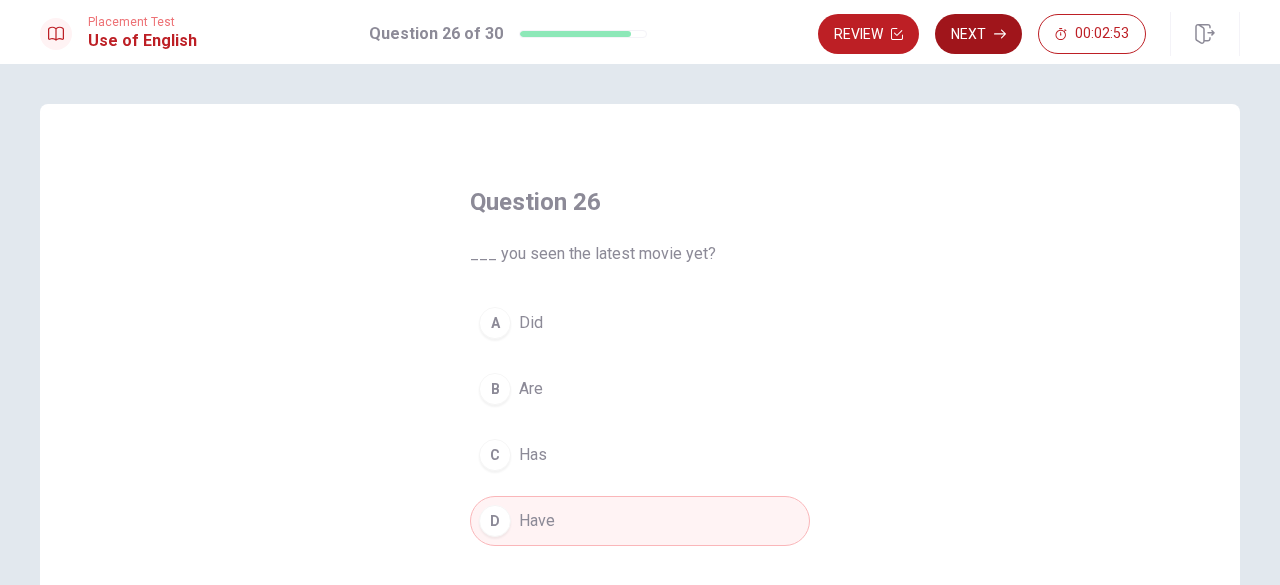 click on "Next" at bounding box center [978, 34] 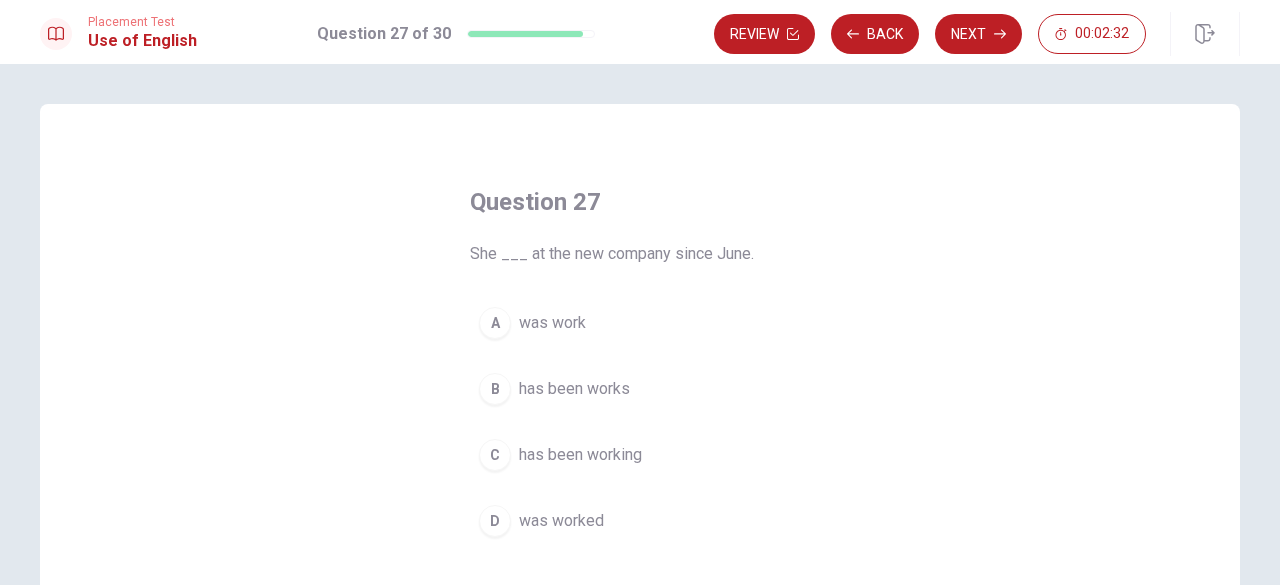 click on "has been working" at bounding box center (580, 455) 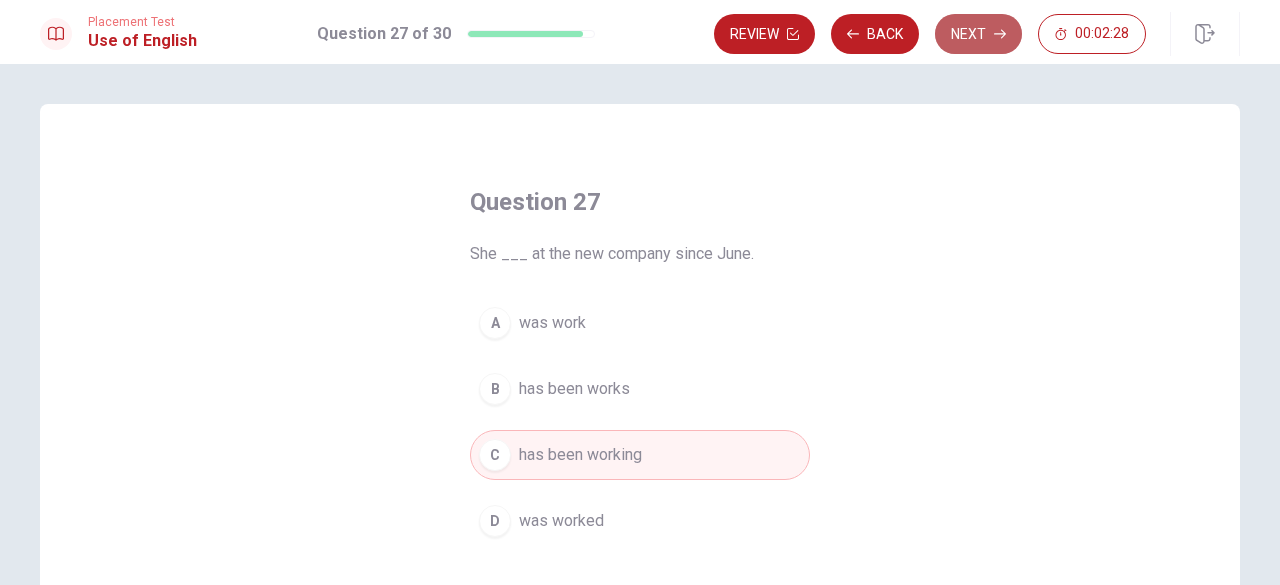 click on "Next" at bounding box center (978, 34) 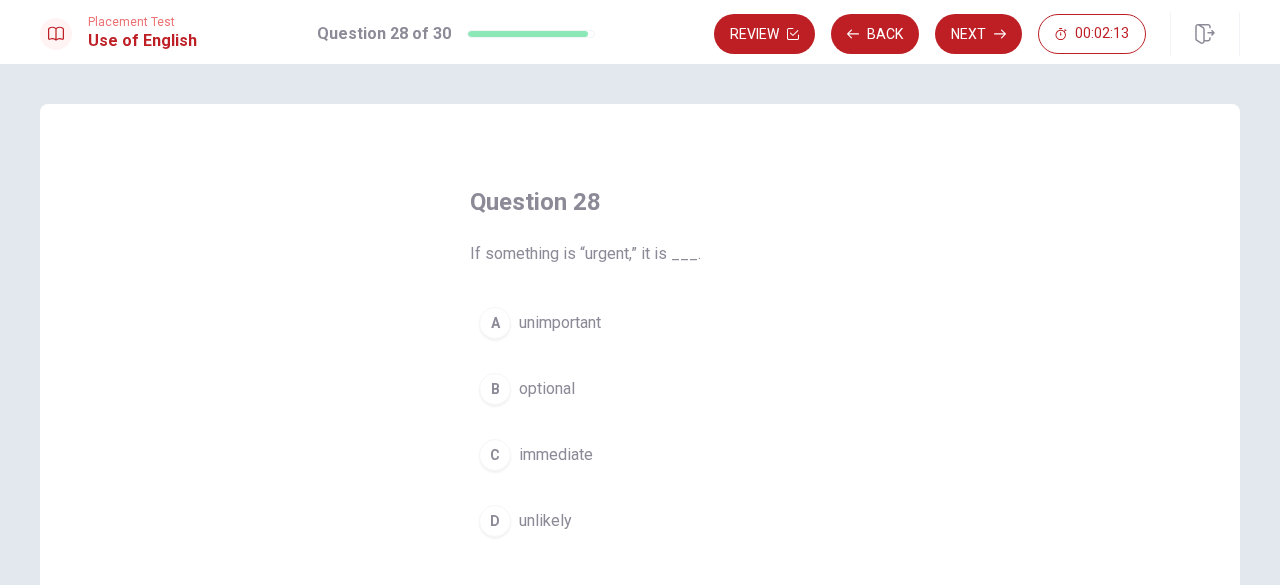 click on "immediate" at bounding box center [556, 455] 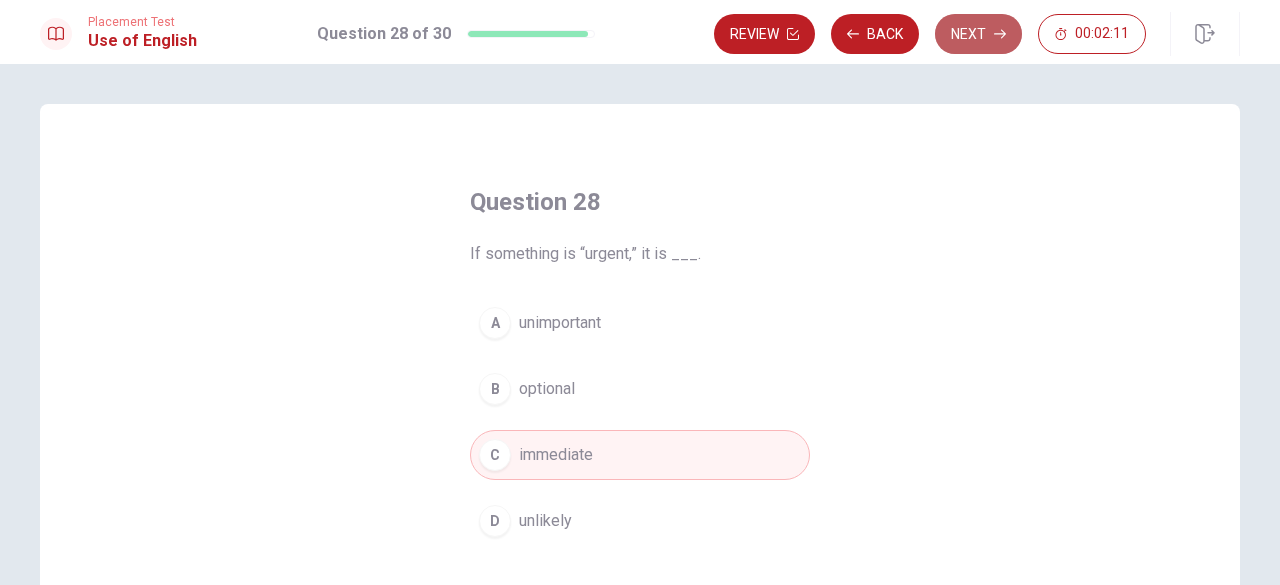 click on "Next" at bounding box center [978, 34] 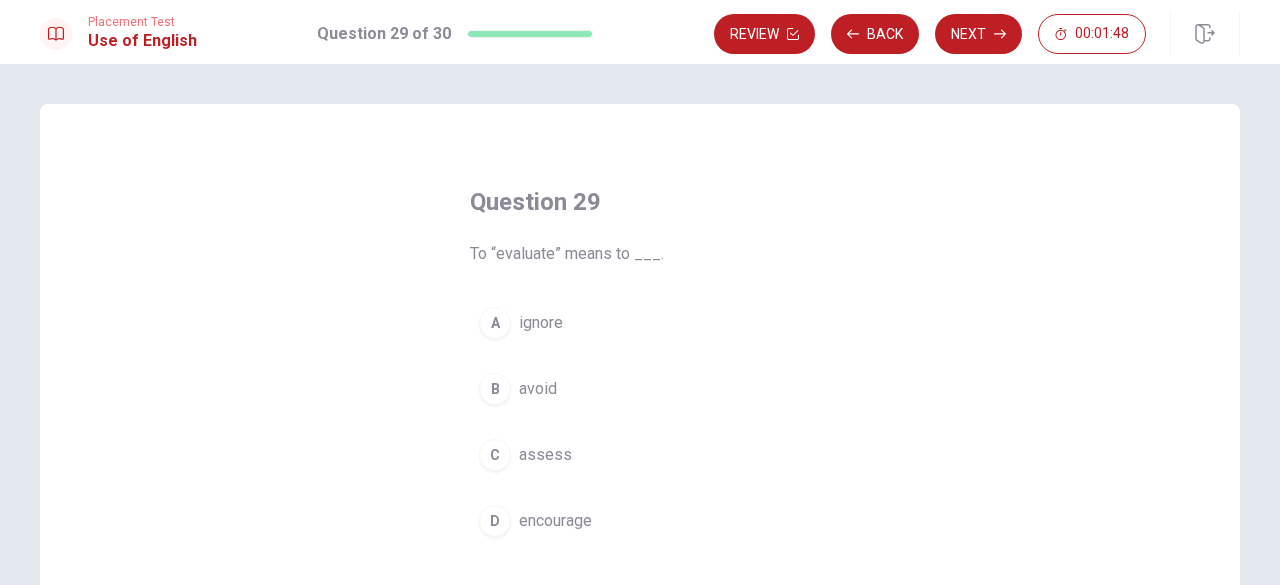 click on "C assess" at bounding box center (640, 455) 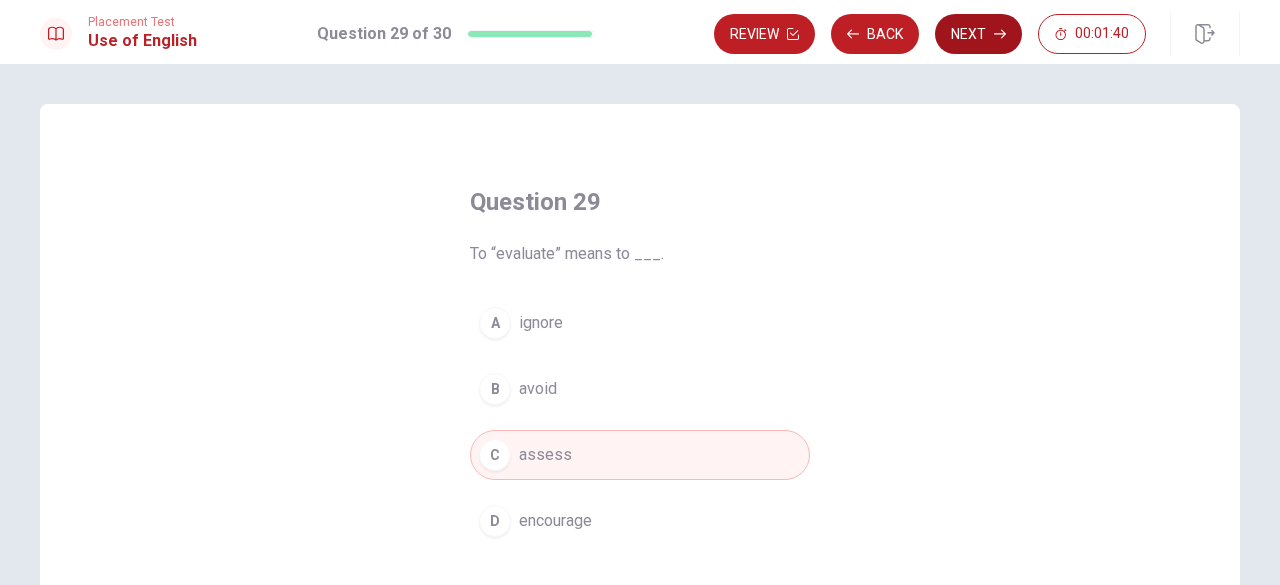 click on "Next" at bounding box center [978, 34] 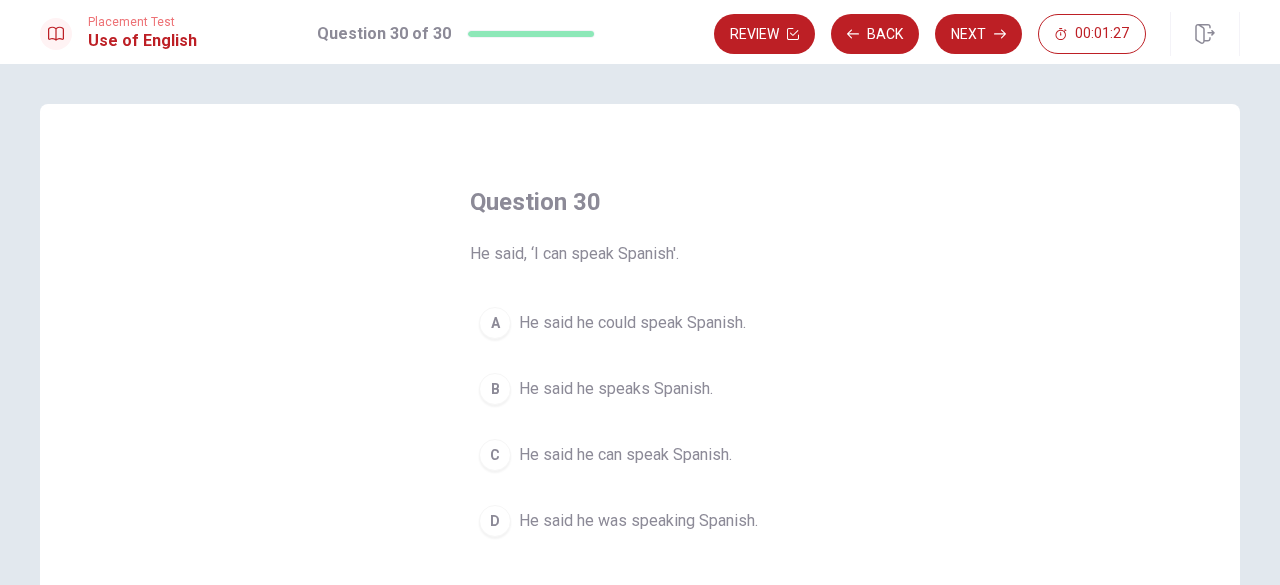 click on "He said he can speak Spanish." at bounding box center [625, 455] 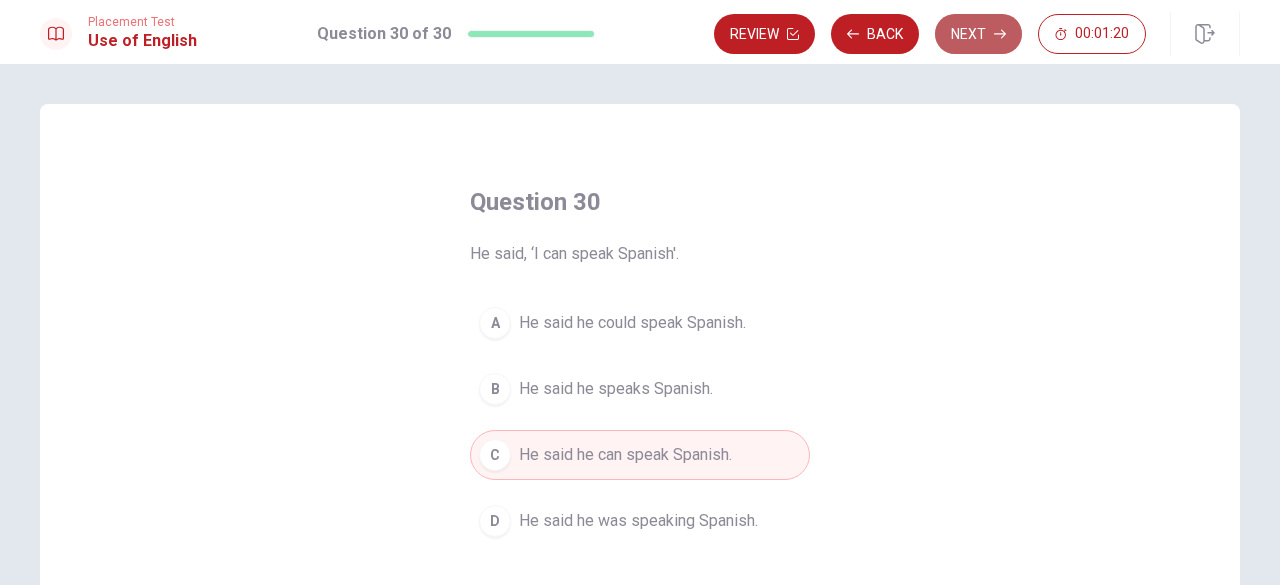 click on "Next" at bounding box center [978, 34] 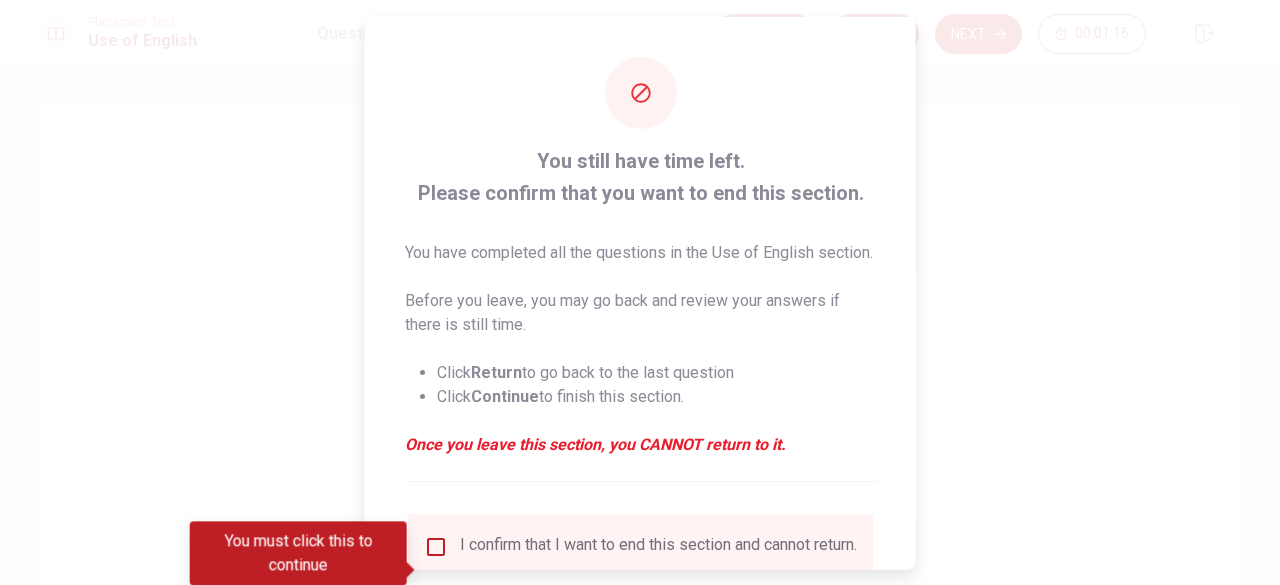 click at bounding box center [640, 292] 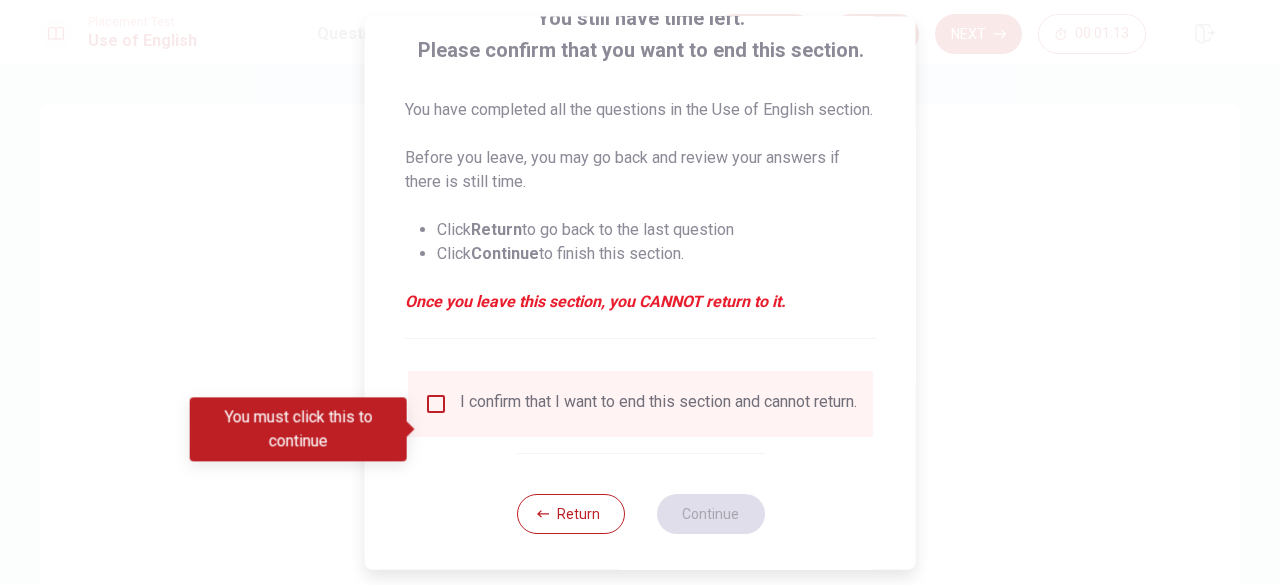 scroll, scrollTop: 145, scrollLeft: 0, axis: vertical 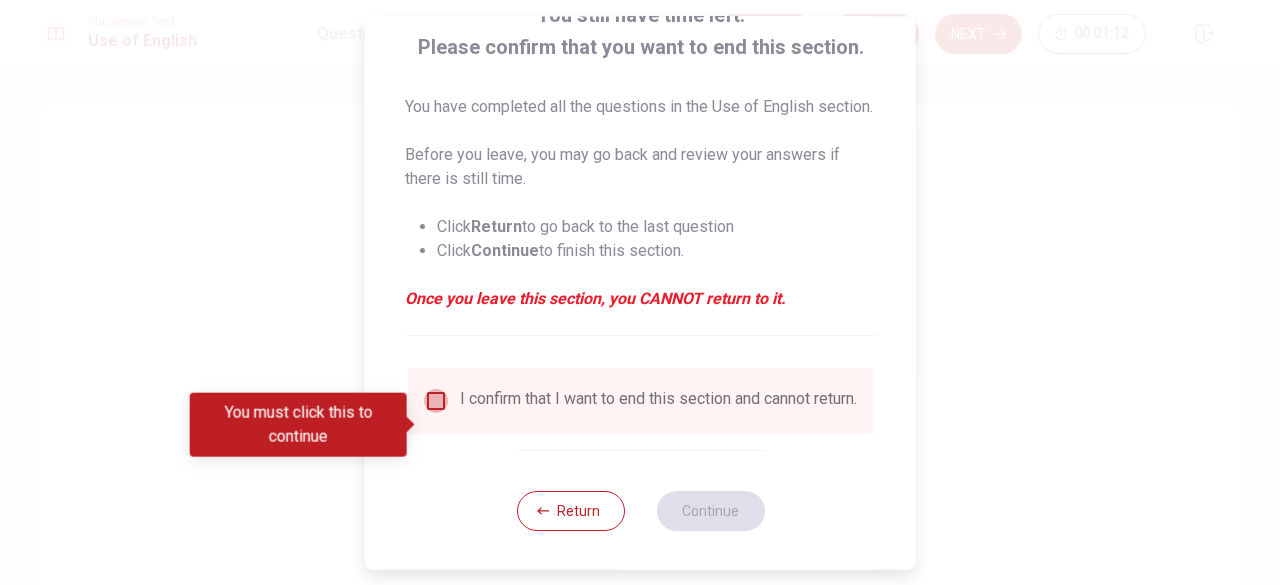 click at bounding box center [436, 401] 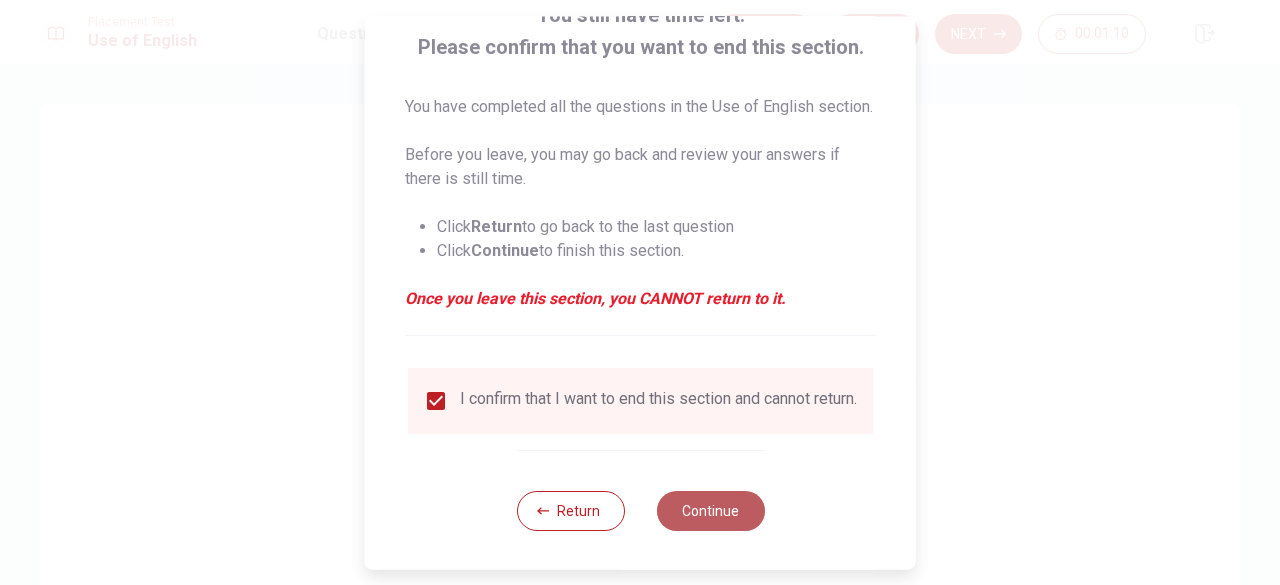click on "Continue" at bounding box center [710, 511] 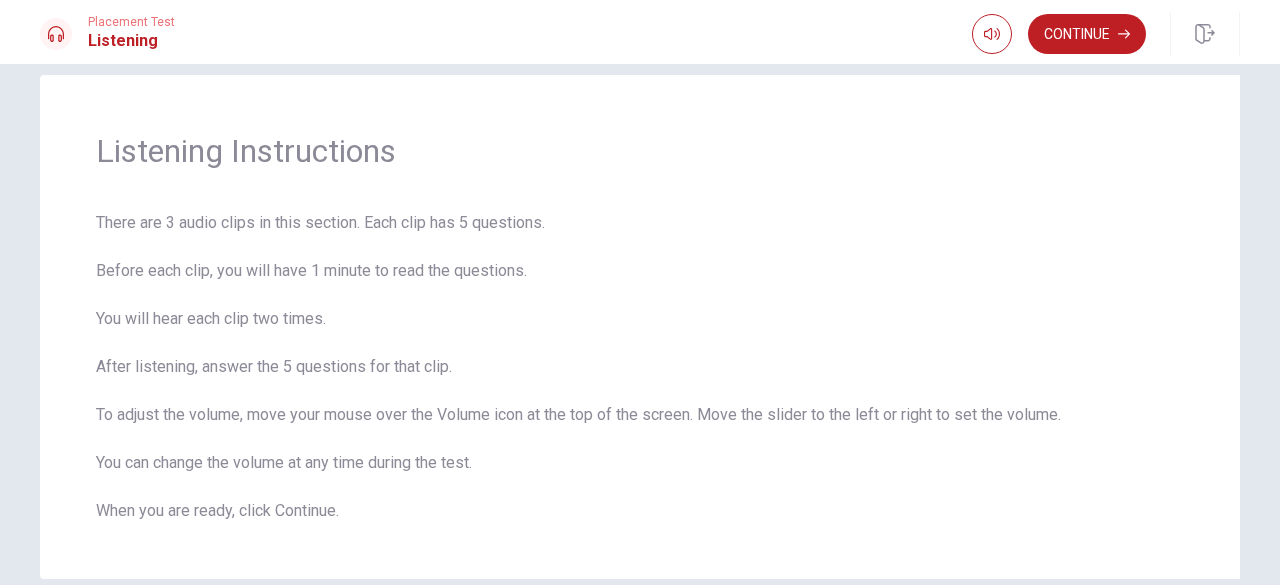 scroll, scrollTop: 75, scrollLeft: 0, axis: vertical 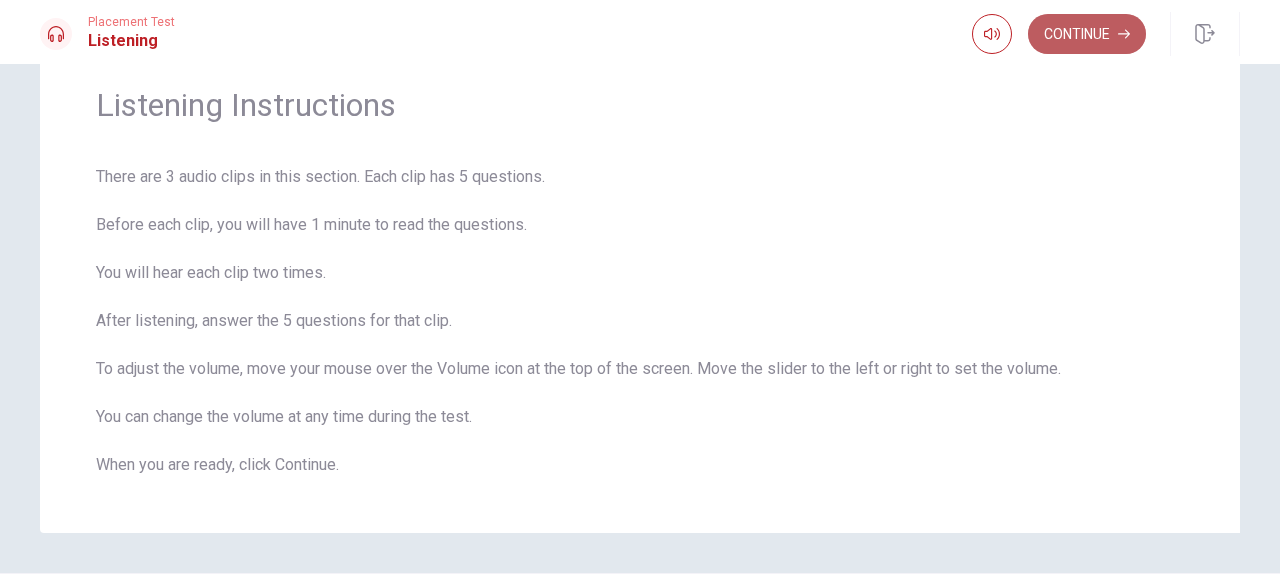 click on "Continue" at bounding box center [1087, 34] 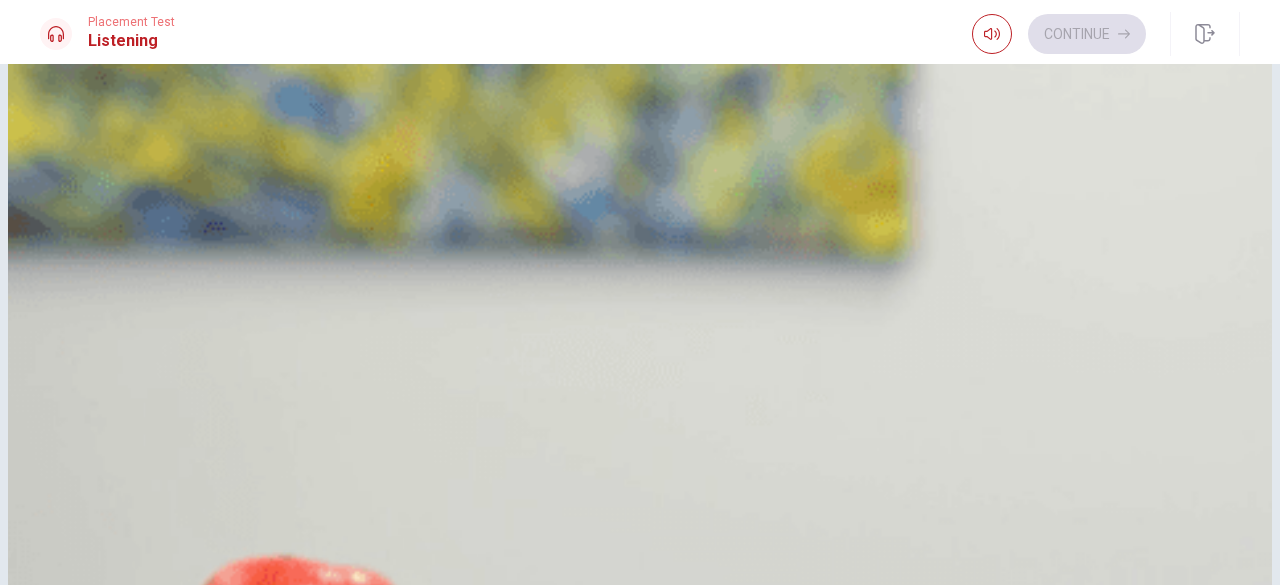 scroll, scrollTop: 0, scrollLeft: 0, axis: both 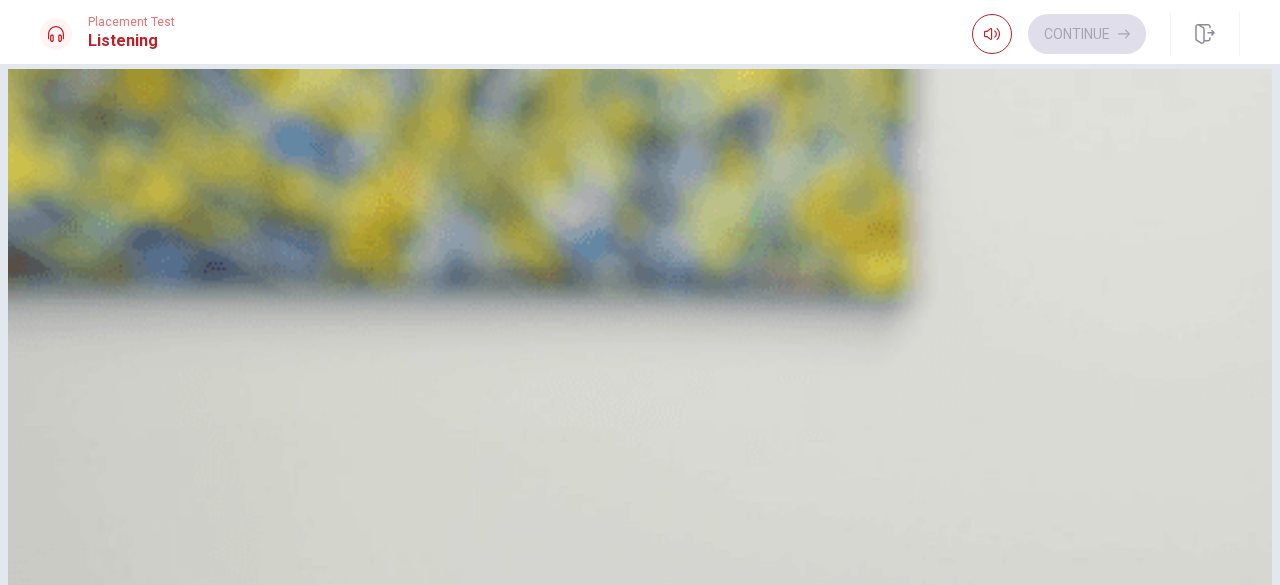 click on "D" at bounding box center [65, 292] 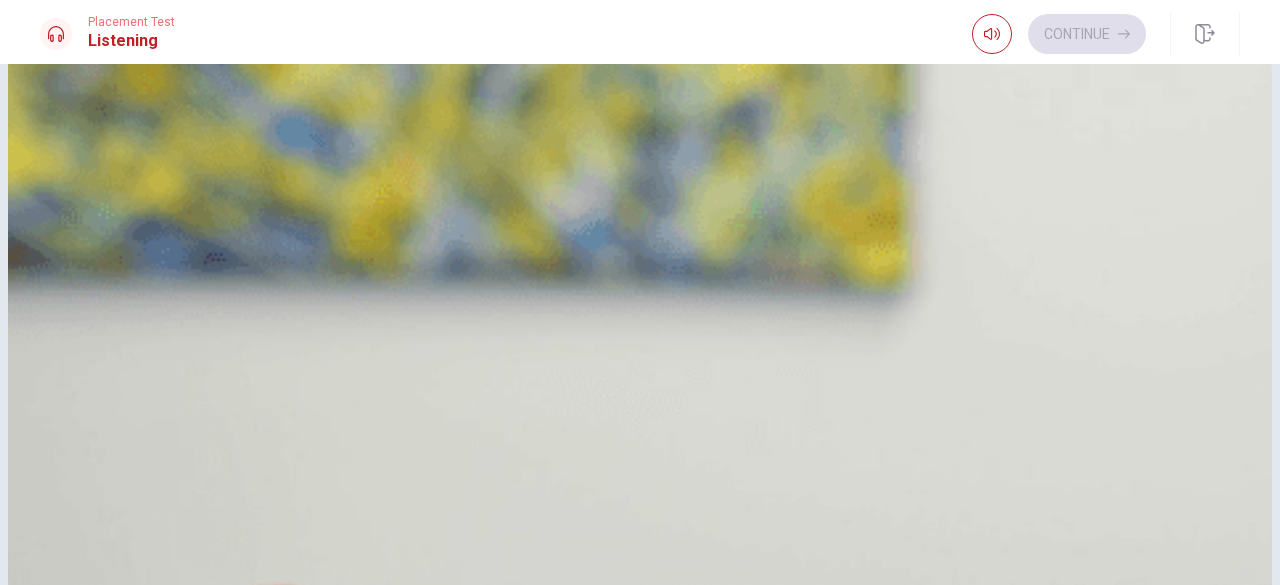 scroll, scrollTop: 30, scrollLeft: 0, axis: vertical 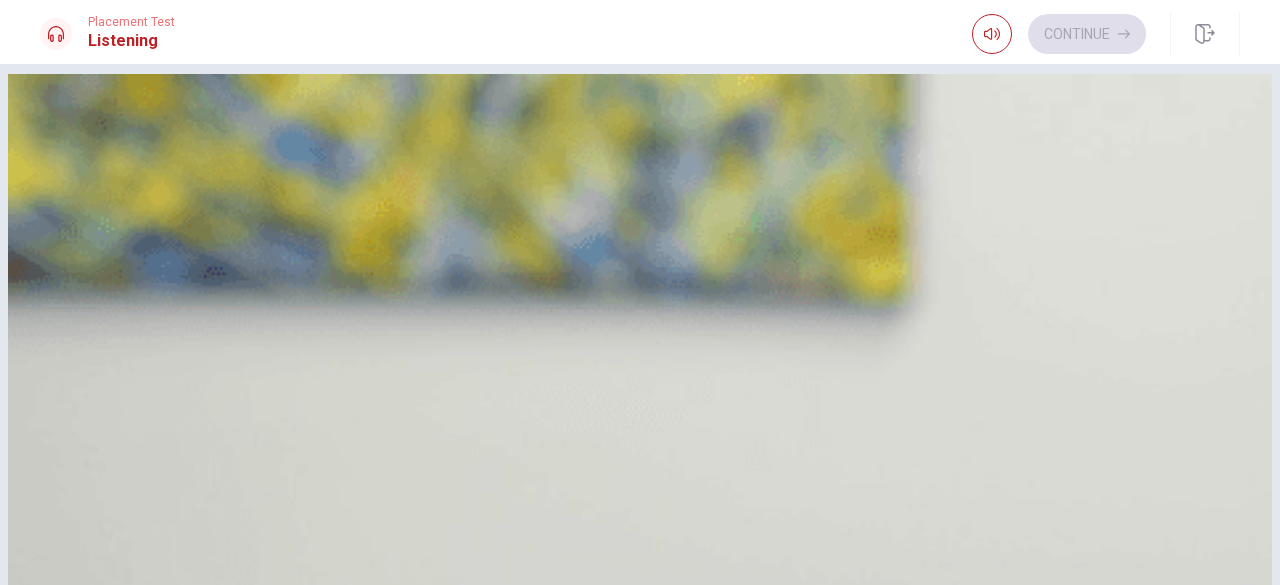 click on "Give the presentation" at bounding box center (163, 445) 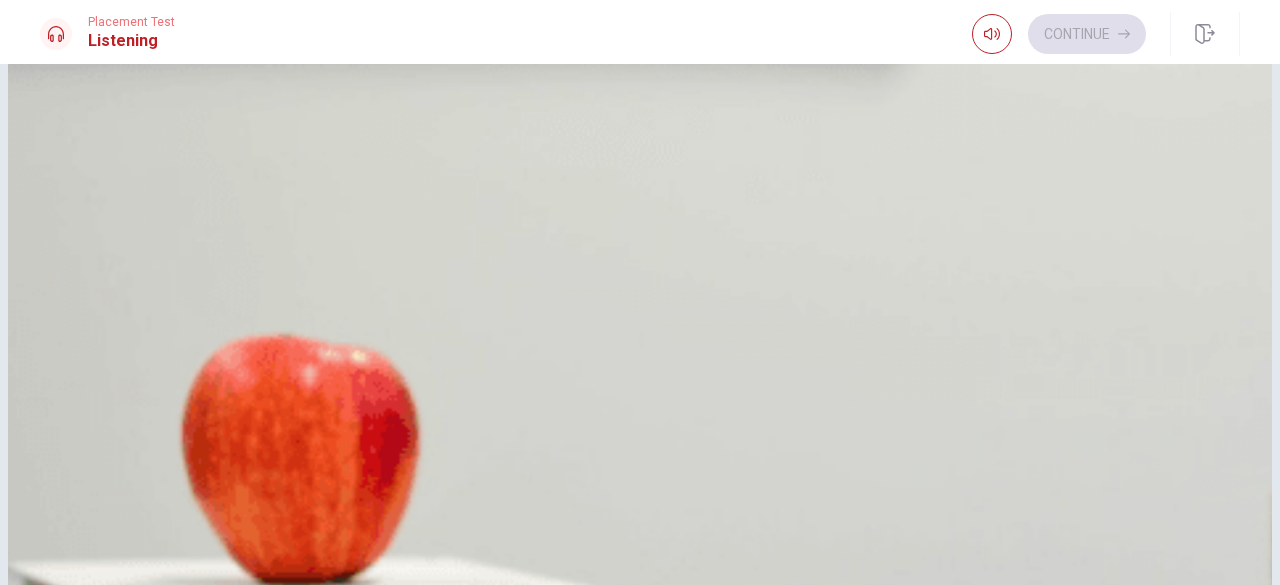 scroll, scrollTop: 318, scrollLeft: 0, axis: vertical 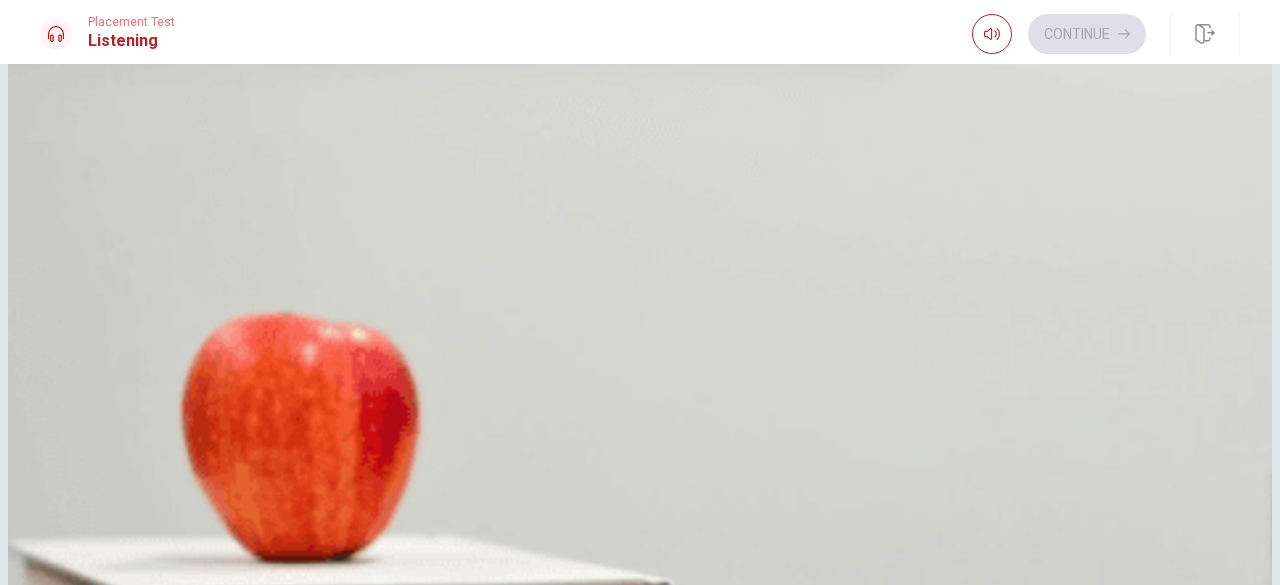 click on "A A group project" at bounding box center (640, 851) 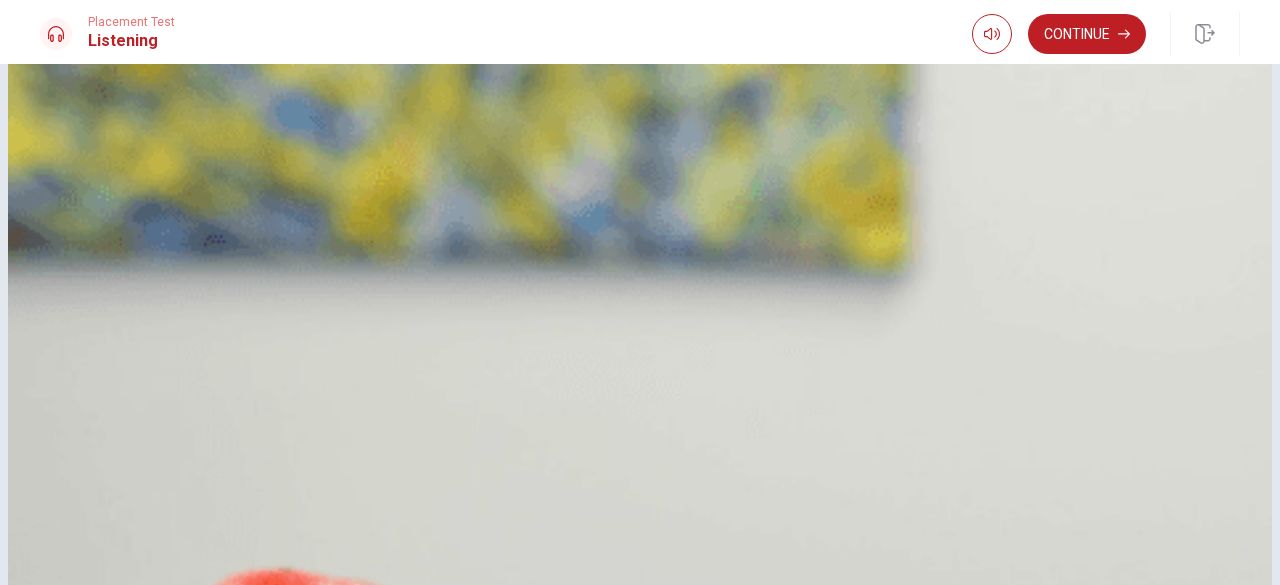 scroll, scrollTop: 0, scrollLeft: 0, axis: both 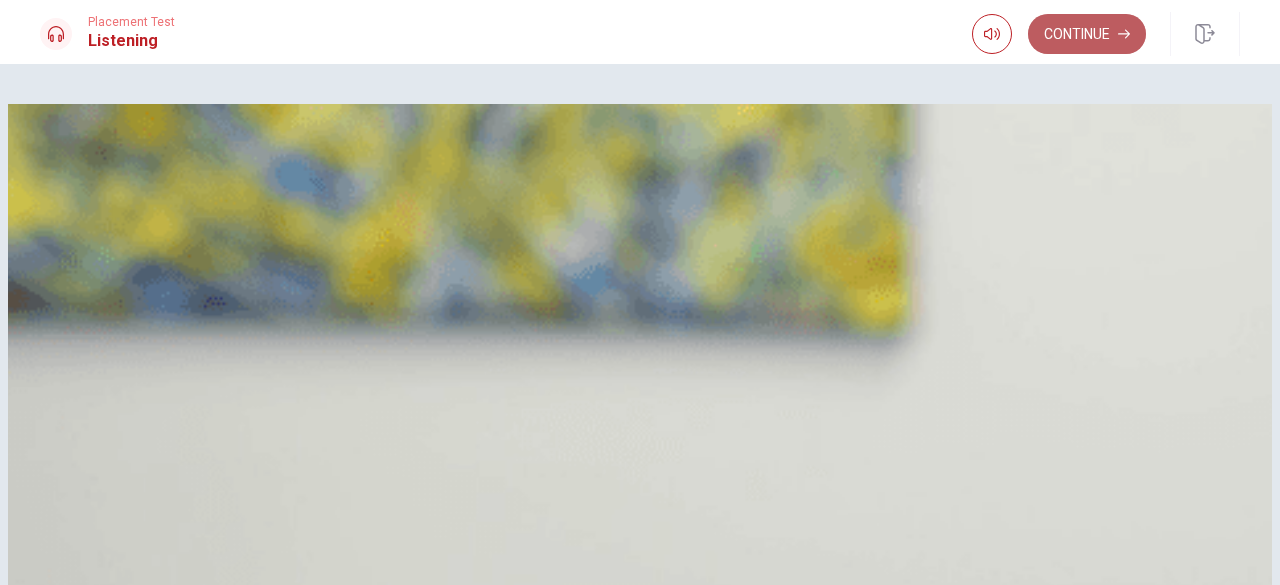 click on "Continue" at bounding box center [1087, 34] 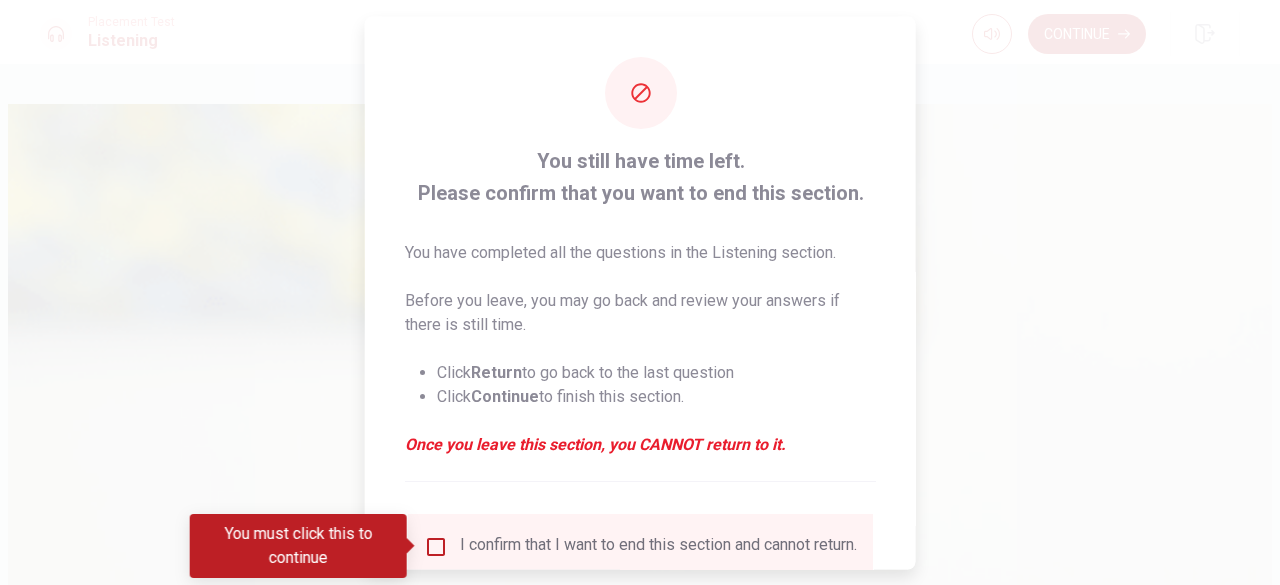 scroll, scrollTop: 86, scrollLeft: 0, axis: vertical 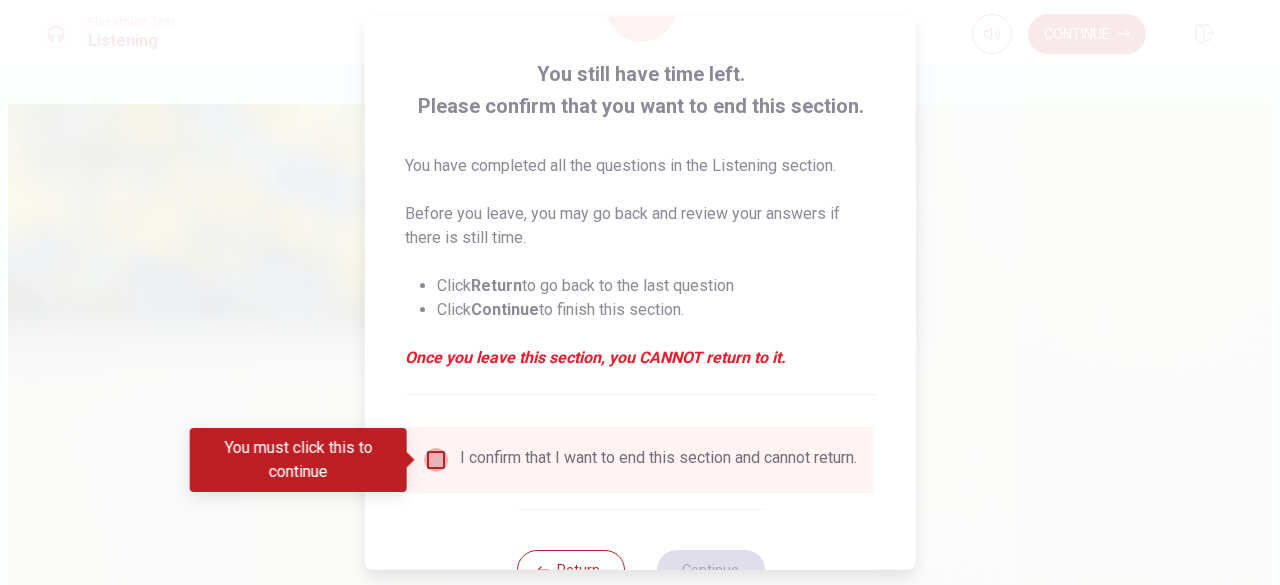 click at bounding box center [436, 460] 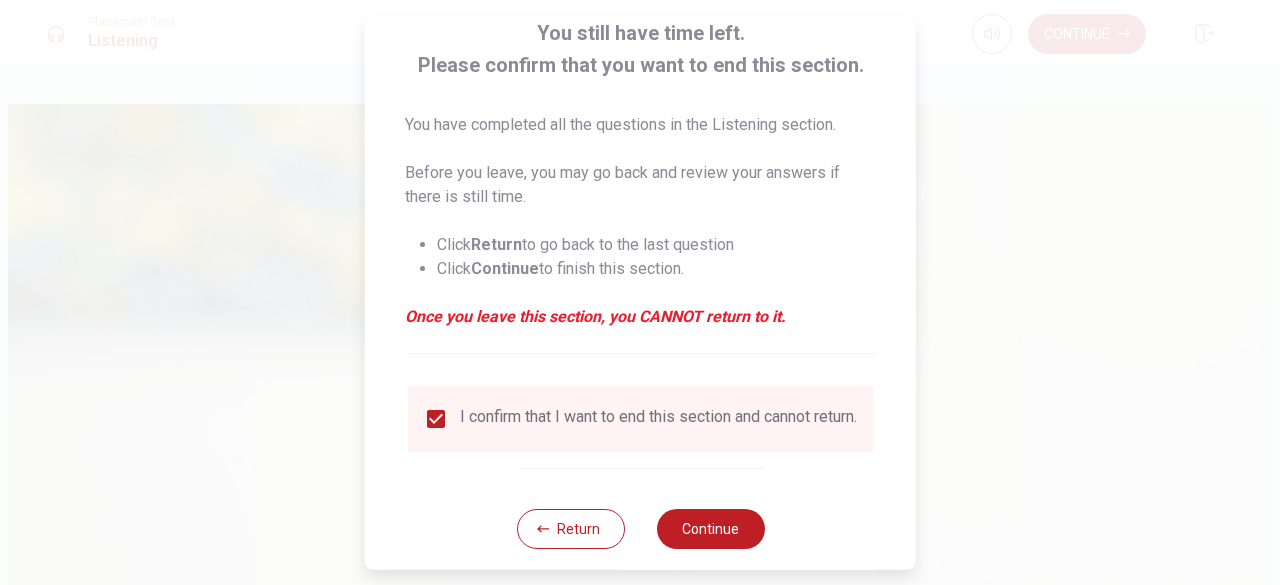 scroll, scrollTop: 160, scrollLeft: 0, axis: vertical 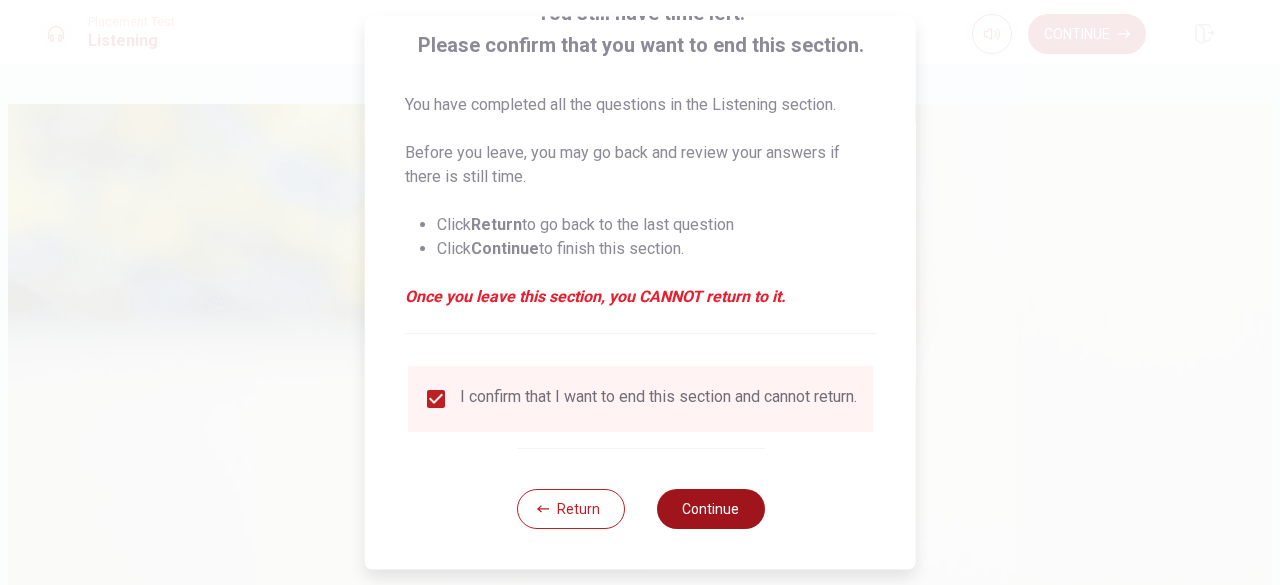 click on "Continue" at bounding box center [710, 509] 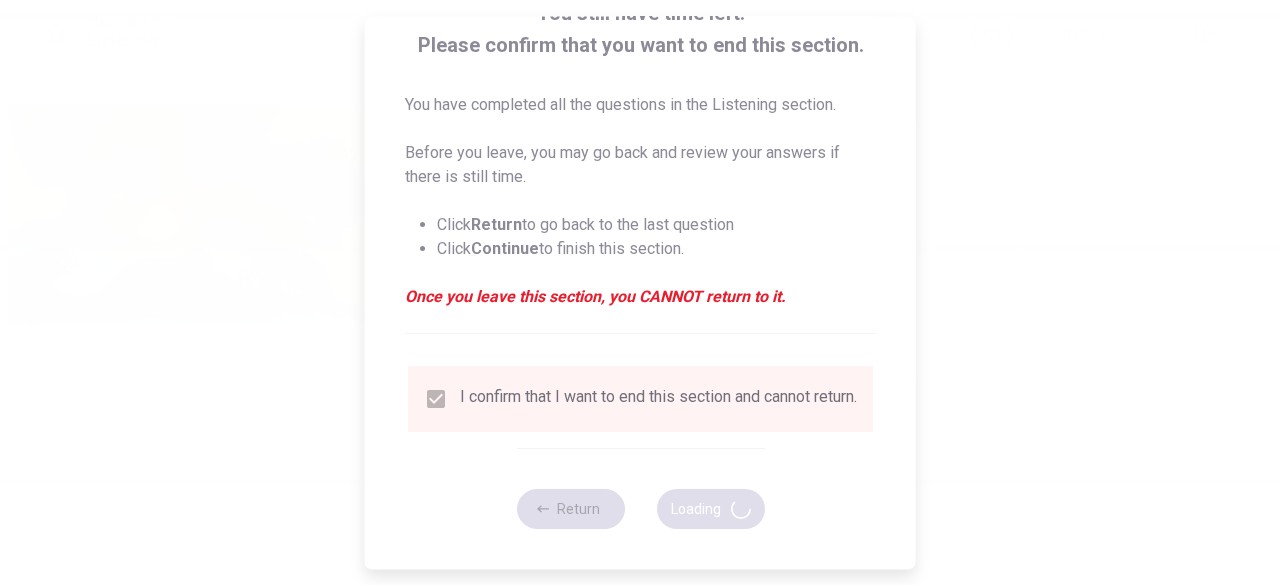 type on "76" 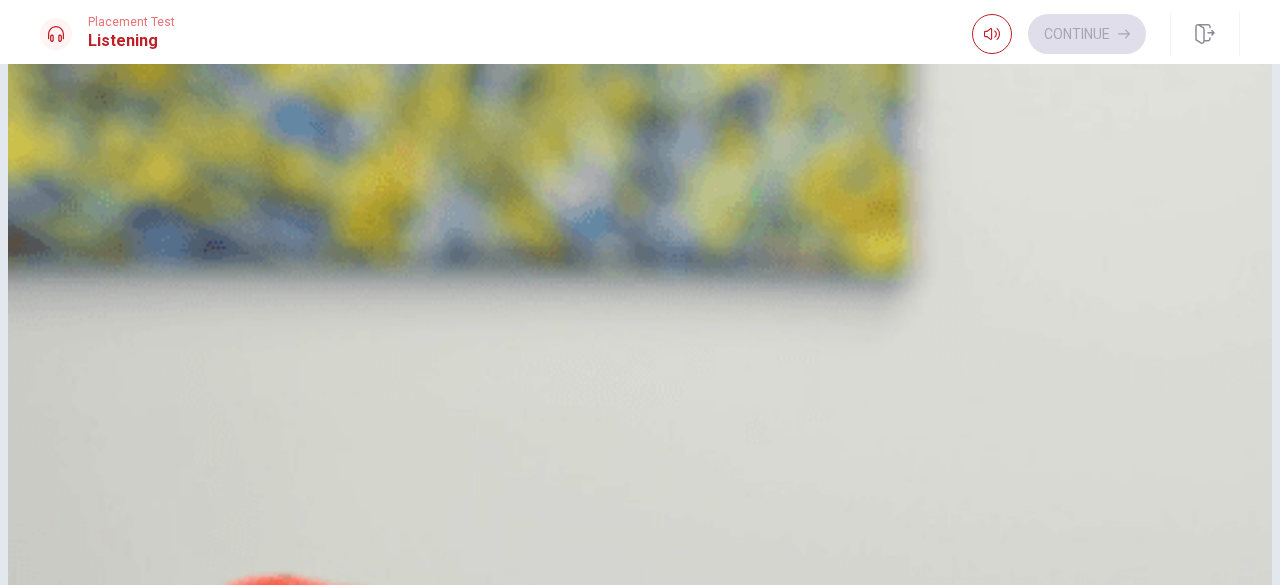 scroll, scrollTop: 55, scrollLeft: 0, axis: vertical 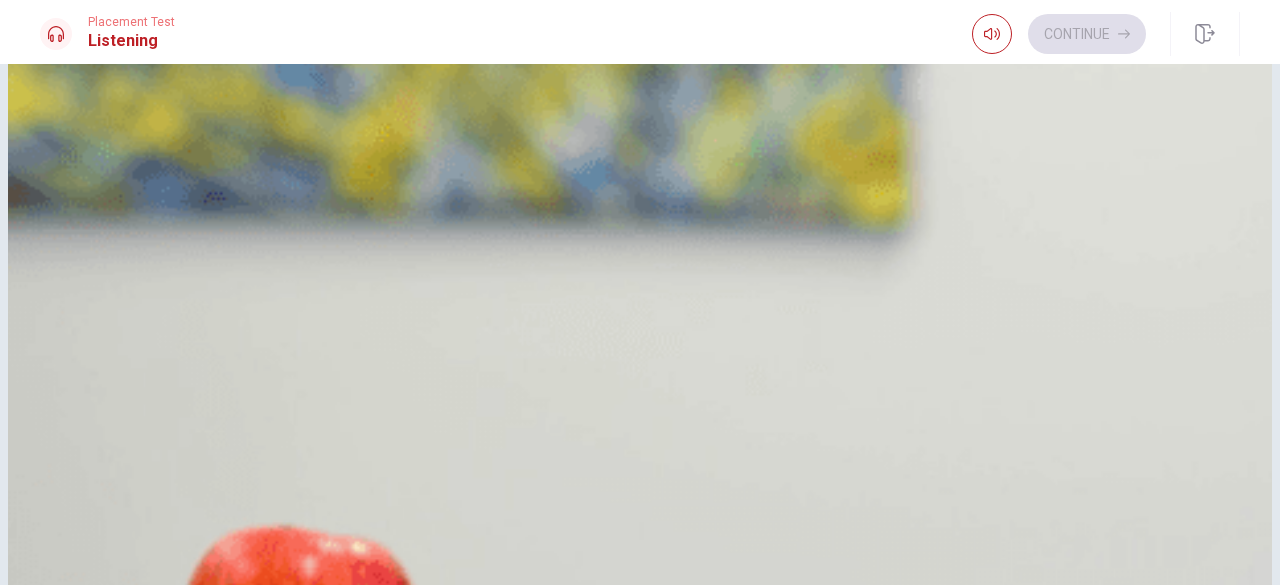 click on "Not having enough time" at bounding box center (171, 72) 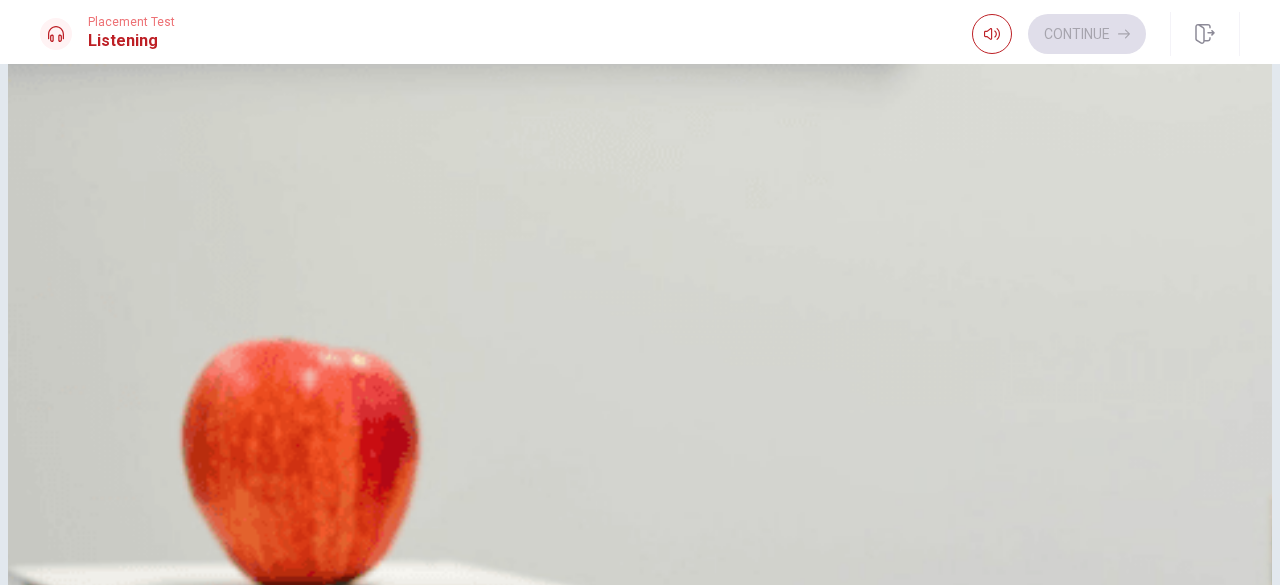 scroll, scrollTop: 318, scrollLeft: 0, axis: vertical 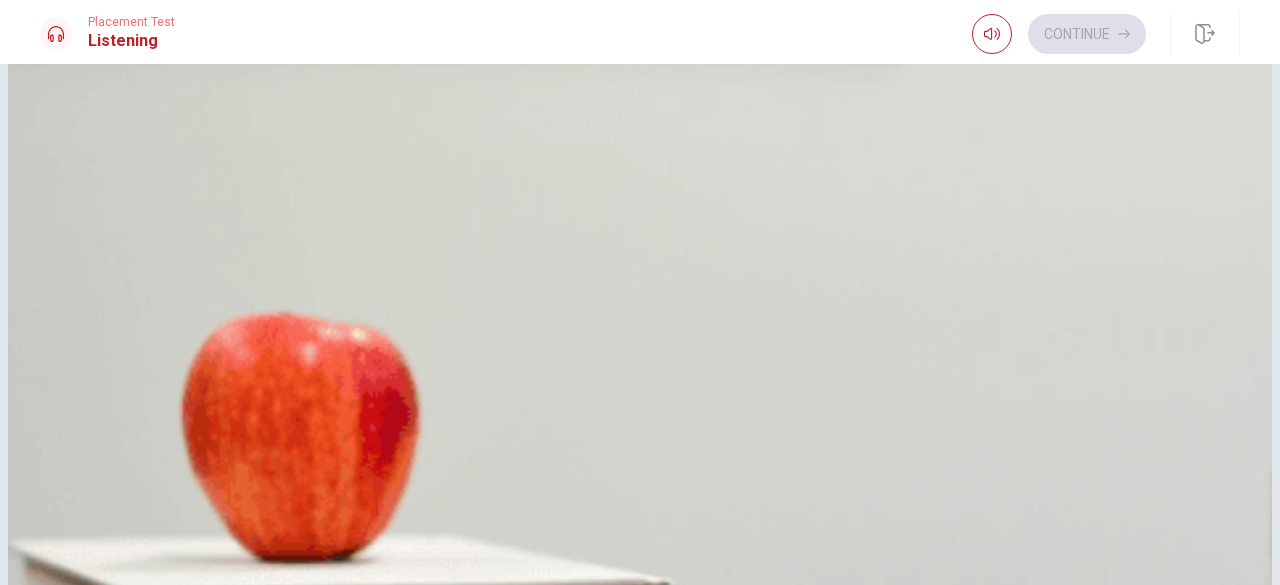 click on "Question 6 What challenge does the woman worry about with online courses? A Not having enough time B The course might be too easy C Lack of quality content D High cost of courses" at bounding box center (640, -90) 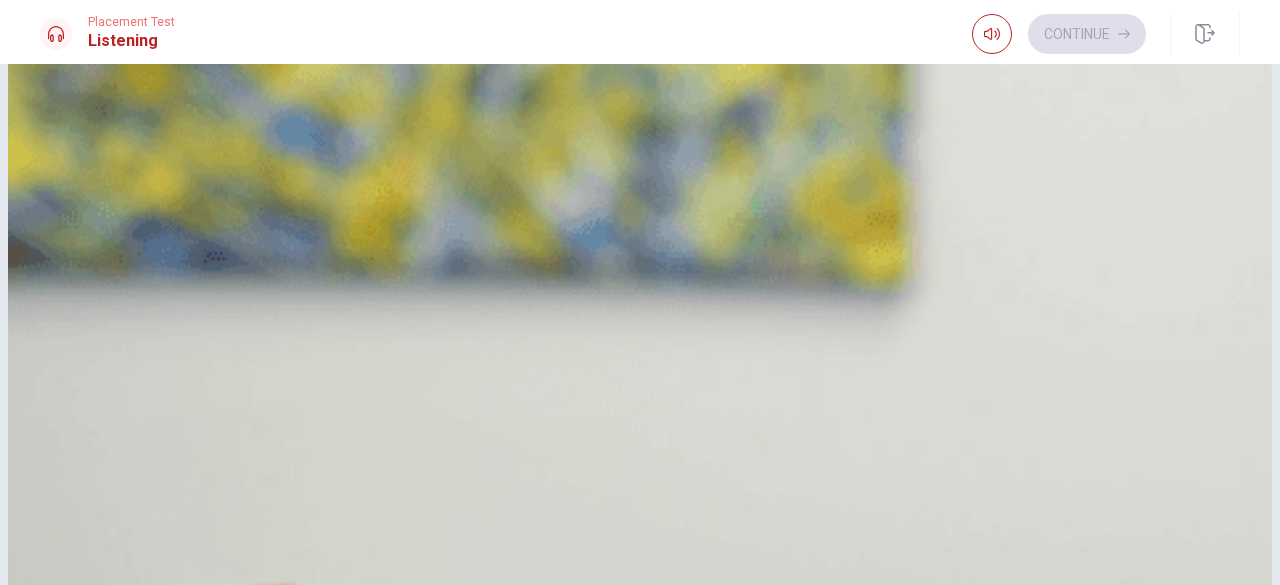 scroll, scrollTop: 0, scrollLeft: 0, axis: both 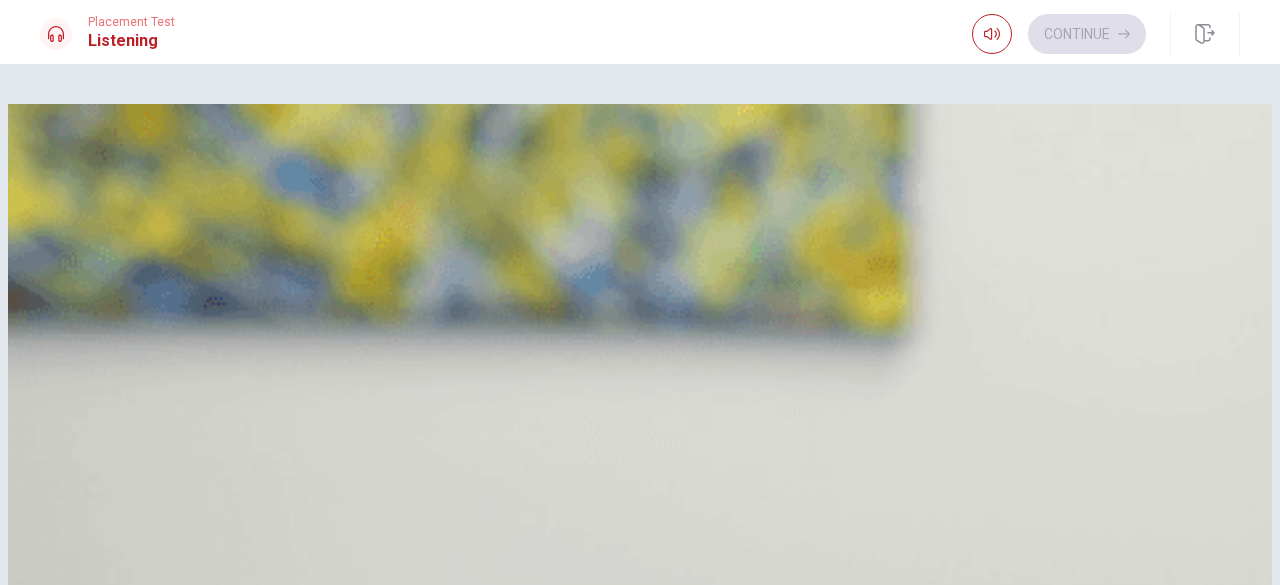 click on "C Five to six hours" at bounding box center [640, 773] 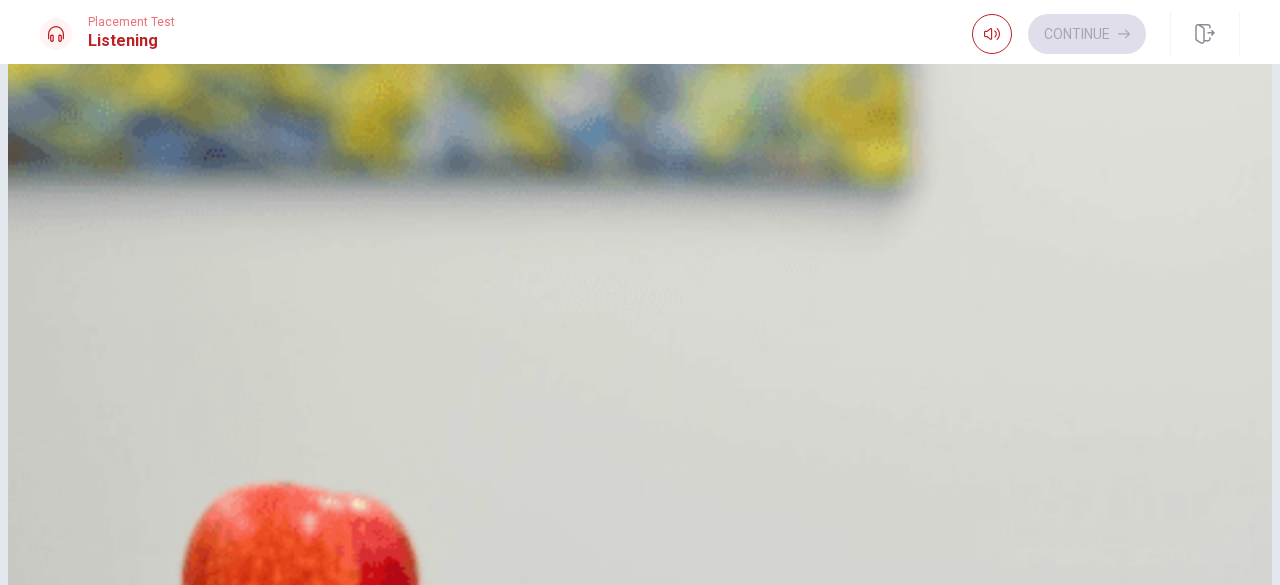 scroll, scrollTop: 182, scrollLeft: 0, axis: vertical 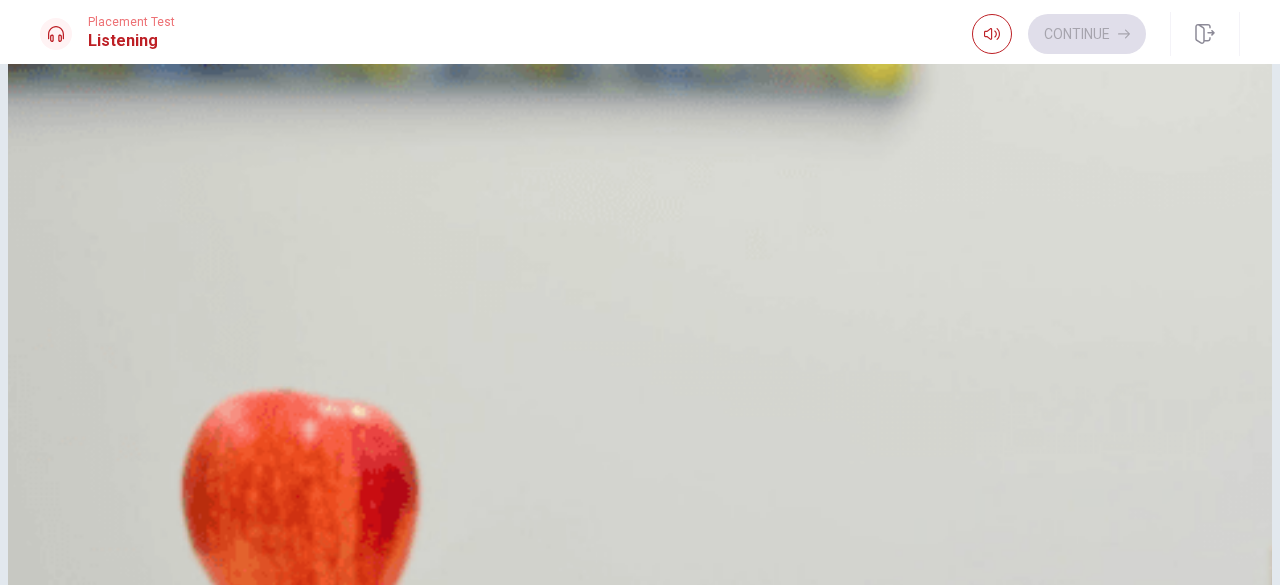 click on "C Data analysis" at bounding box center (640, 1028) 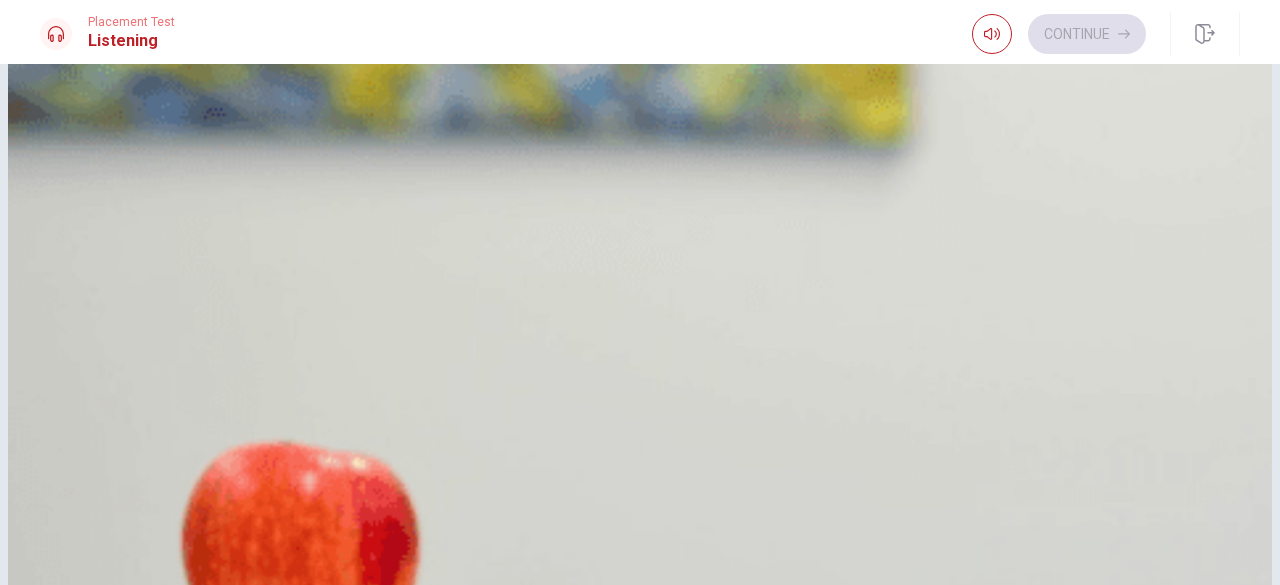 scroll, scrollTop: 0, scrollLeft: 0, axis: both 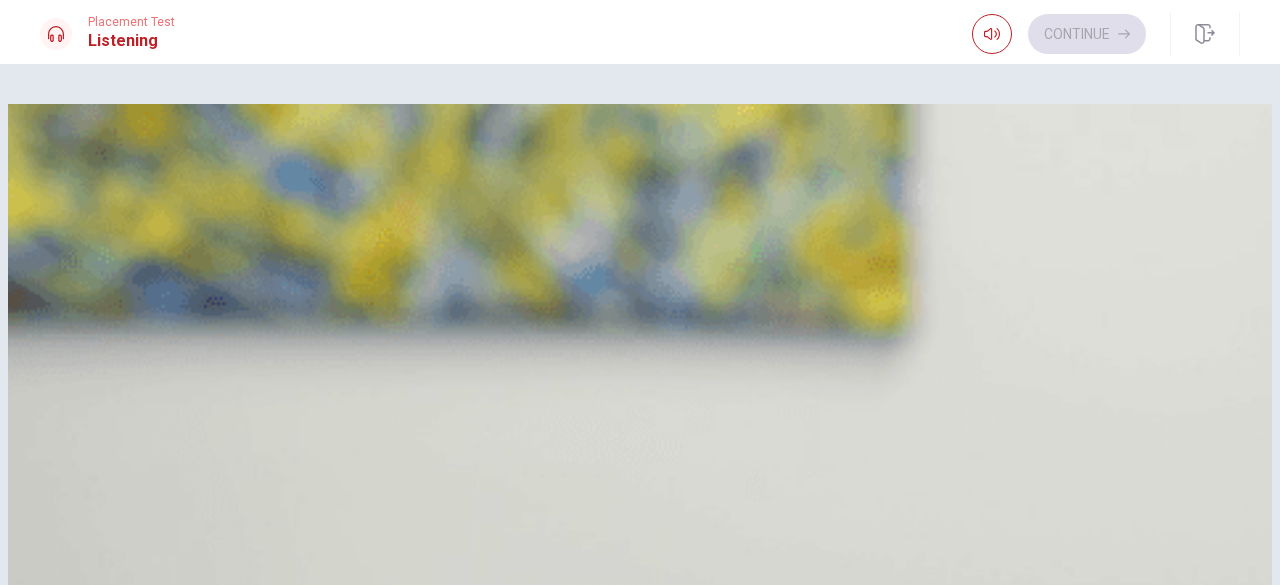 drag, startPoint x: 1235, startPoint y: 207, endPoint x: 1234, endPoint y: 251, distance: 44.011364 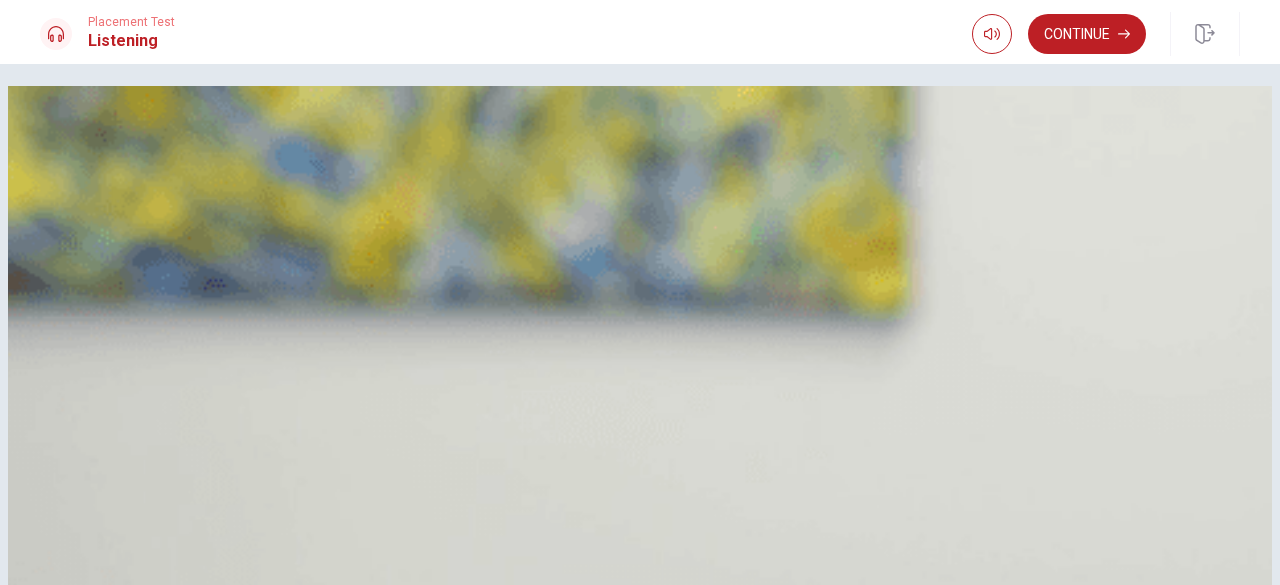scroll, scrollTop: 19, scrollLeft: 0, axis: vertical 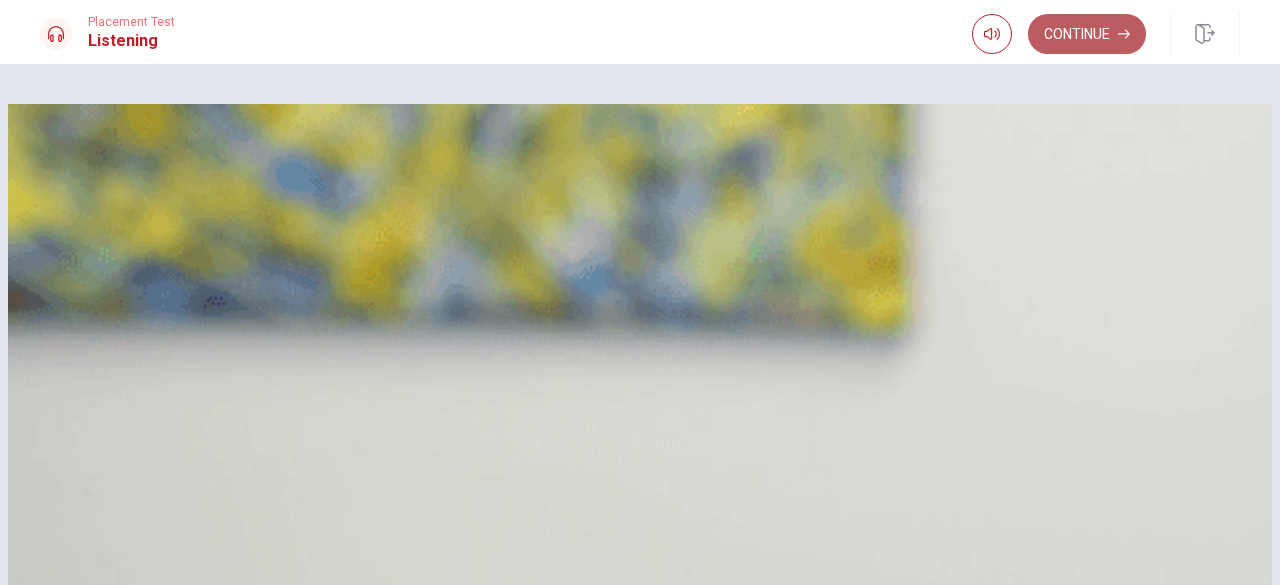 click on "Continue" at bounding box center [1087, 34] 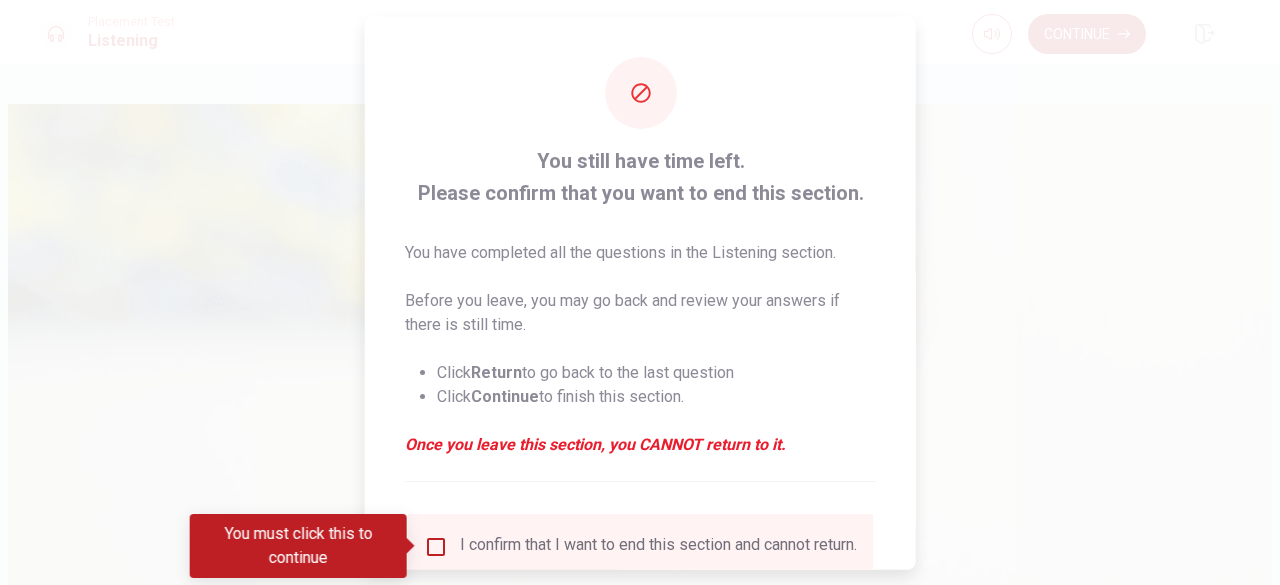 click at bounding box center (436, 546) 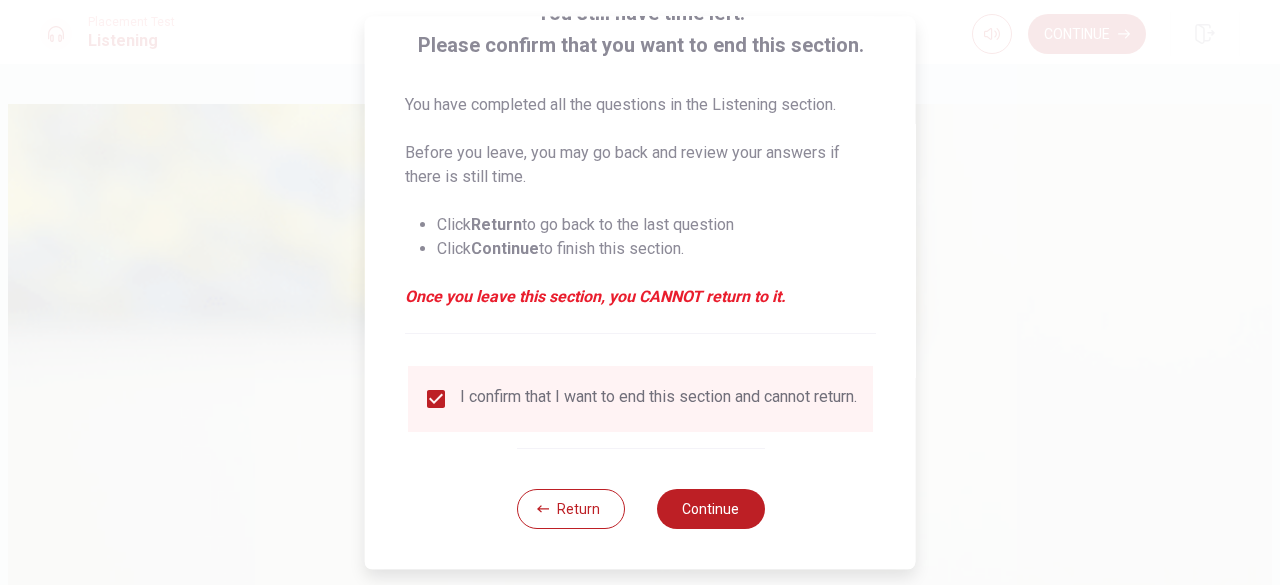 scroll, scrollTop: 160, scrollLeft: 0, axis: vertical 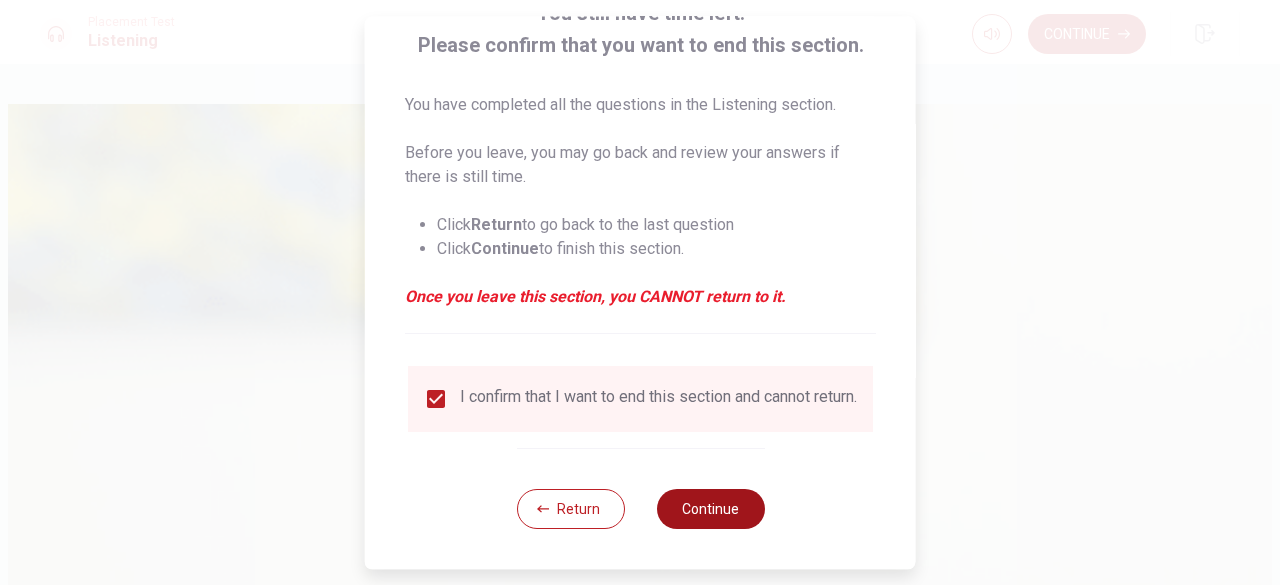 click on "Continue" at bounding box center [710, 509] 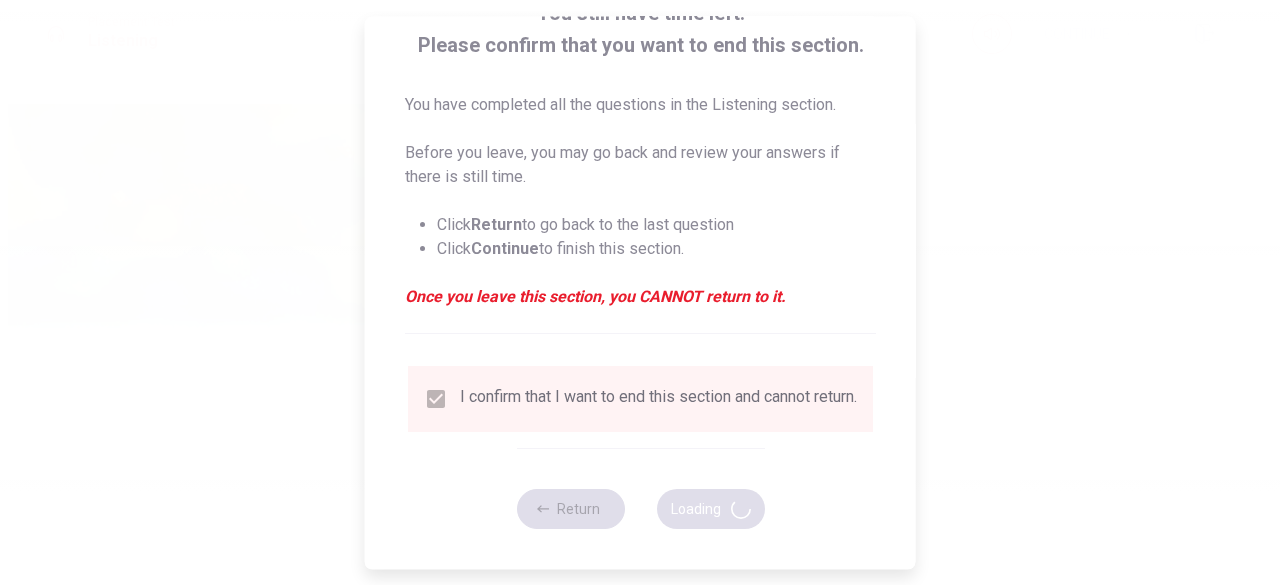 type on "71" 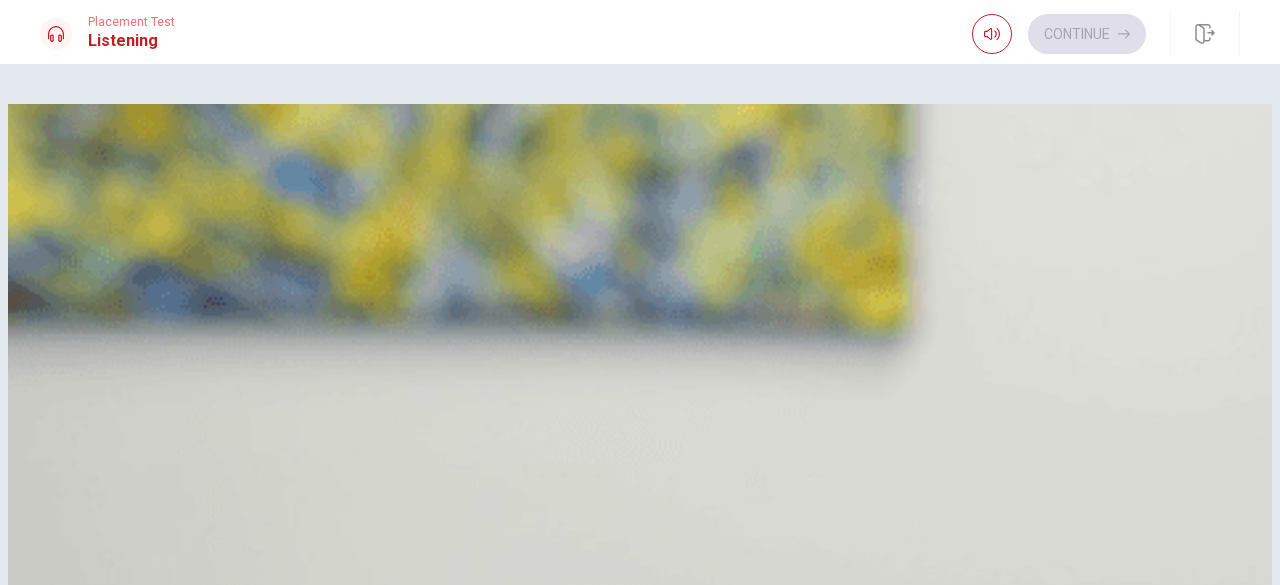 scroll, scrollTop: 509, scrollLeft: 0, axis: vertical 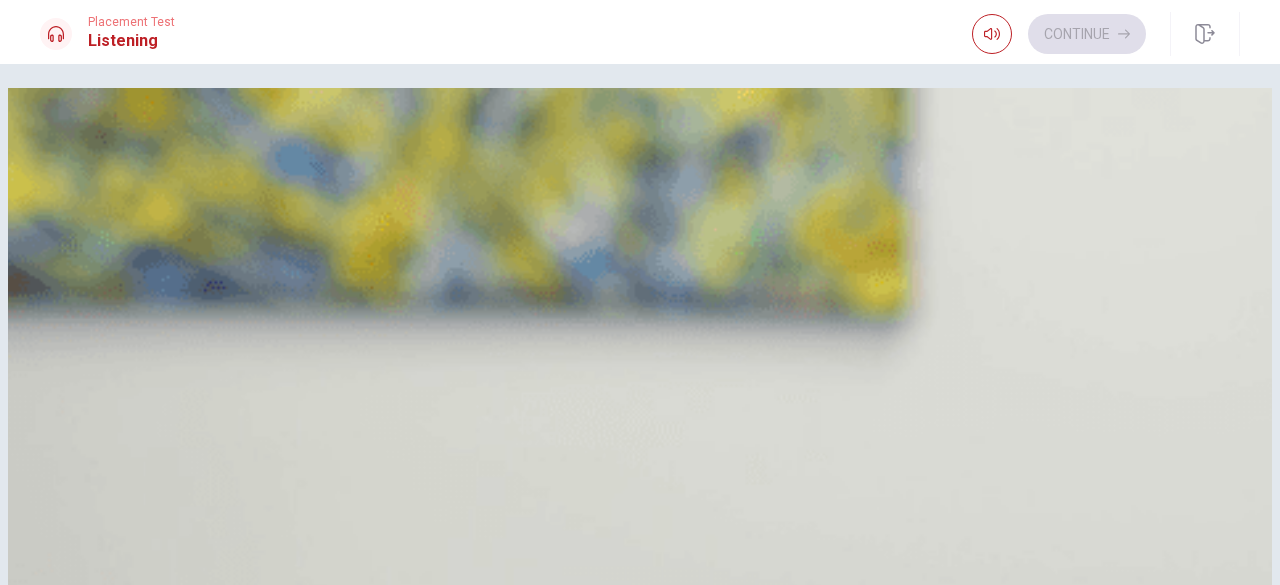 click on "B" at bounding box center (65, 211) 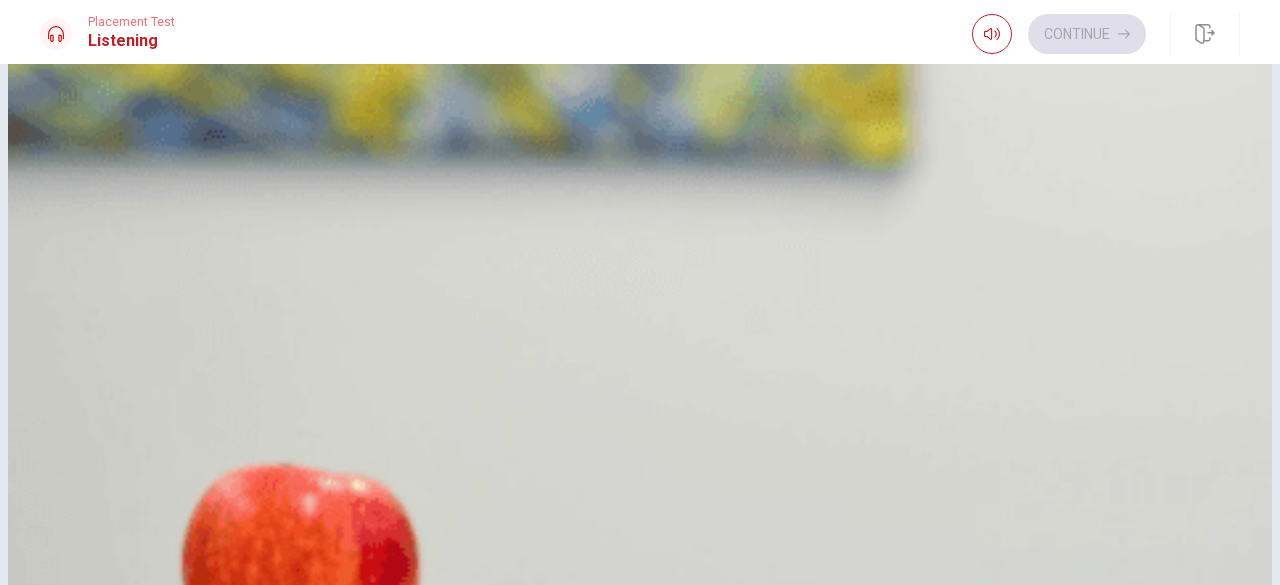 scroll, scrollTop: 165, scrollLeft: 0, axis: vertical 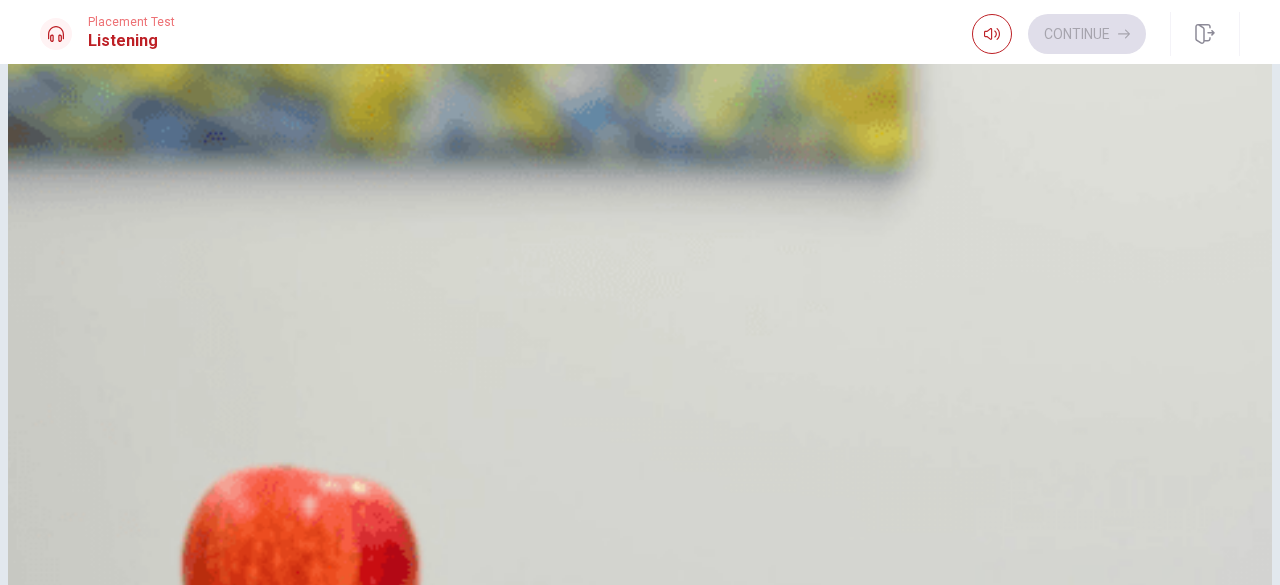 click on "Most tickets are already sold" at bounding box center [191, 658] 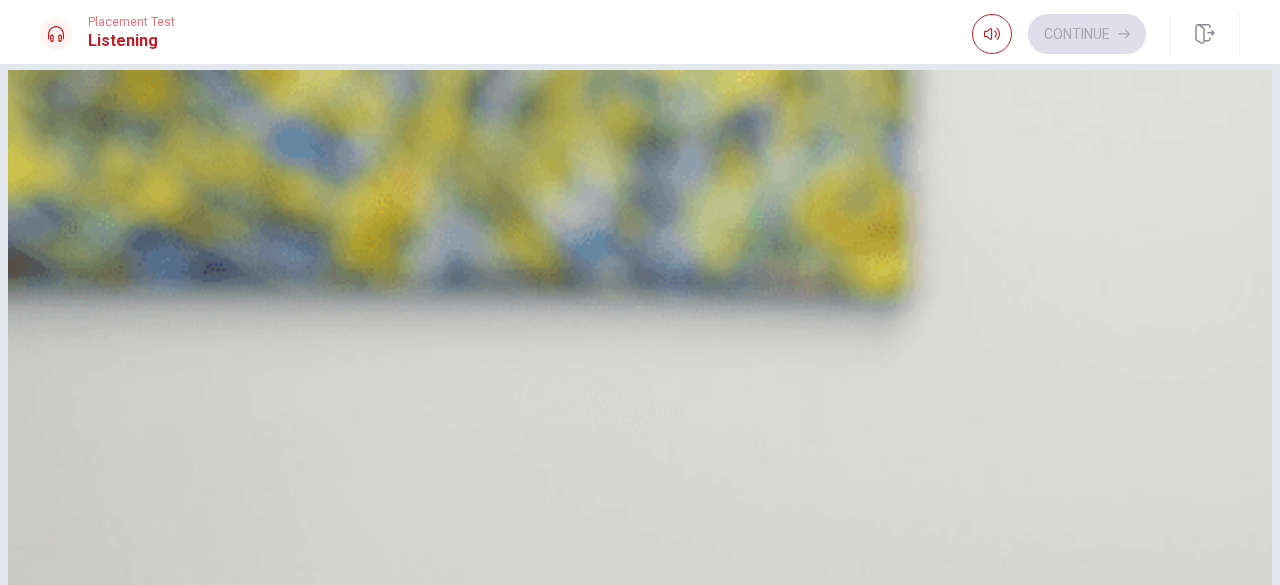 scroll, scrollTop: 0, scrollLeft: 0, axis: both 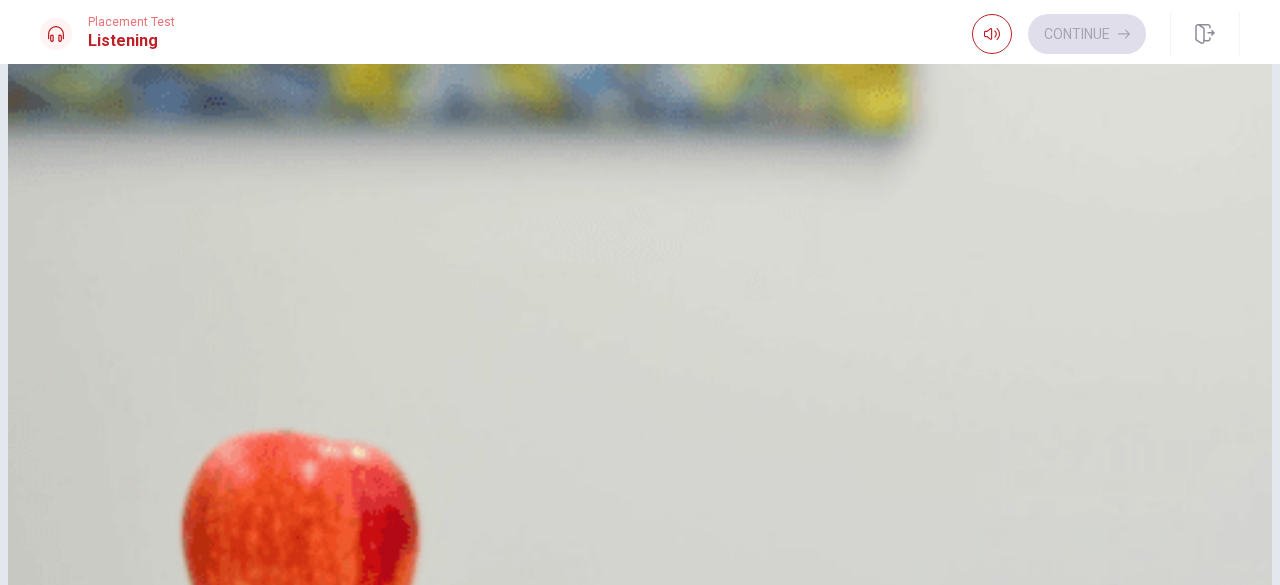 click on "The speaker hasn’t responded to the invitation" at bounding box center [250, 871] 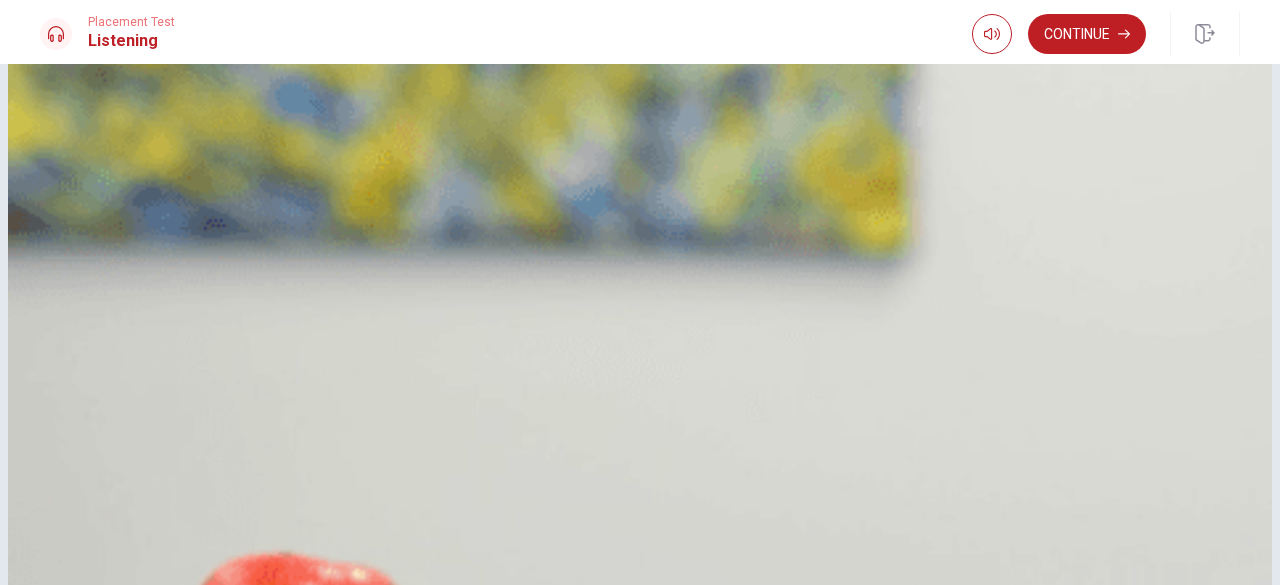 scroll, scrollTop: 0, scrollLeft: 0, axis: both 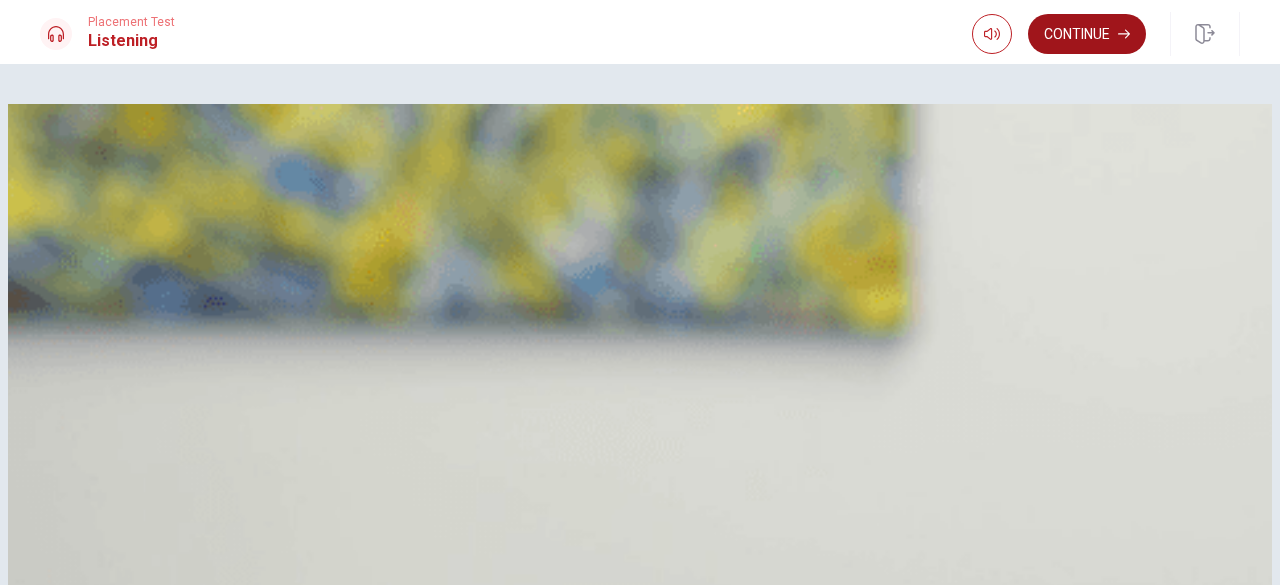 click on "Continue" at bounding box center (1087, 34) 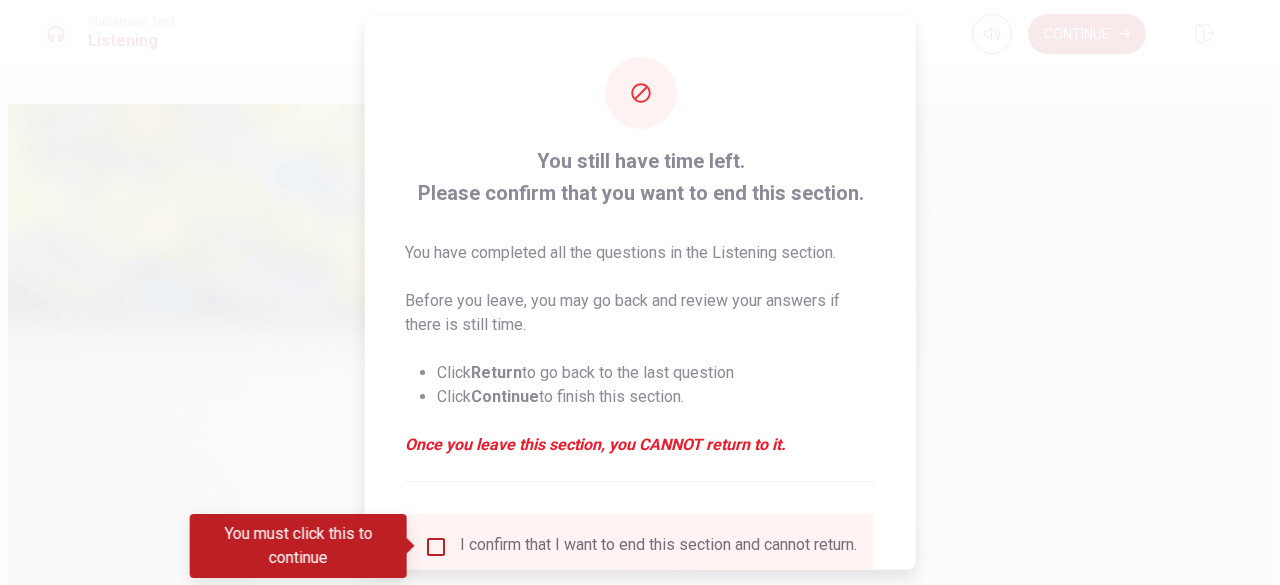 drag, startPoint x: 636, startPoint y: 505, endPoint x: 632, endPoint y: 523, distance: 18.439089 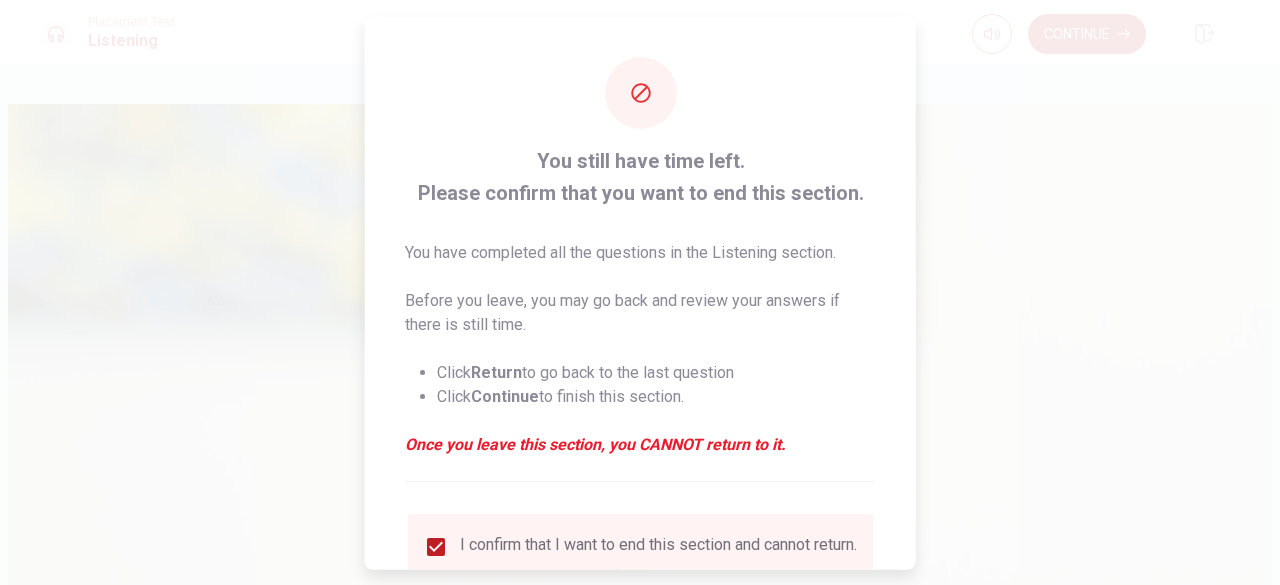 scroll, scrollTop: 160, scrollLeft: 0, axis: vertical 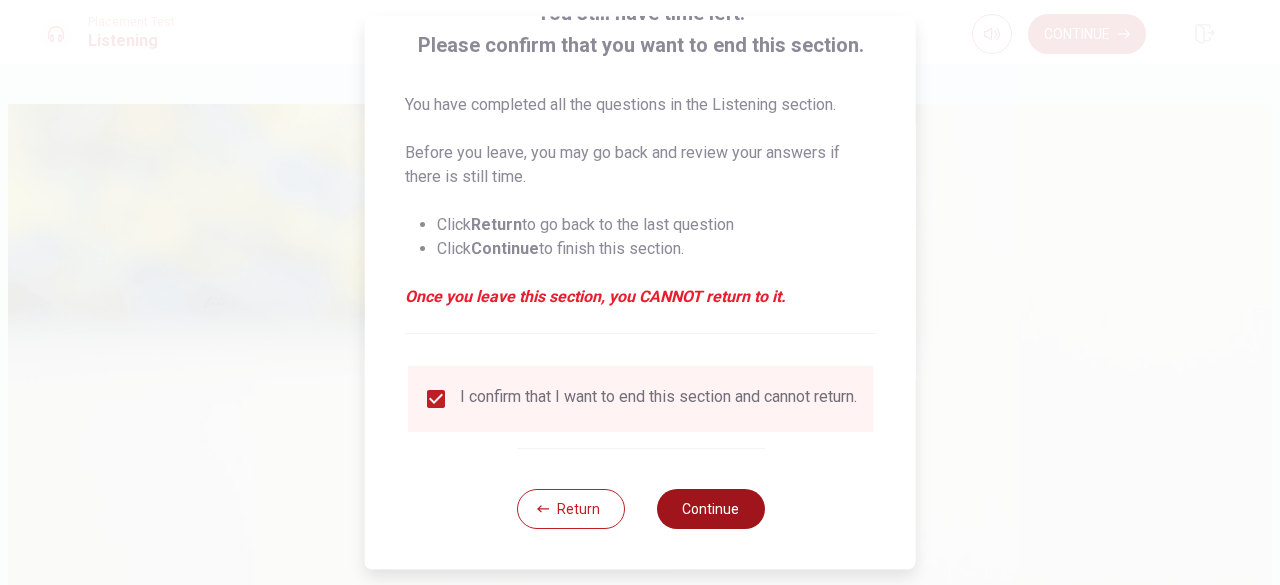 click on "Continue" at bounding box center (710, 509) 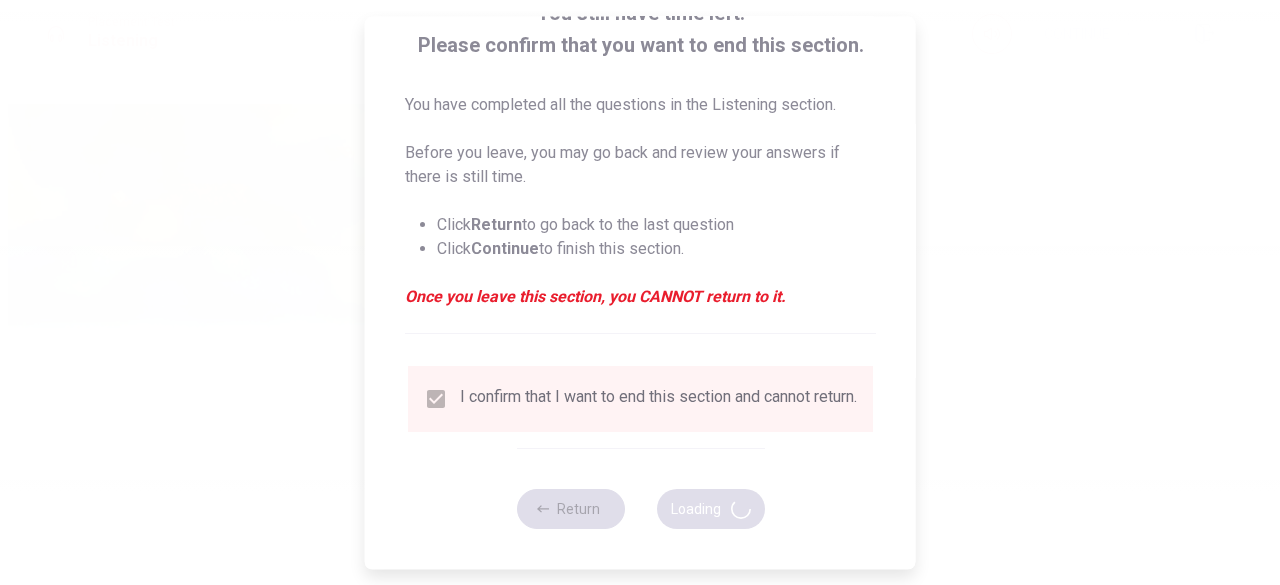 type on "59" 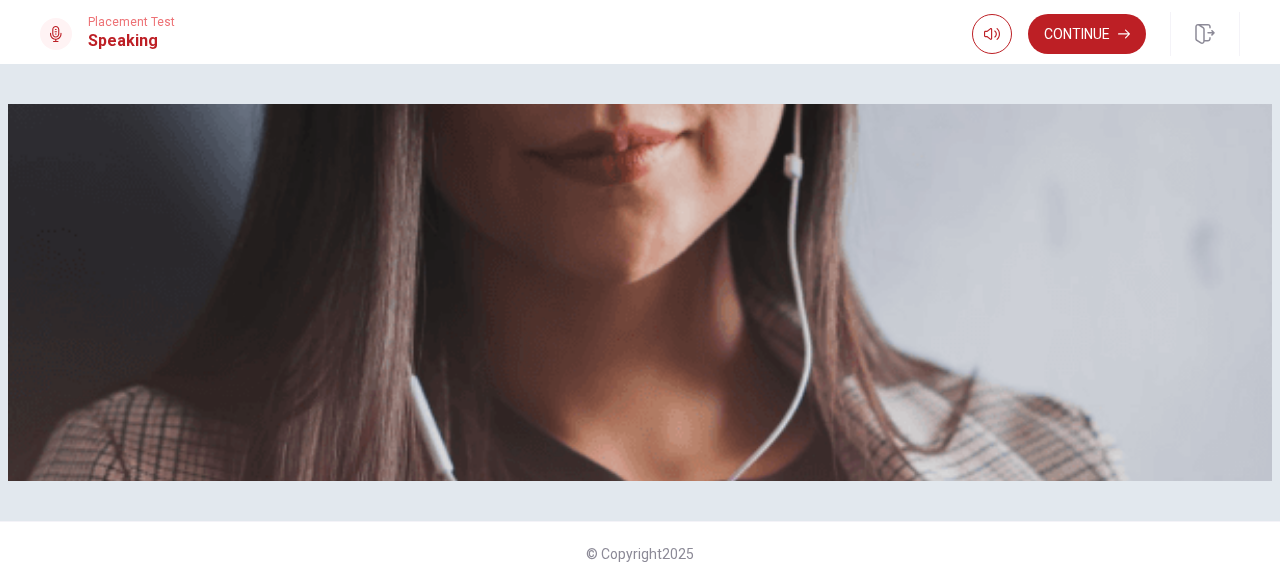 scroll, scrollTop: 124, scrollLeft: 0, axis: vertical 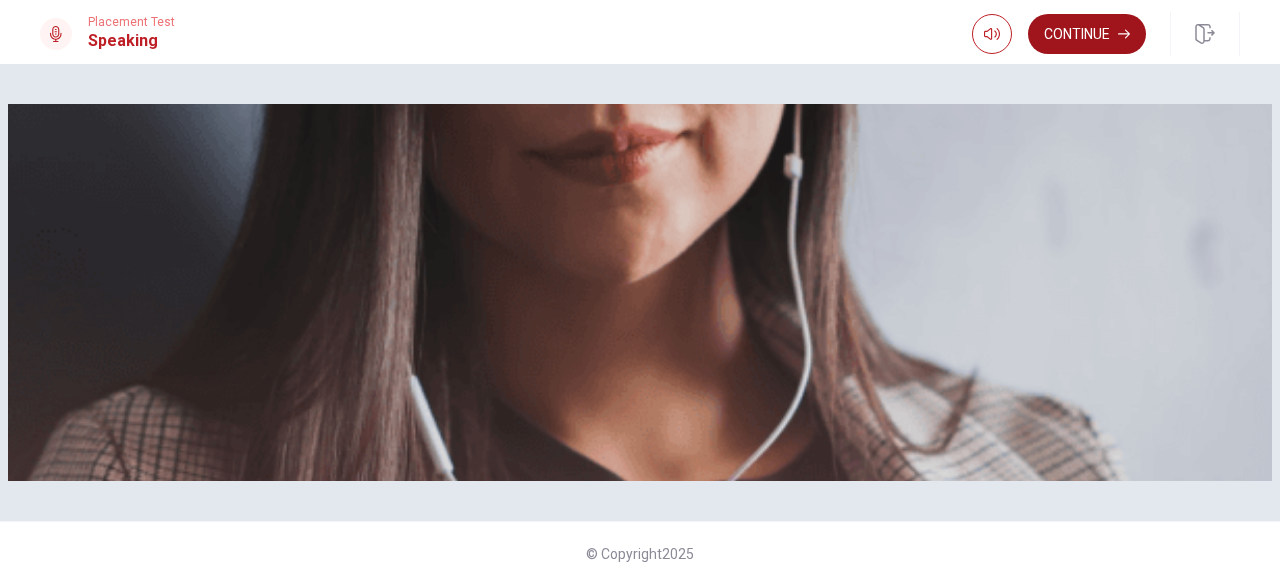 click on "Continue" at bounding box center (1087, 34) 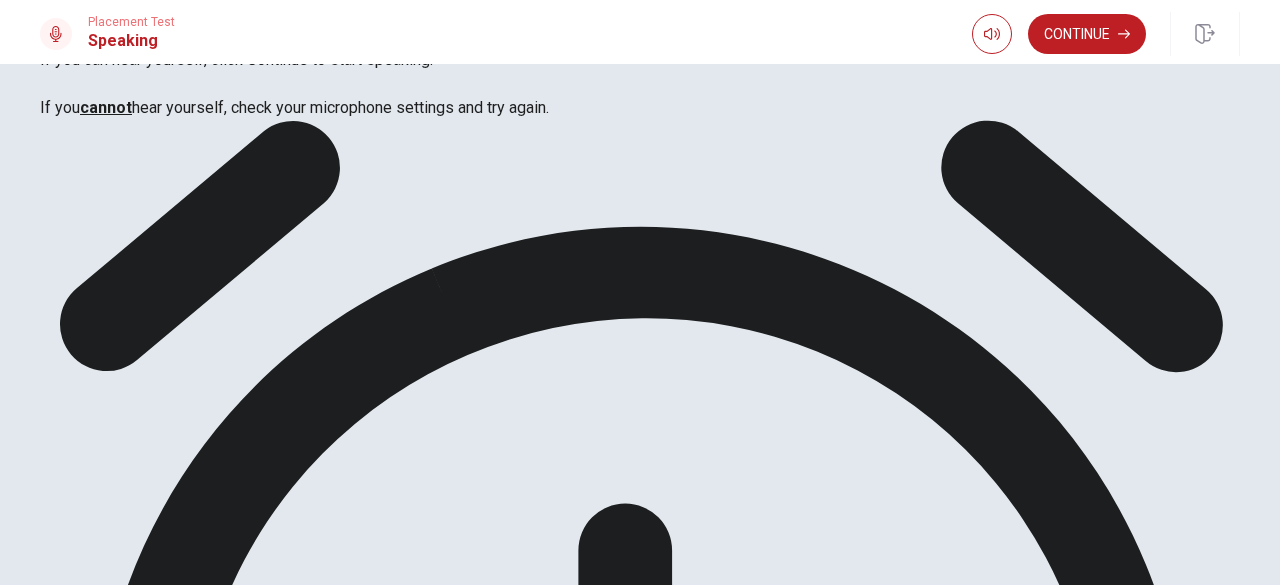 scroll, scrollTop: 222, scrollLeft: 0, axis: vertical 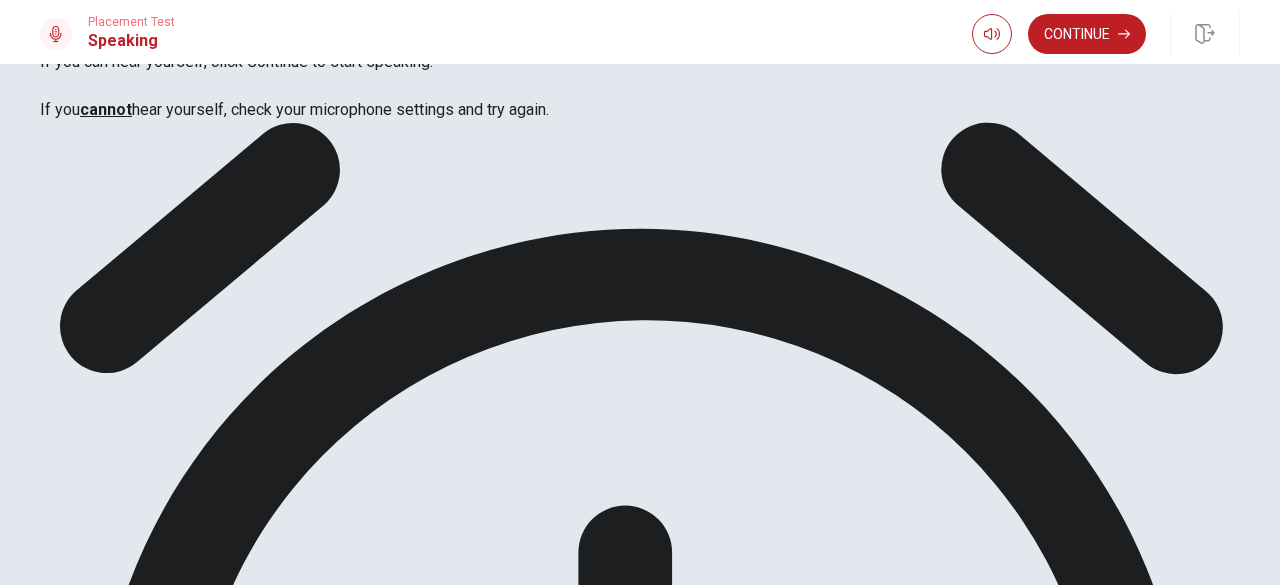 click on "Stop   Recording" at bounding box center (640, 2044) 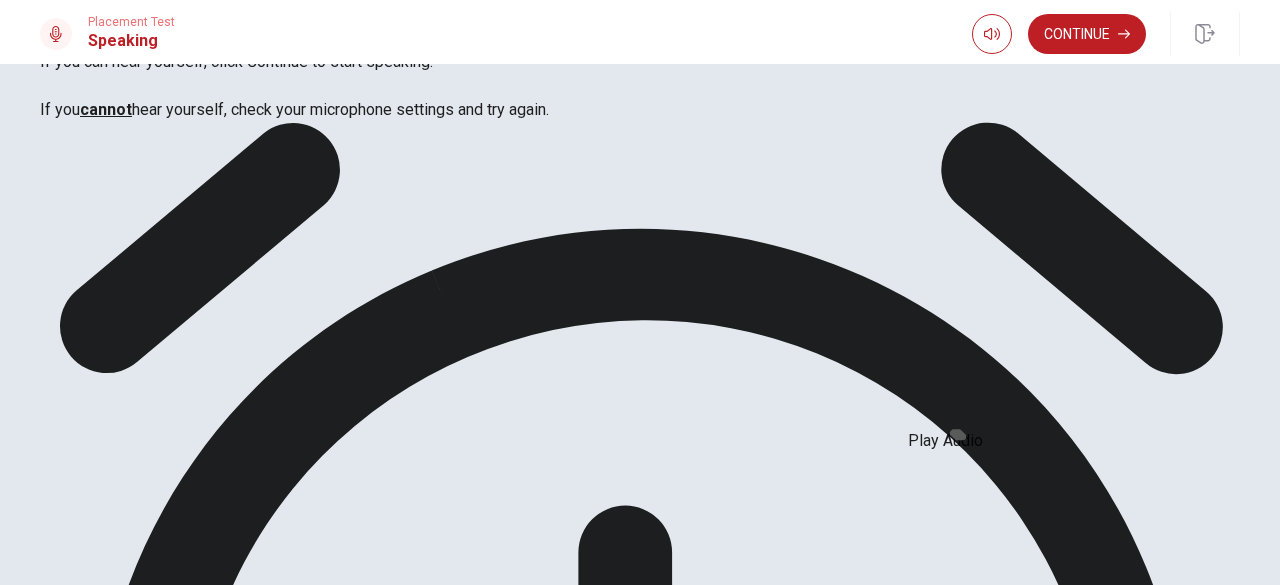 click at bounding box center [46, 2572] 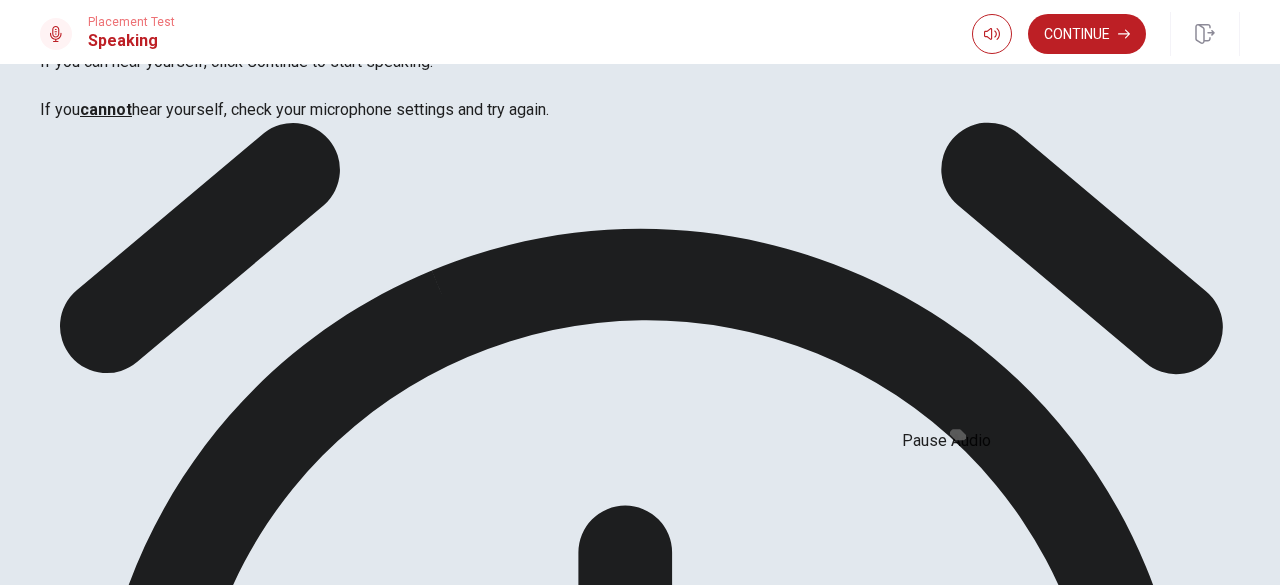 click at bounding box center [46, 2572] 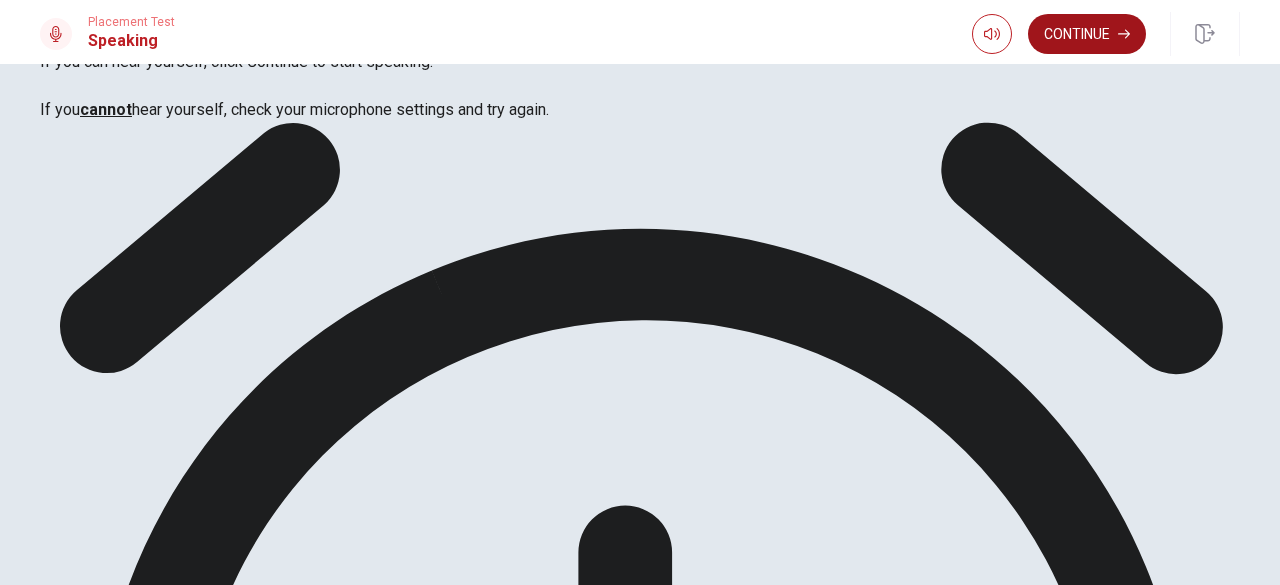 click on "Continue" at bounding box center [1087, 34] 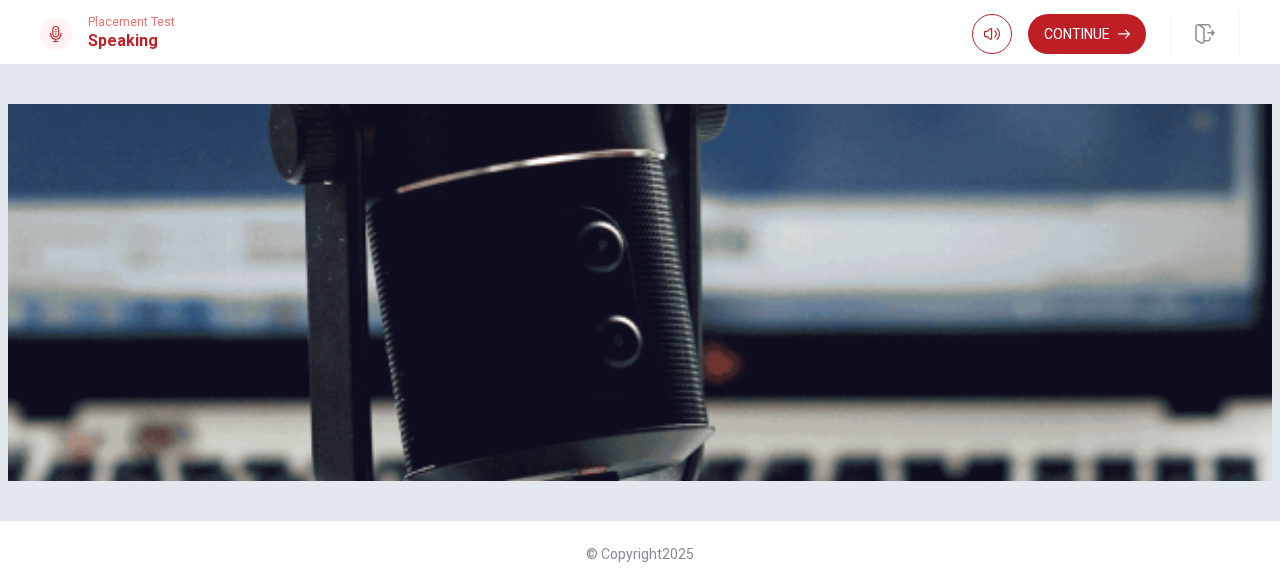 scroll, scrollTop: 0, scrollLeft: 0, axis: both 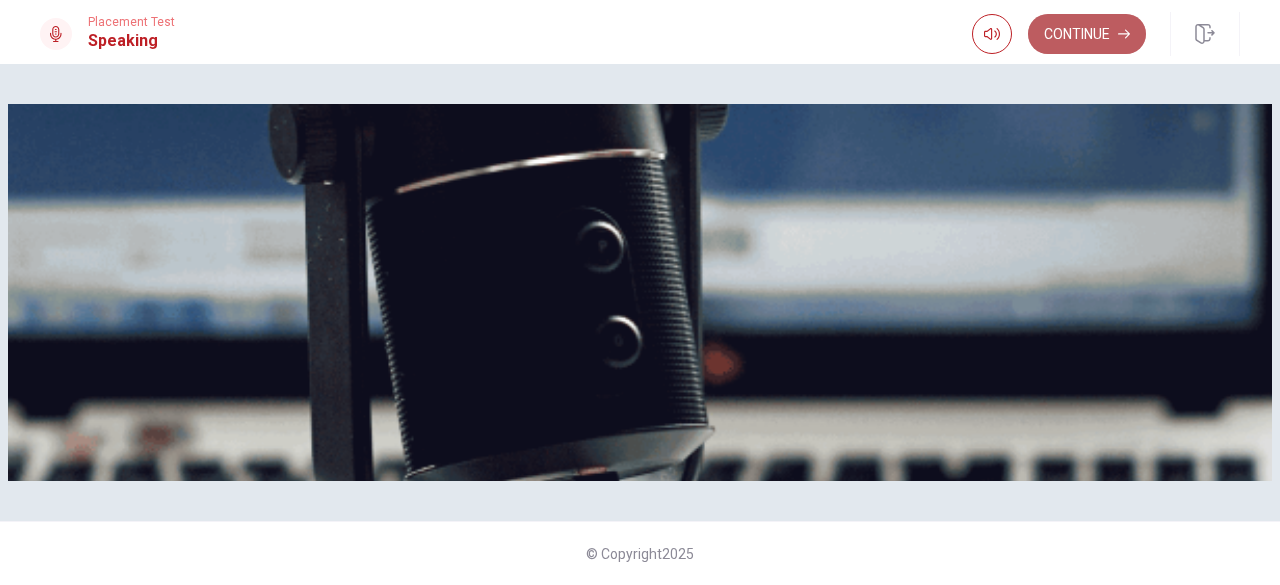 click 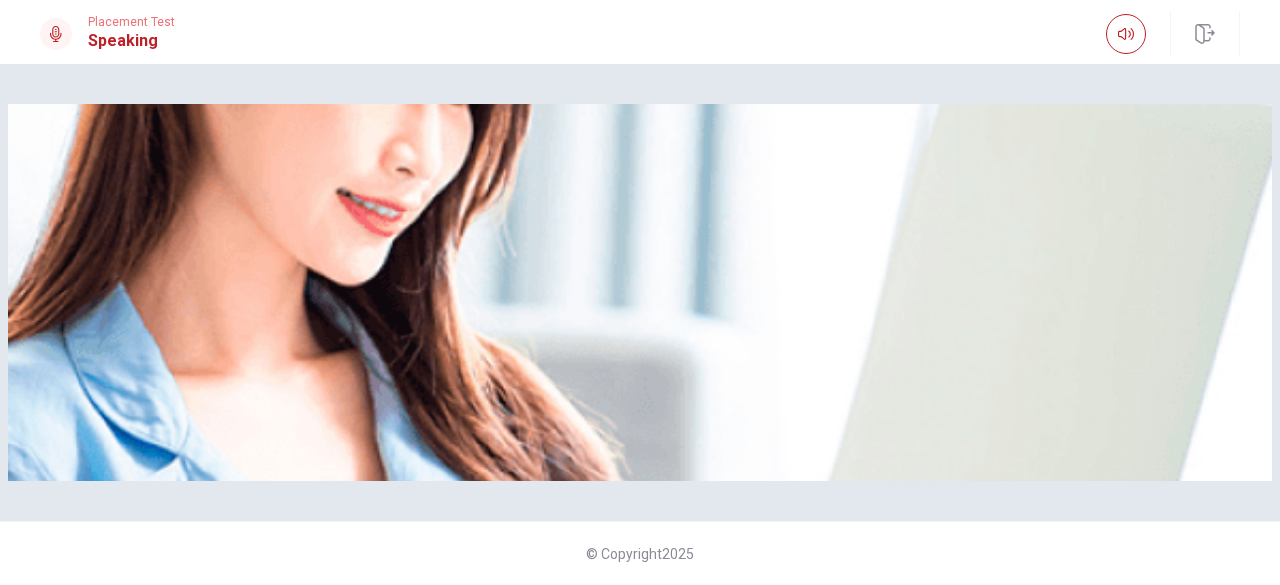 scroll, scrollTop: 218, scrollLeft: 0, axis: vertical 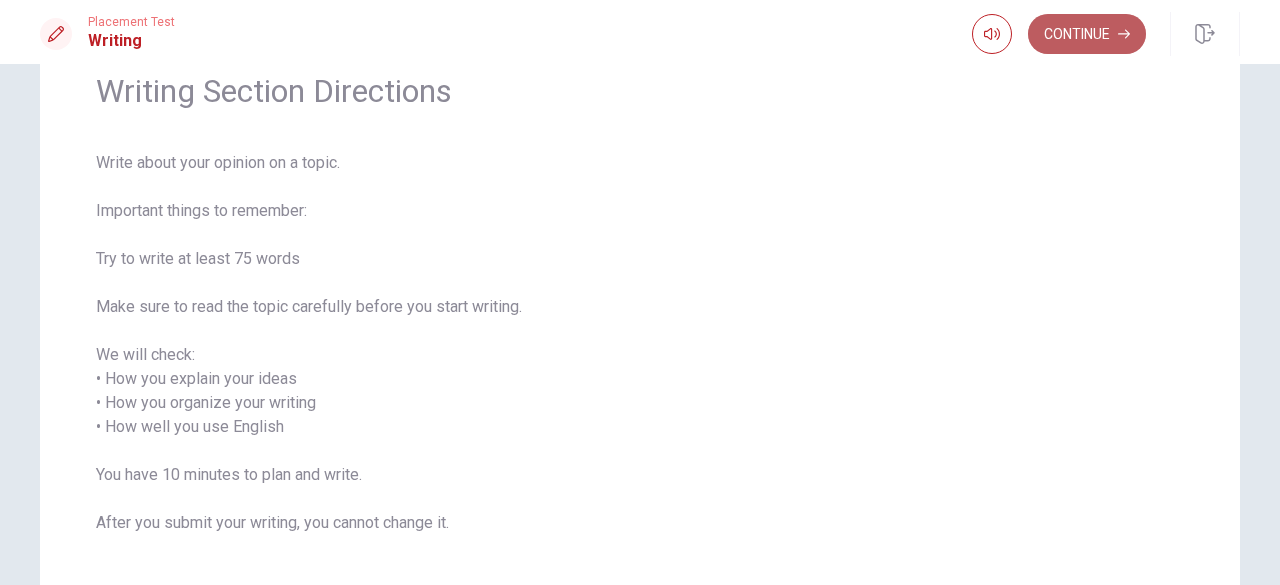 click on "Continue" at bounding box center (1087, 34) 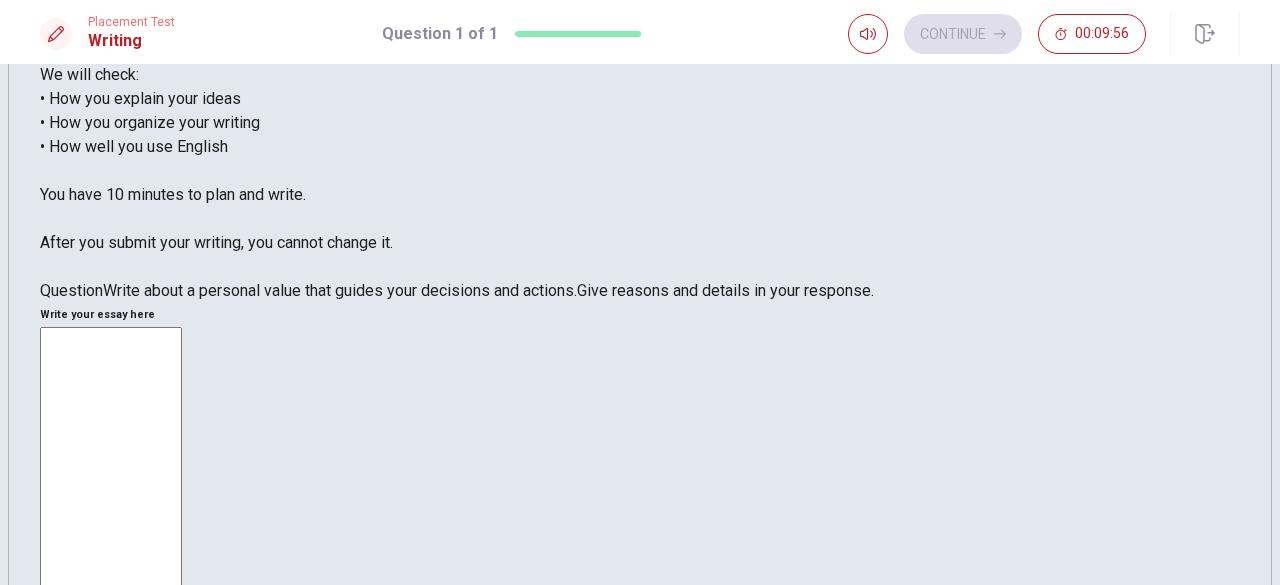 scroll, scrollTop: 256, scrollLeft: 0, axis: vertical 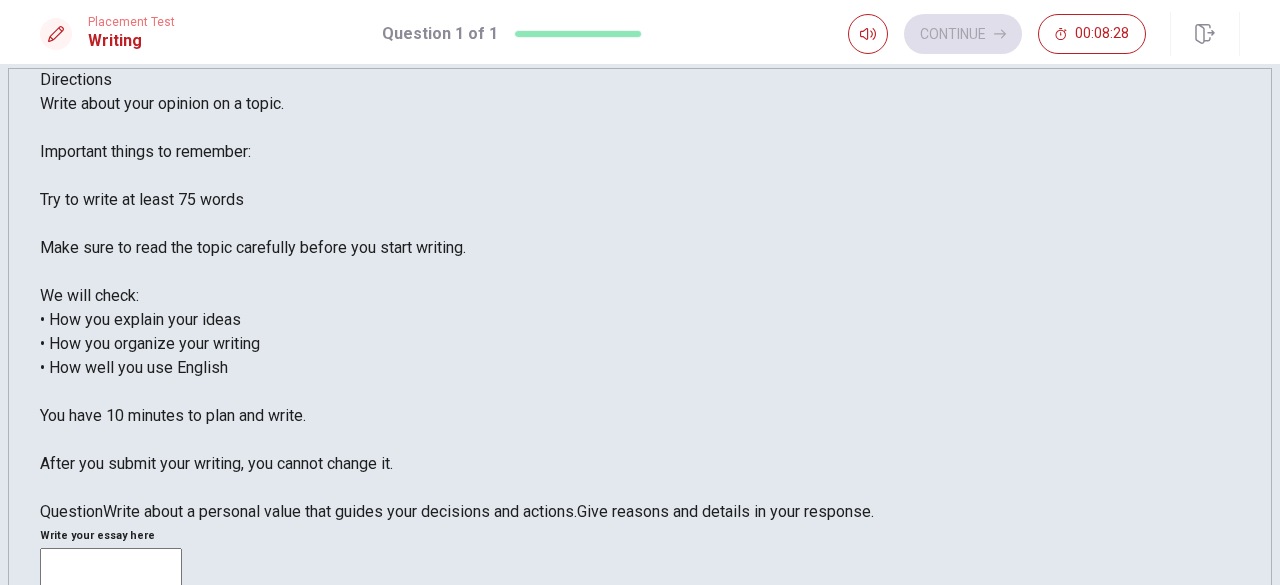 click at bounding box center (111, 829) 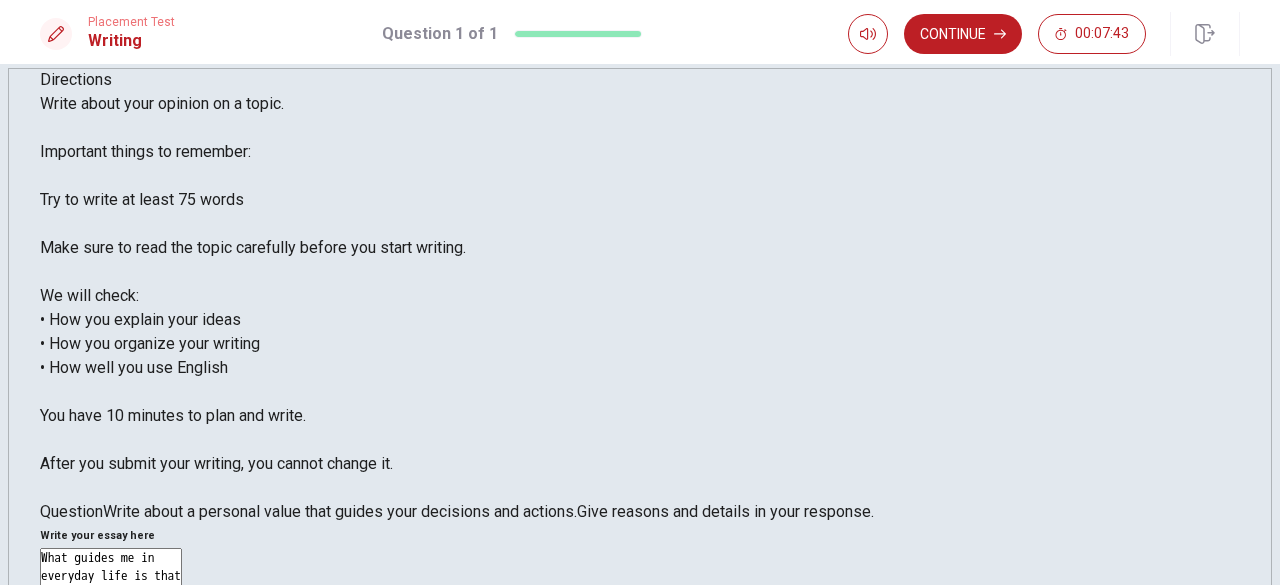 click on "What guides me in everyday life is that you have to do everything you can achieve" at bounding box center [111, 829] 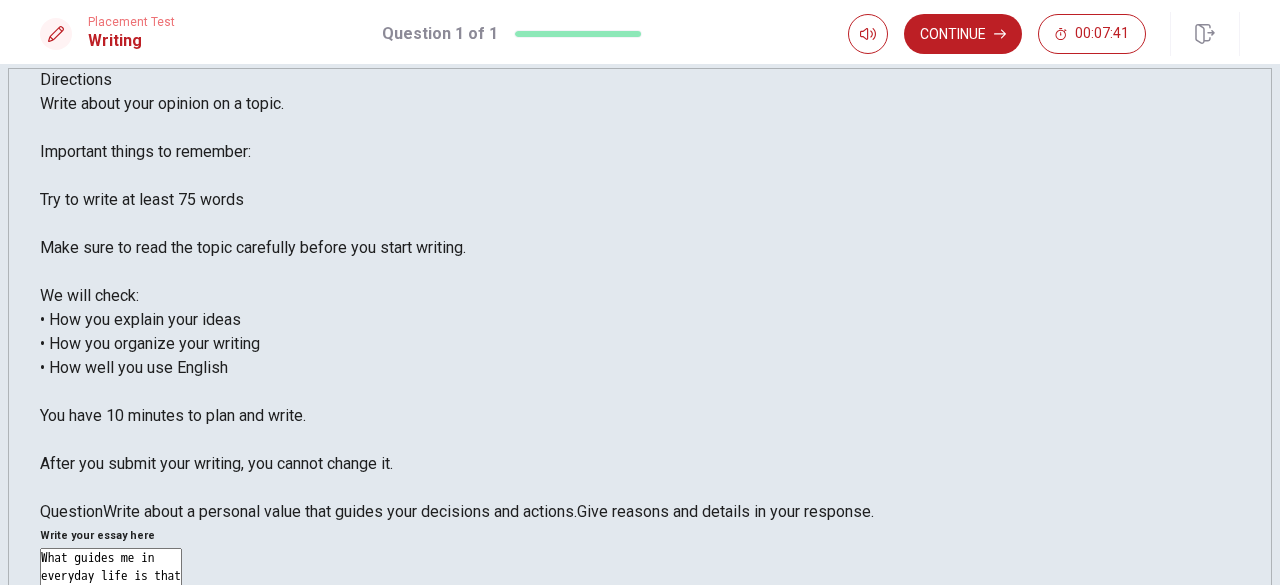 click on "What guides me in everyday life is that you have to do everything you can to achieve" at bounding box center (111, 829) 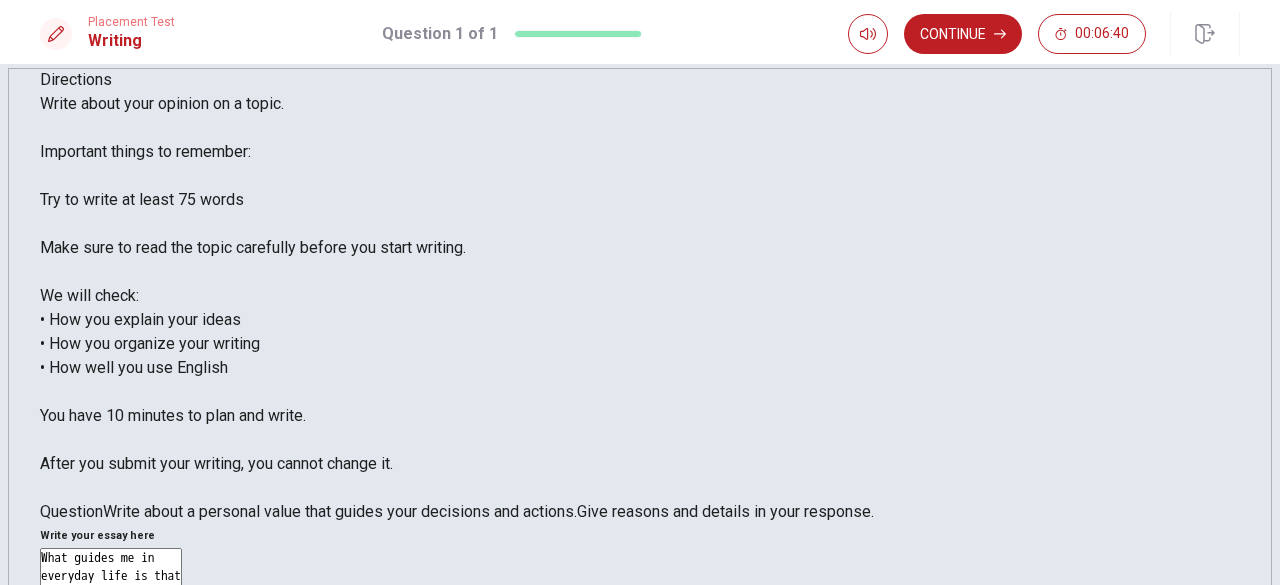 click on "What guides me in everyday life is that you have to do everything you can to achieve your goal.
Without using illegal means, of course.
But it's important to have a goal, or several goal, to getahead" at bounding box center [111, 829] 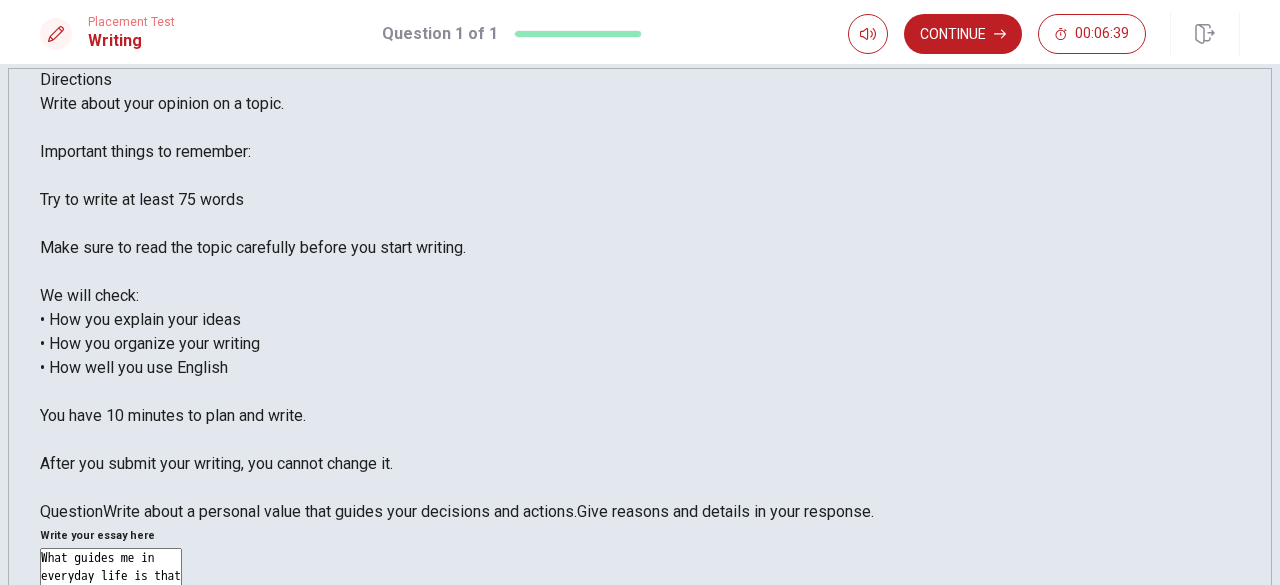 click on "What guides me in everyday life is that you have to do everything you can to achieve your goal.
Without using illegal means, of course.
But it's important to have a goal, or several goal, to get ahead" at bounding box center (111, 829) 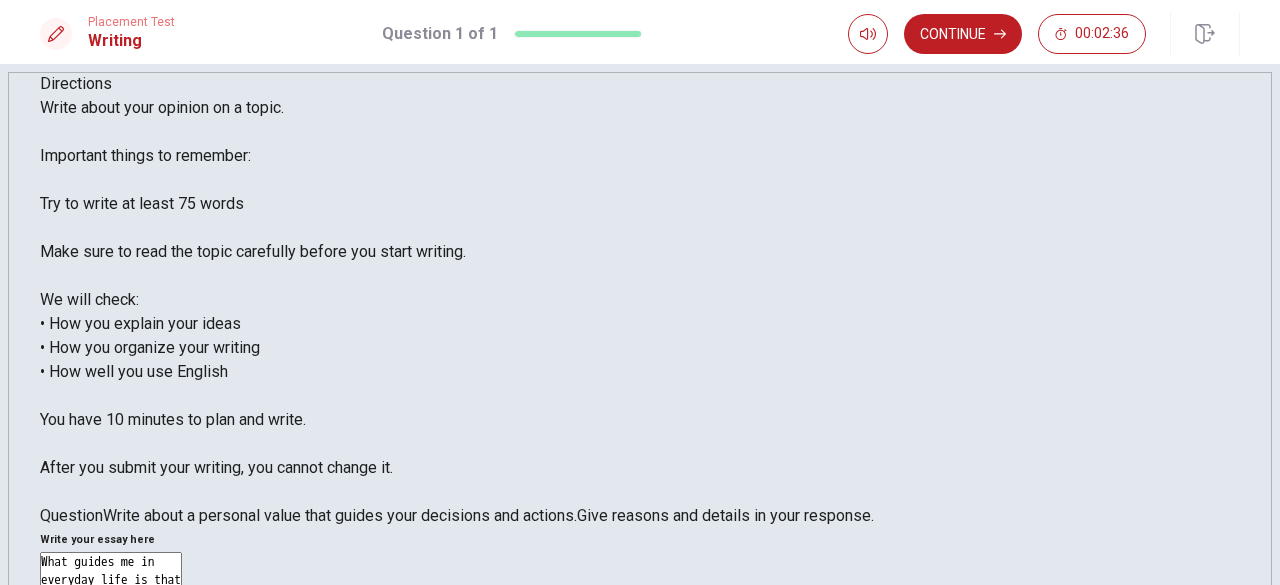 scroll, scrollTop: 0, scrollLeft: 0, axis: both 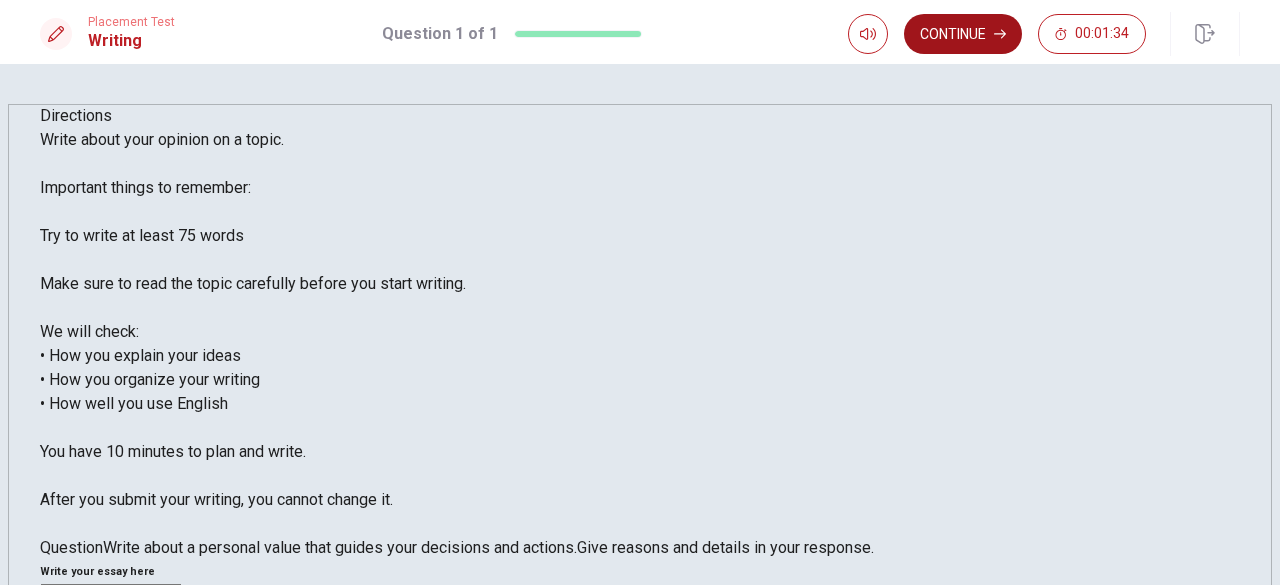 type on "What guides me in everyday life is that you have to do everything you can to achieve your goal.
Without using illegal means, of course.
But it's important to have a goal, or several goal, to get ahead in life.
Doing everything you can to reach your goal means moving forward in life, overcoming obstacles but always getting back up again.
And even when you have reached your goal, you can always keep moving forward and find anoter one.
I think it's a important guides." 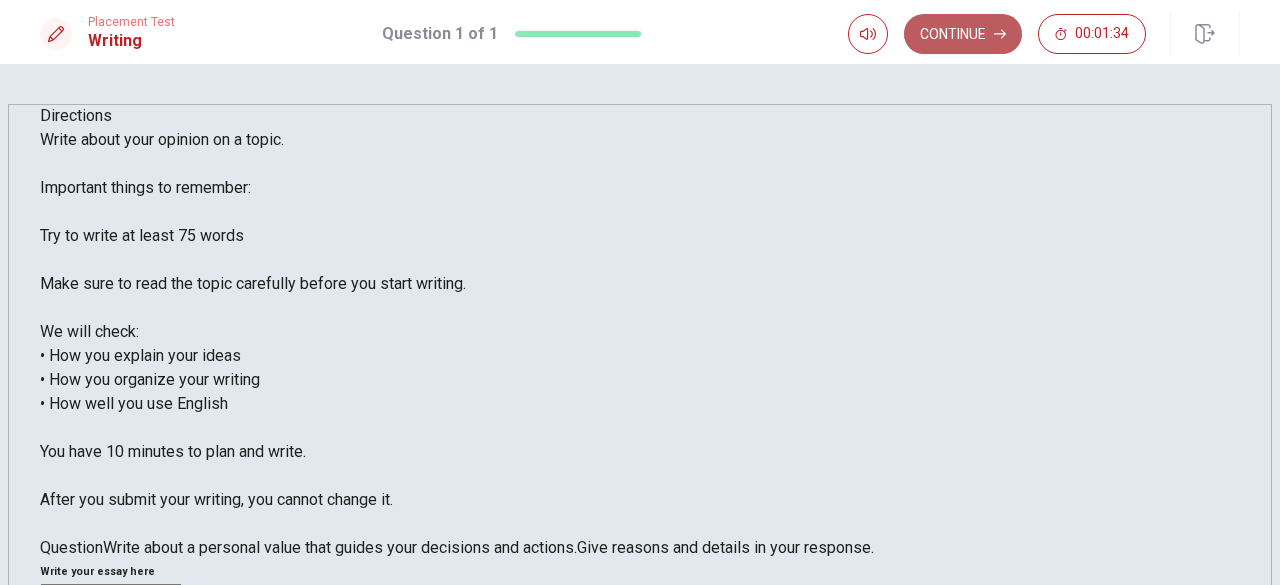click on "Continue" at bounding box center (963, 34) 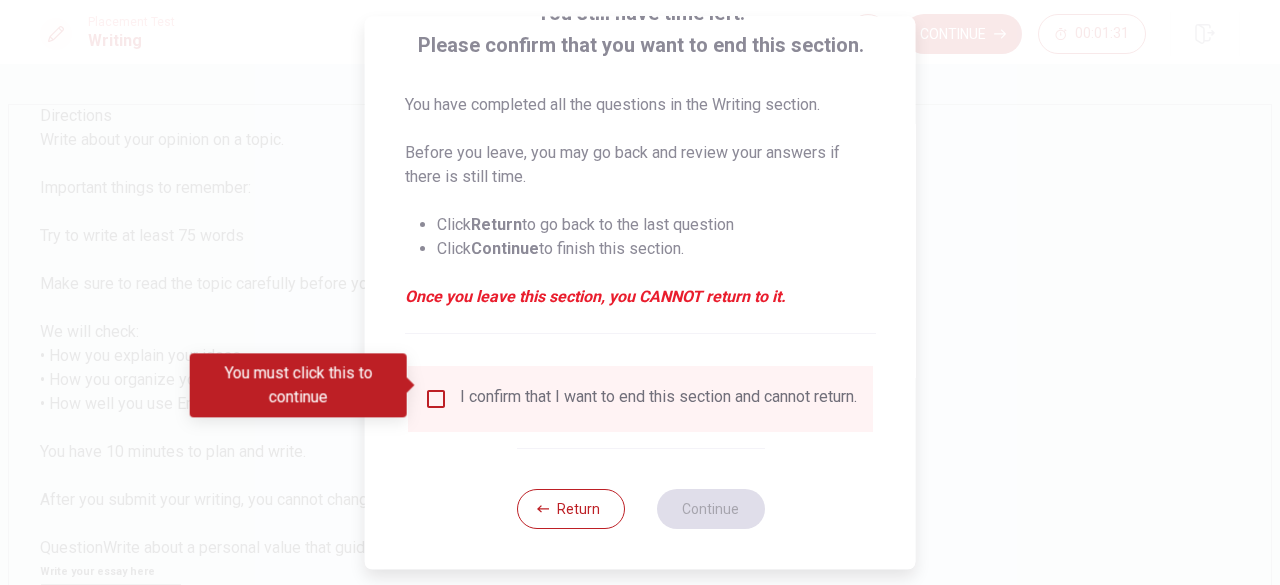 scroll, scrollTop: 160, scrollLeft: 0, axis: vertical 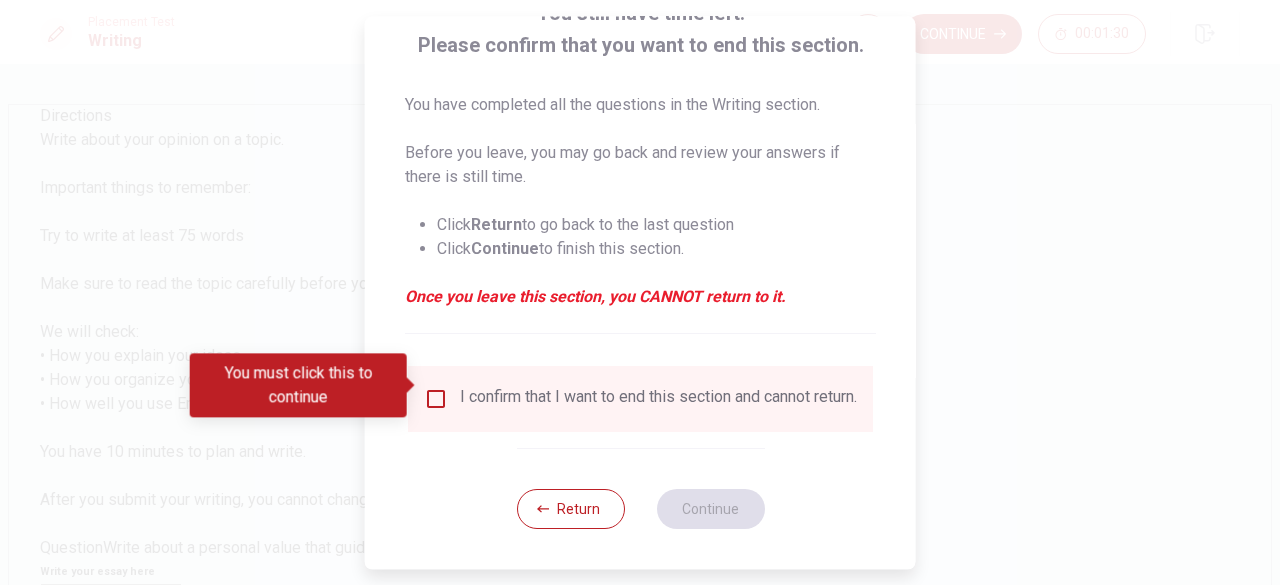 click at bounding box center [436, 399] 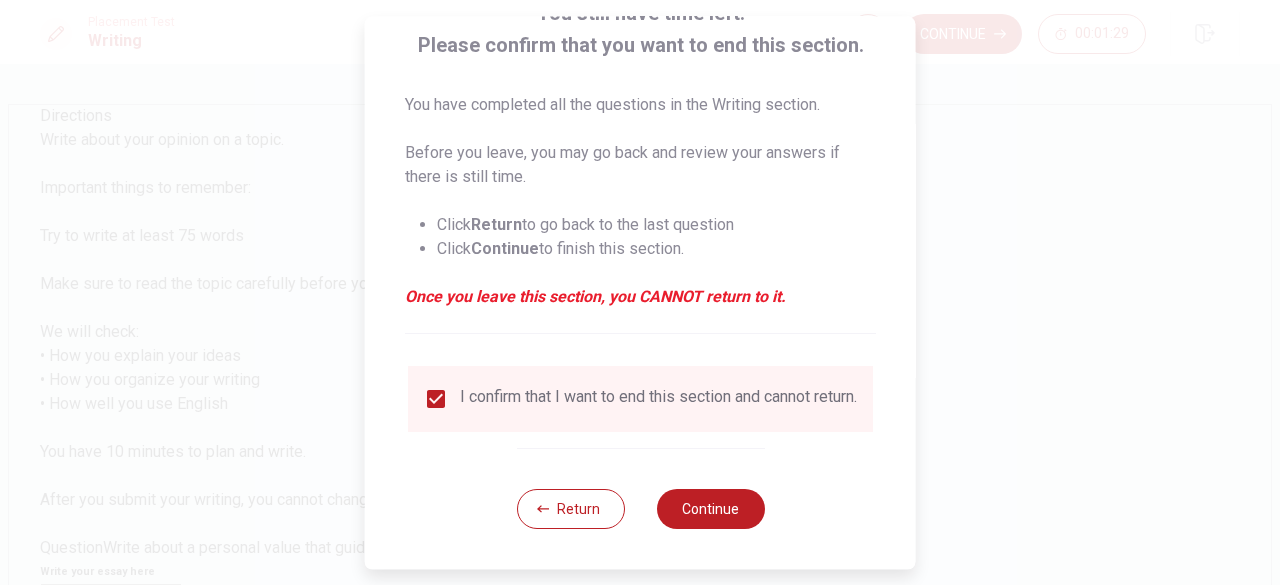 click on "Return Continue" at bounding box center [640, 508] 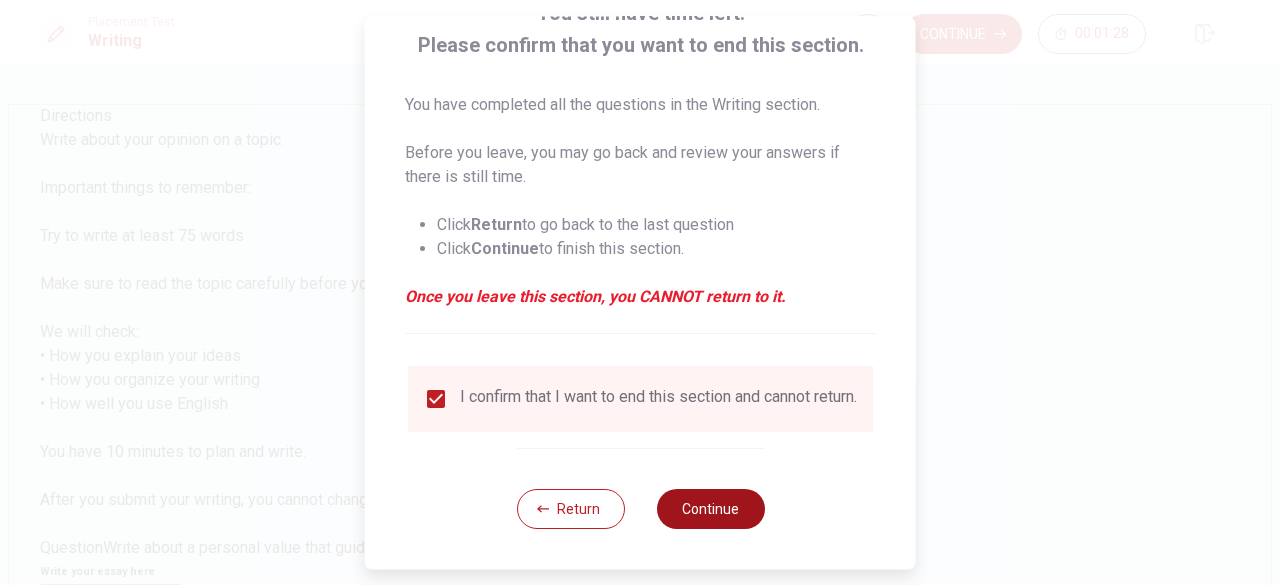 click on "Continue" at bounding box center [710, 509] 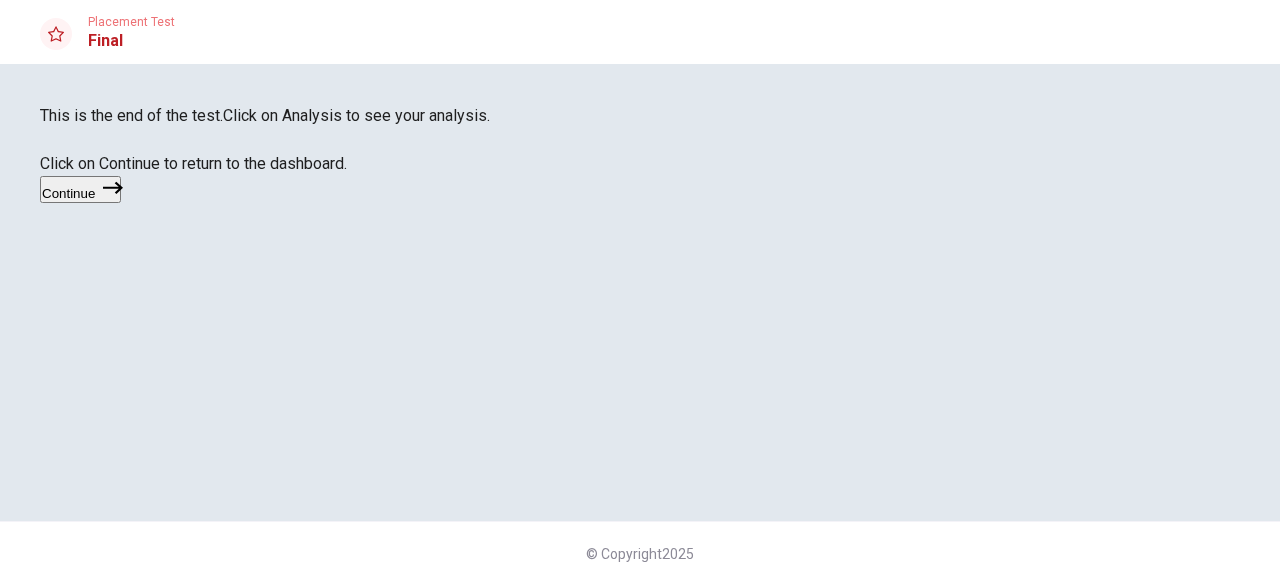 click on "Continue" at bounding box center [80, 189] 